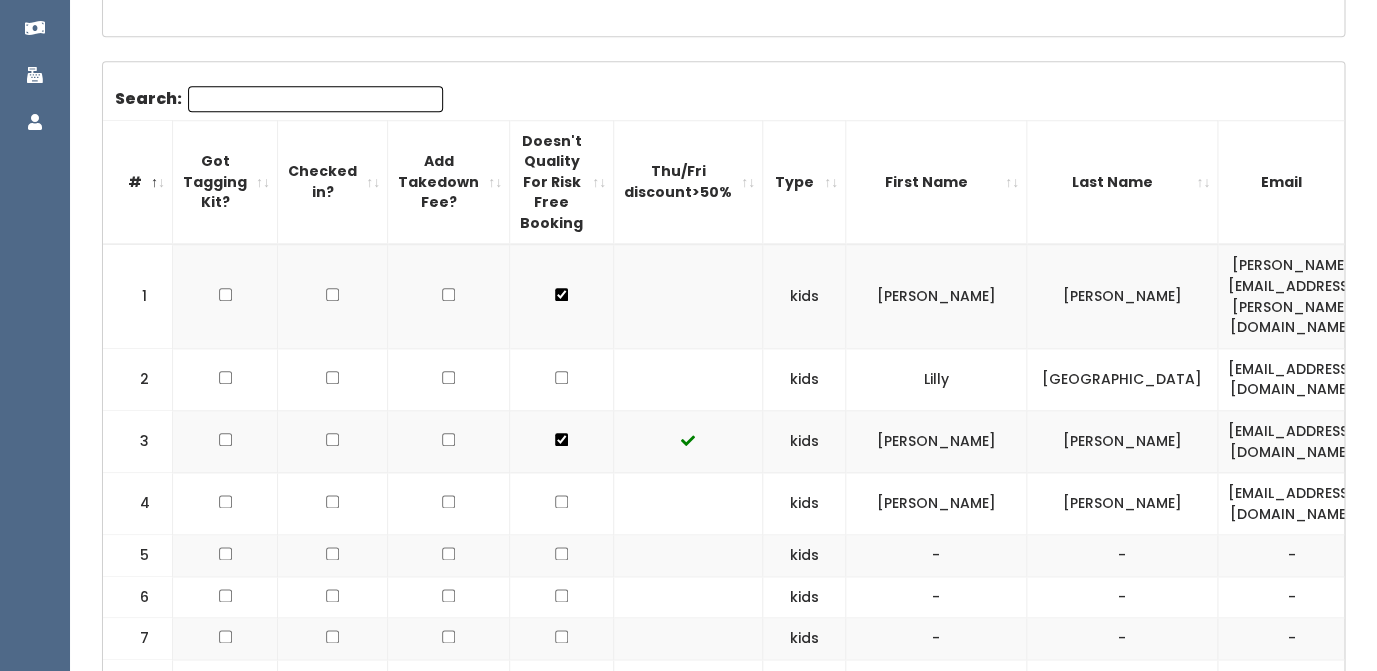 scroll, scrollTop: 584, scrollLeft: 0, axis: vertical 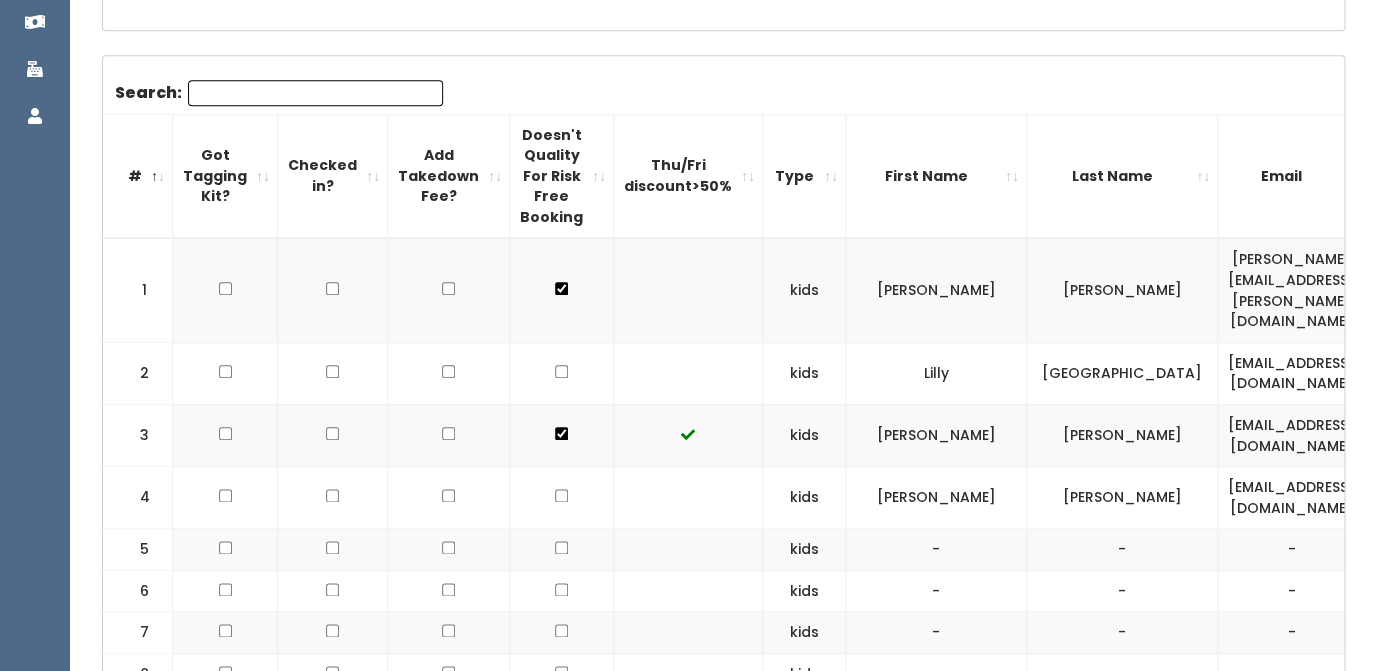 click on "Search:" at bounding box center (315, 93) 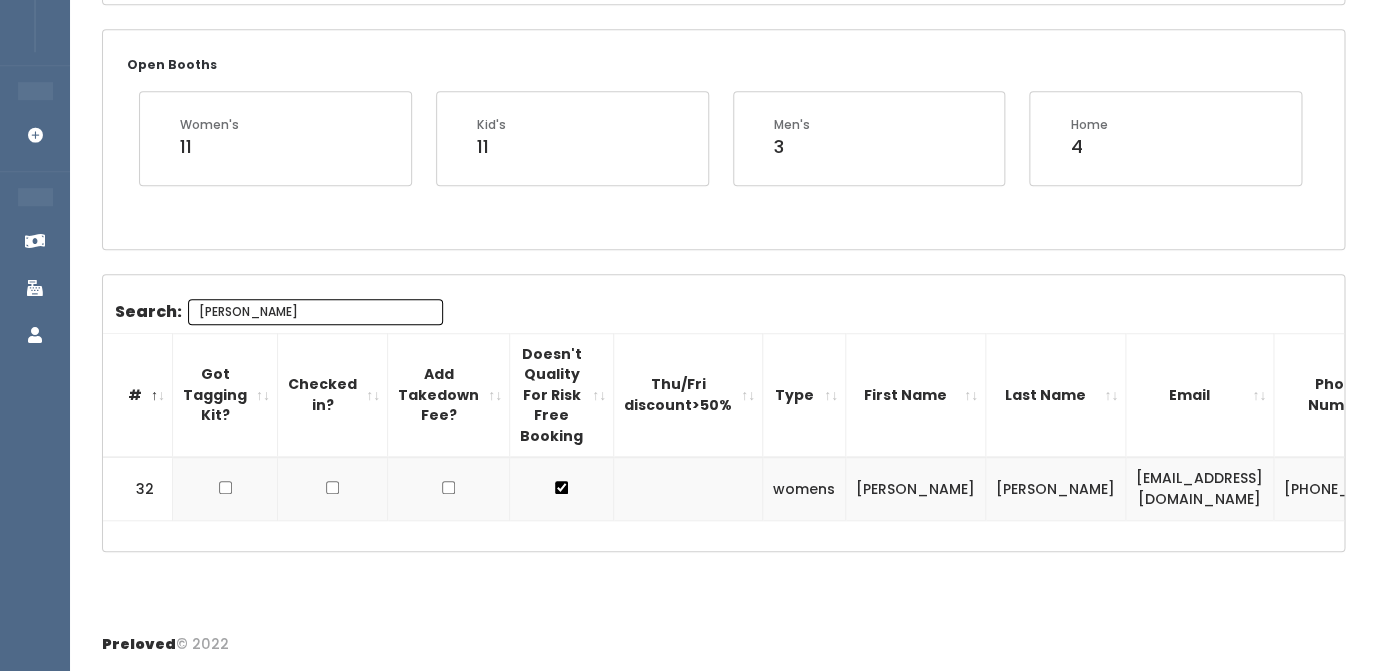 scroll, scrollTop: 365, scrollLeft: 0, axis: vertical 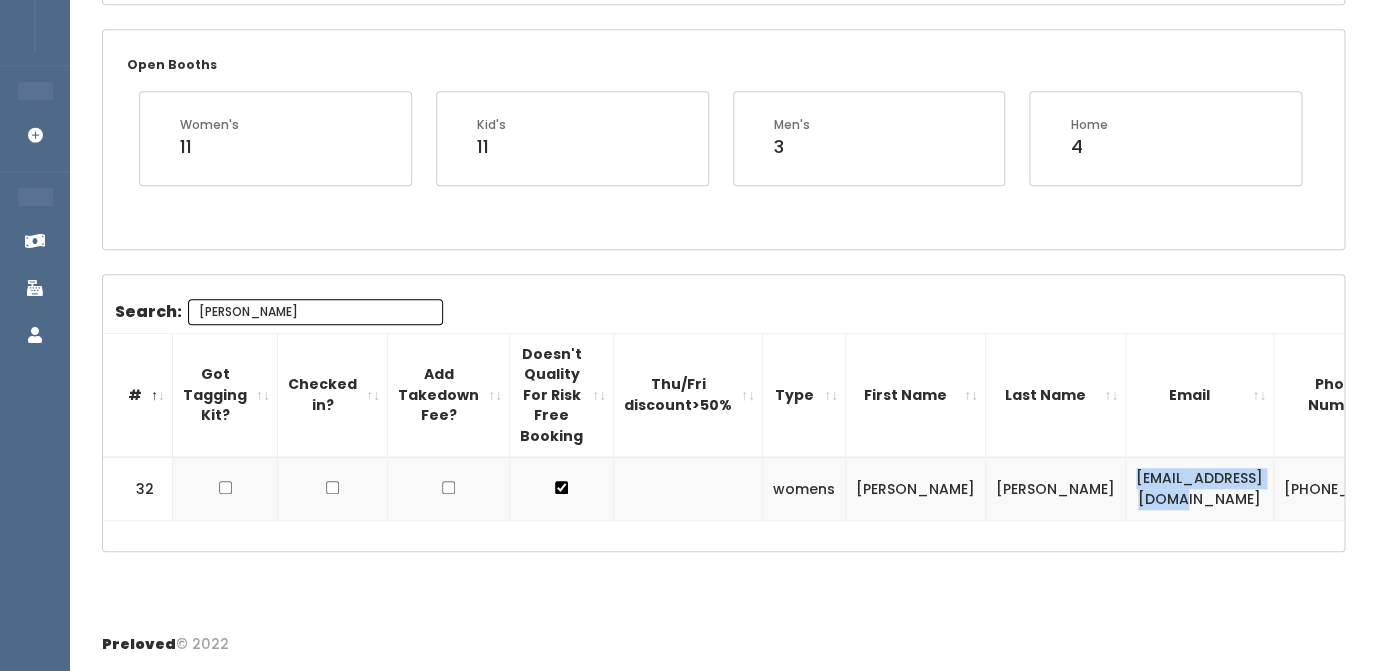 click on "[EMAIL_ADDRESS][DOMAIN_NAME]" at bounding box center [1200, 488] 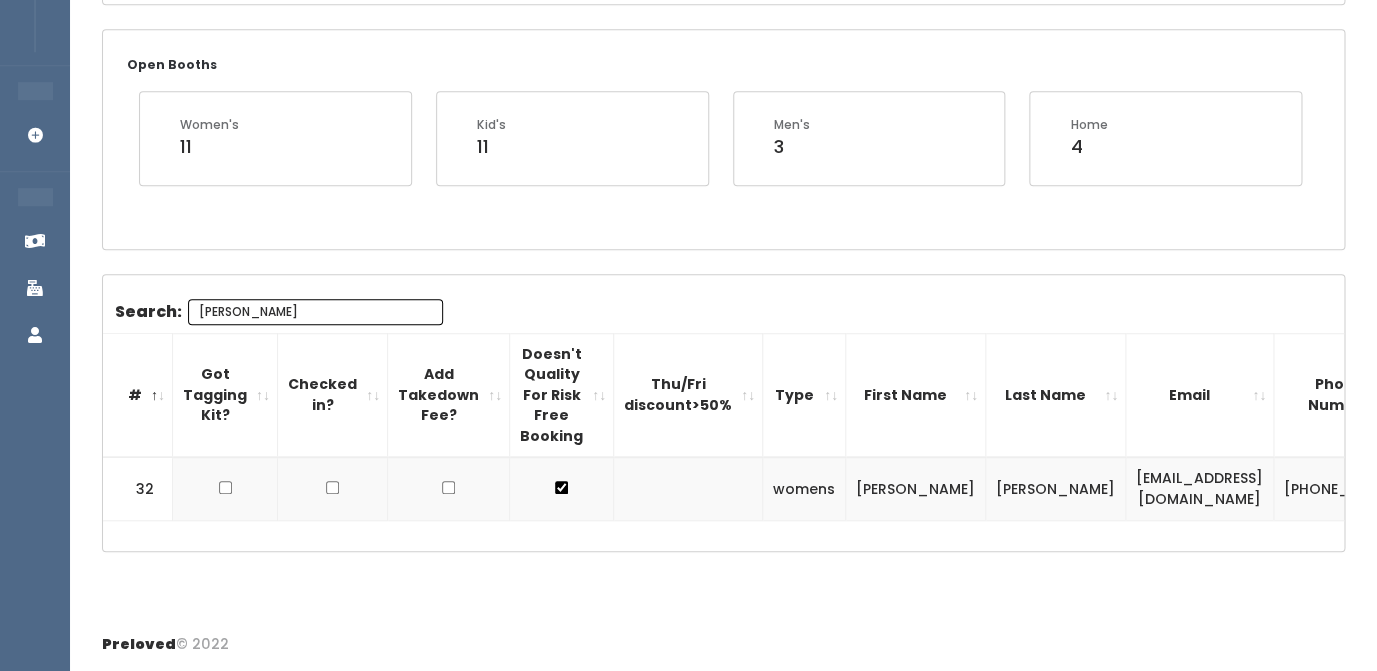 click on "[EMAIL_ADDRESS][DOMAIN_NAME]" at bounding box center [1200, 488] 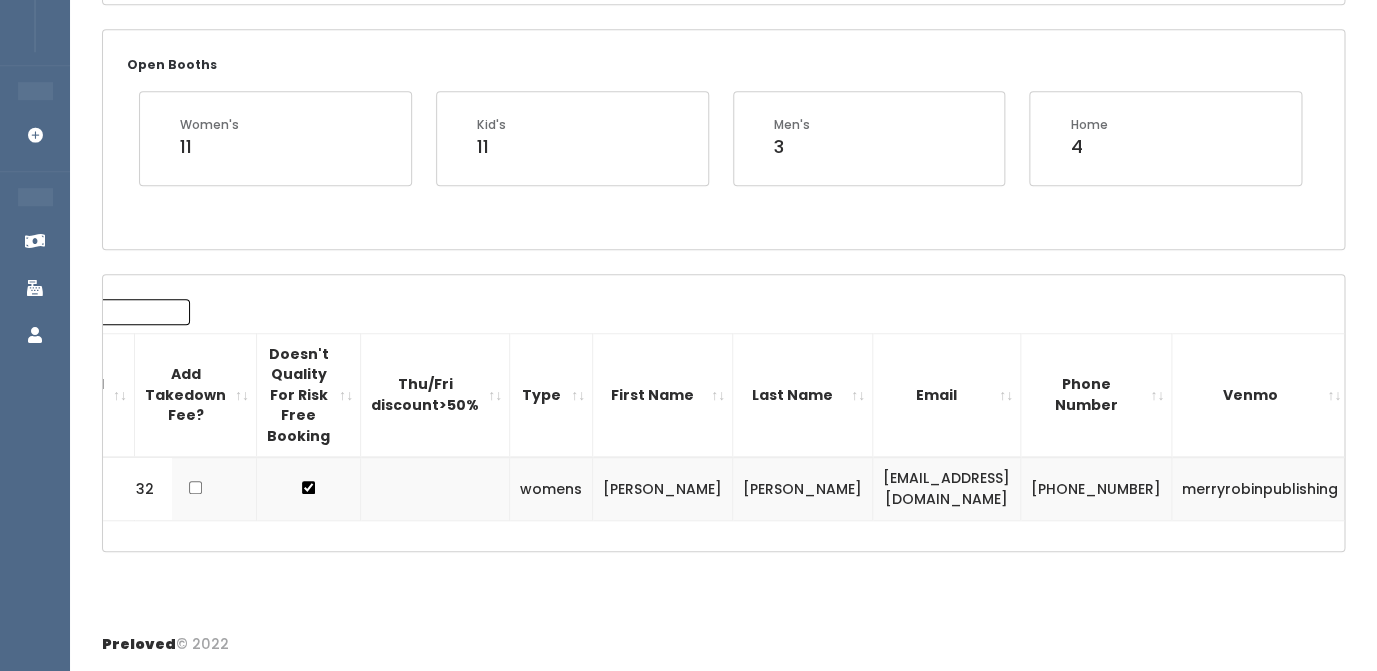 scroll, scrollTop: 0, scrollLeft: 263, axis: horizontal 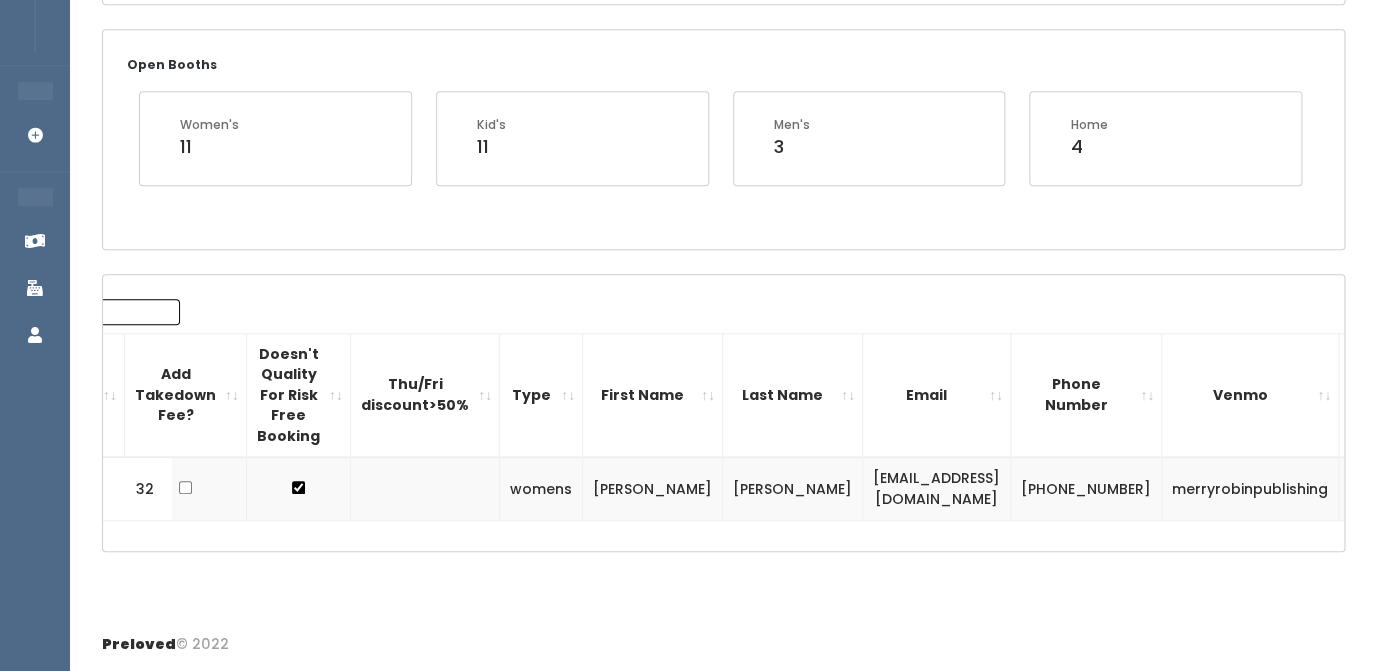click on "merryrobinpublishing" at bounding box center (1250, 488) 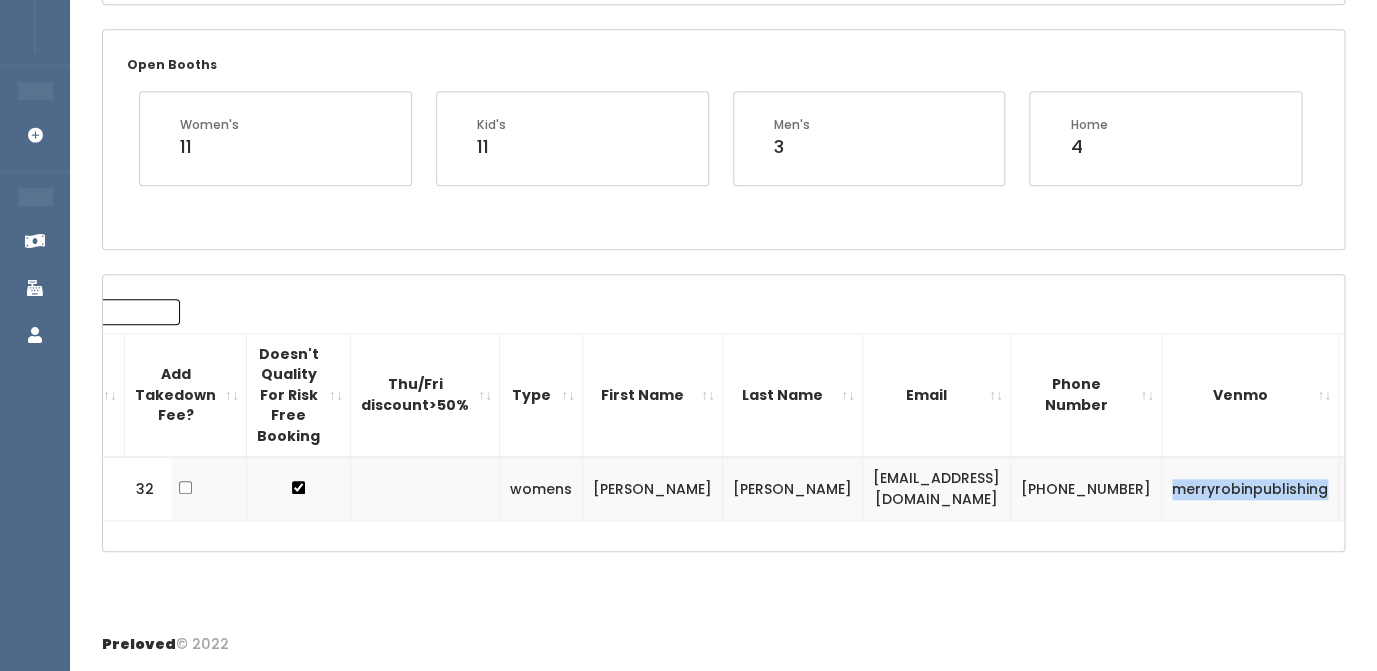 click on "merryrobinpublishing" at bounding box center (1250, 488) 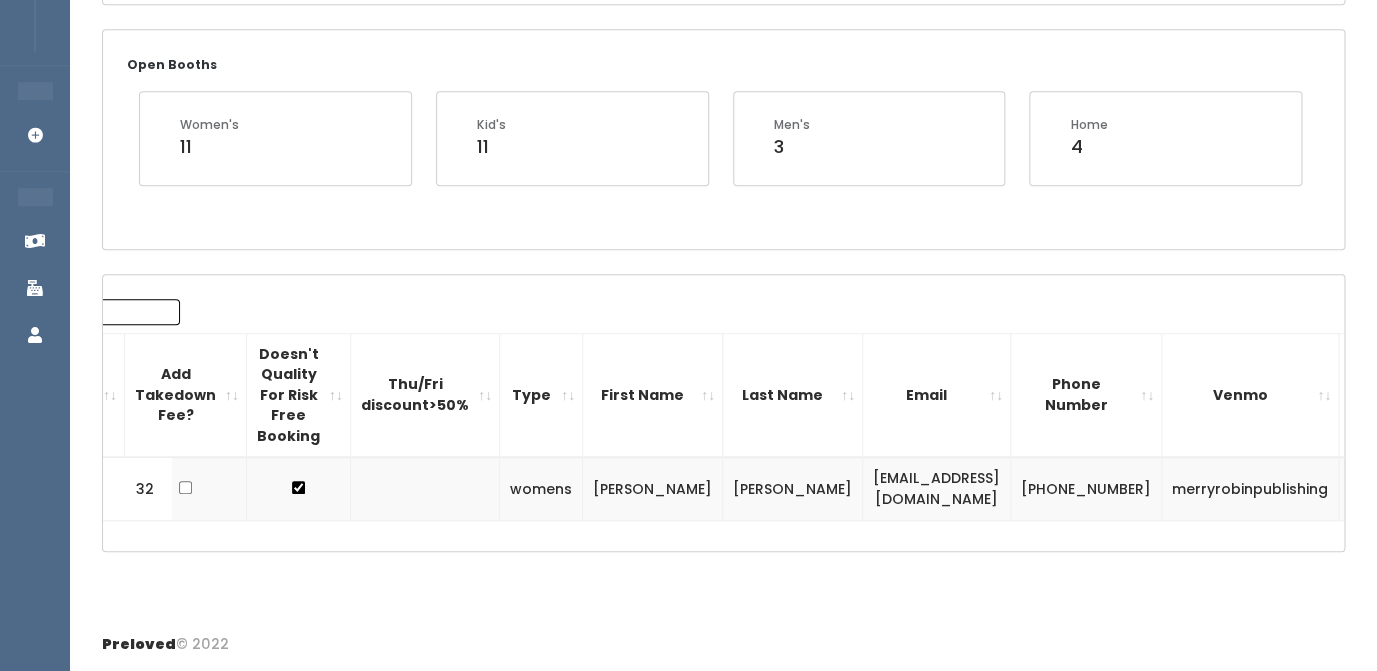 click on "merryrobinpublishing" at bounding box center (1250, 488) 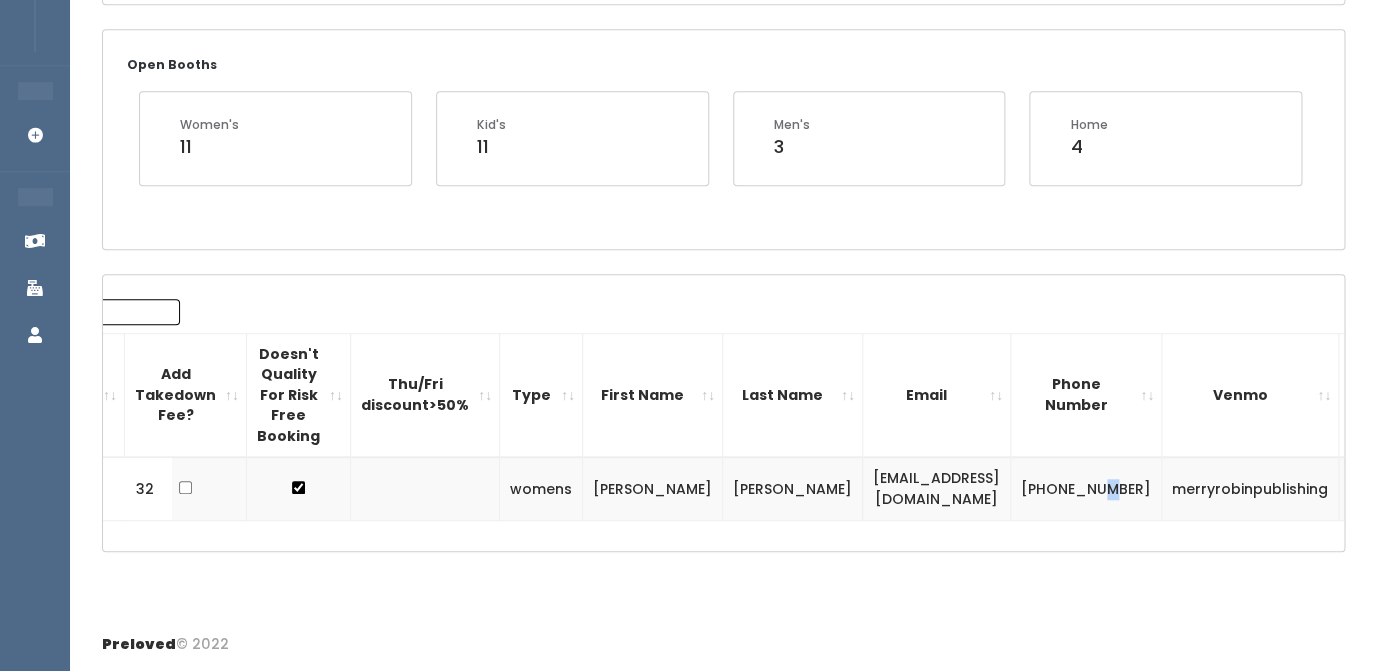 click on "[PHONE_NUMBER]" at bounding box center (1086, 488) 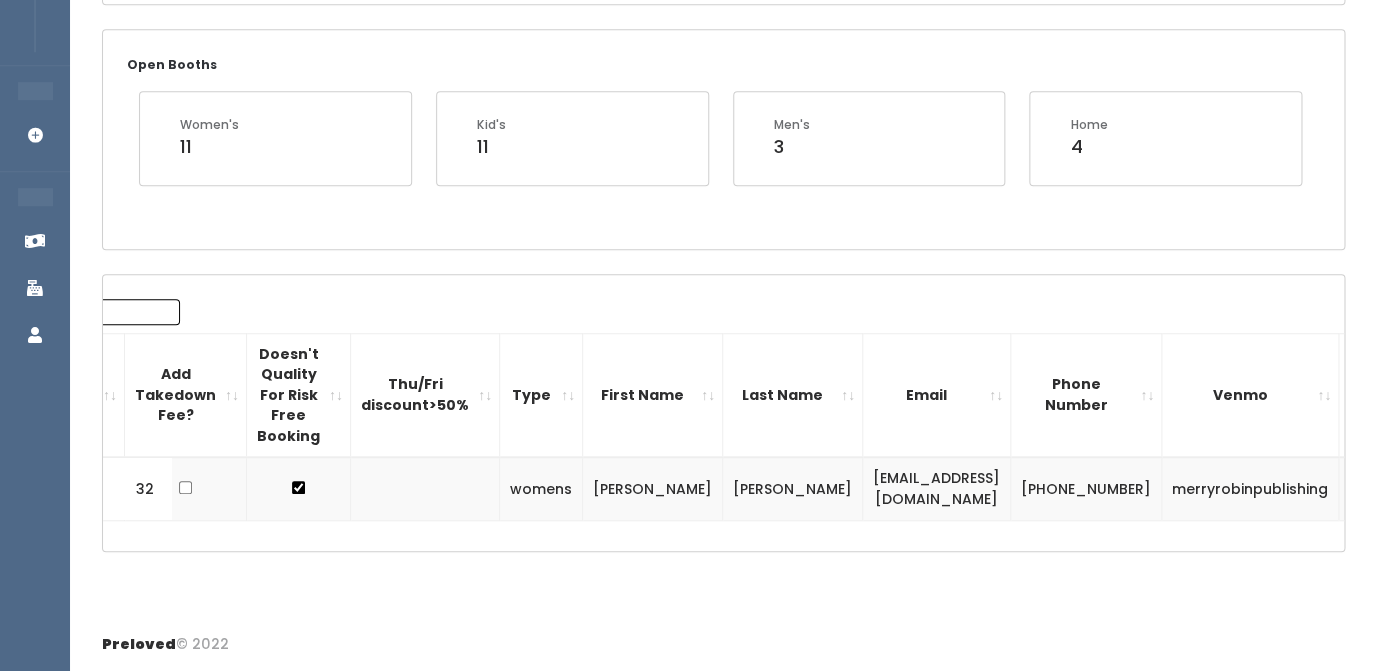 click on "[PHONE_NUMBER]" at bounding box center [1086, 488] 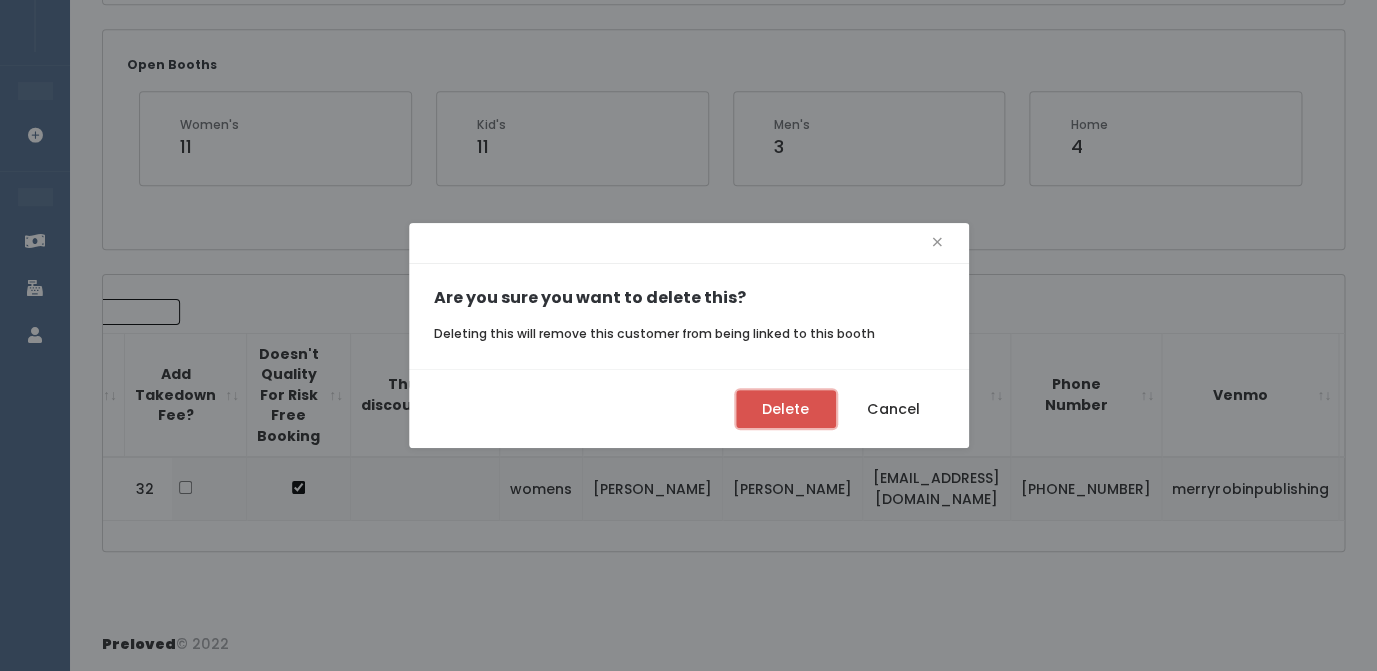 click on "Delete" at bounding box center [786, 409] 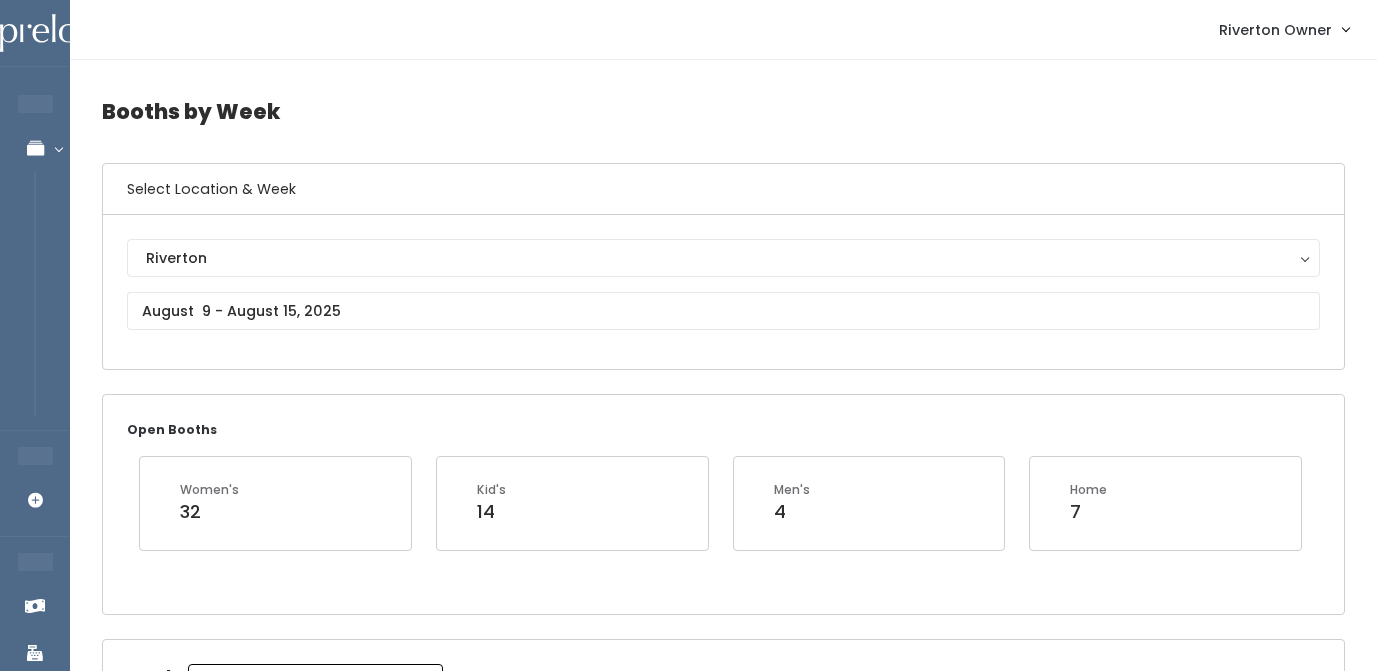 scroll, scrollTop: 0, scrollLeft: 0, axis: both 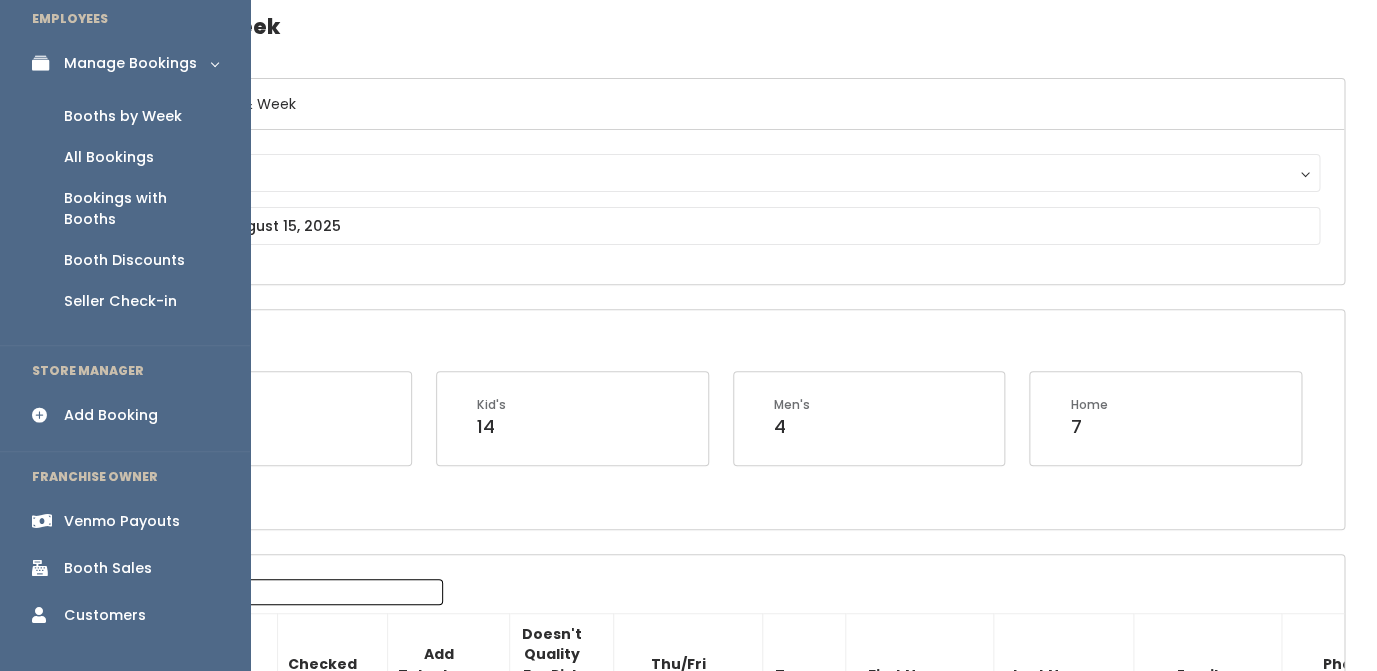 click on "Add Booking" at bounding box center (111, 415) 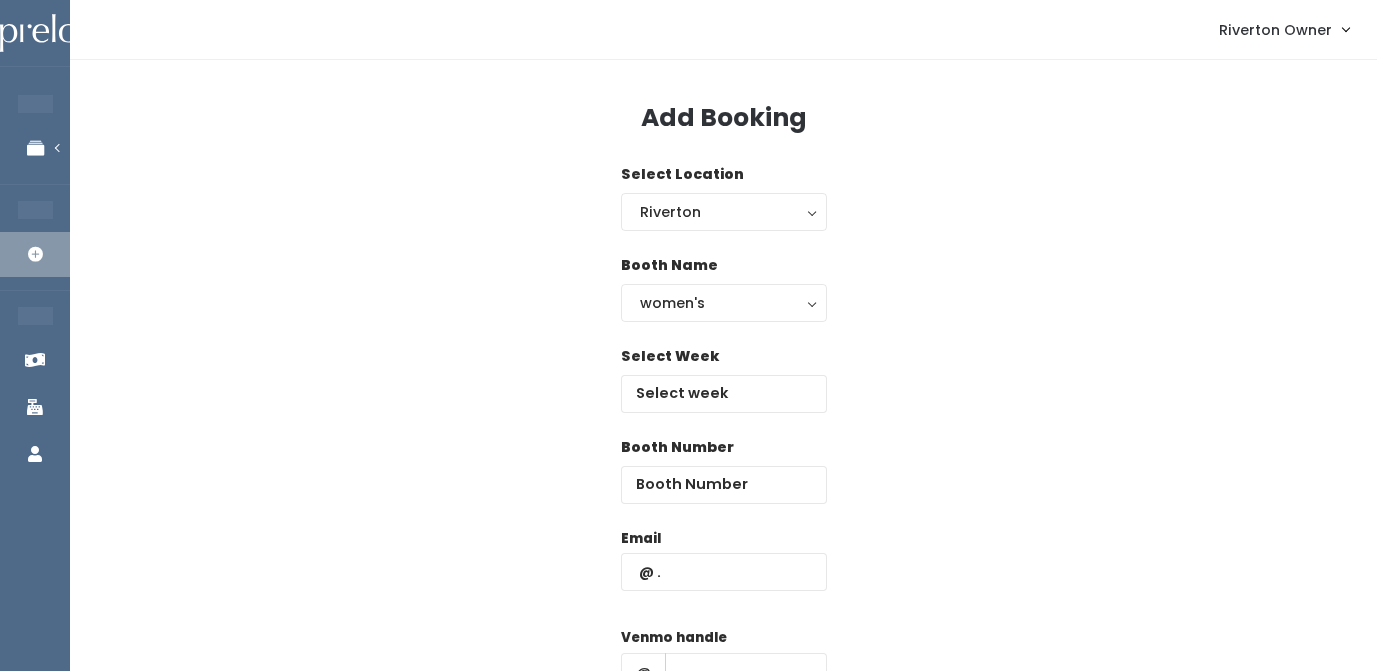 scroll, scrollTop: 0, scrollLeft: 0, axis: both 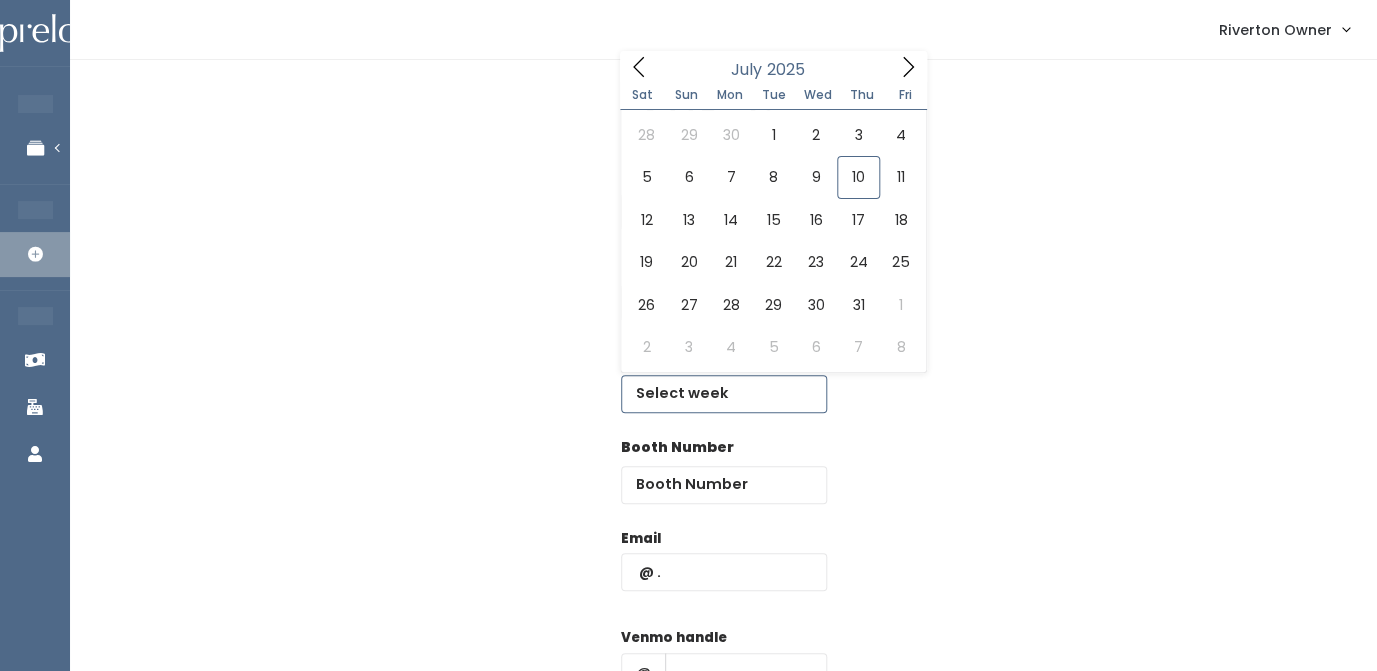 click at bounding box center [724, 394] 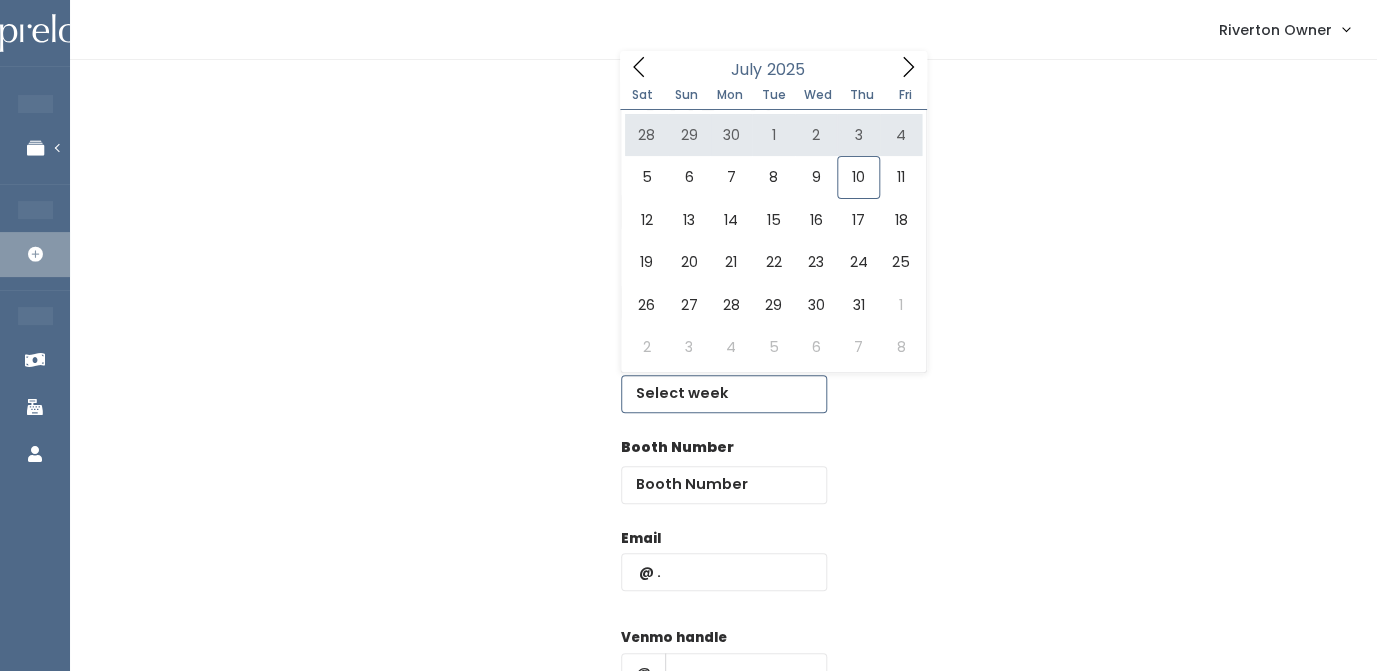 click 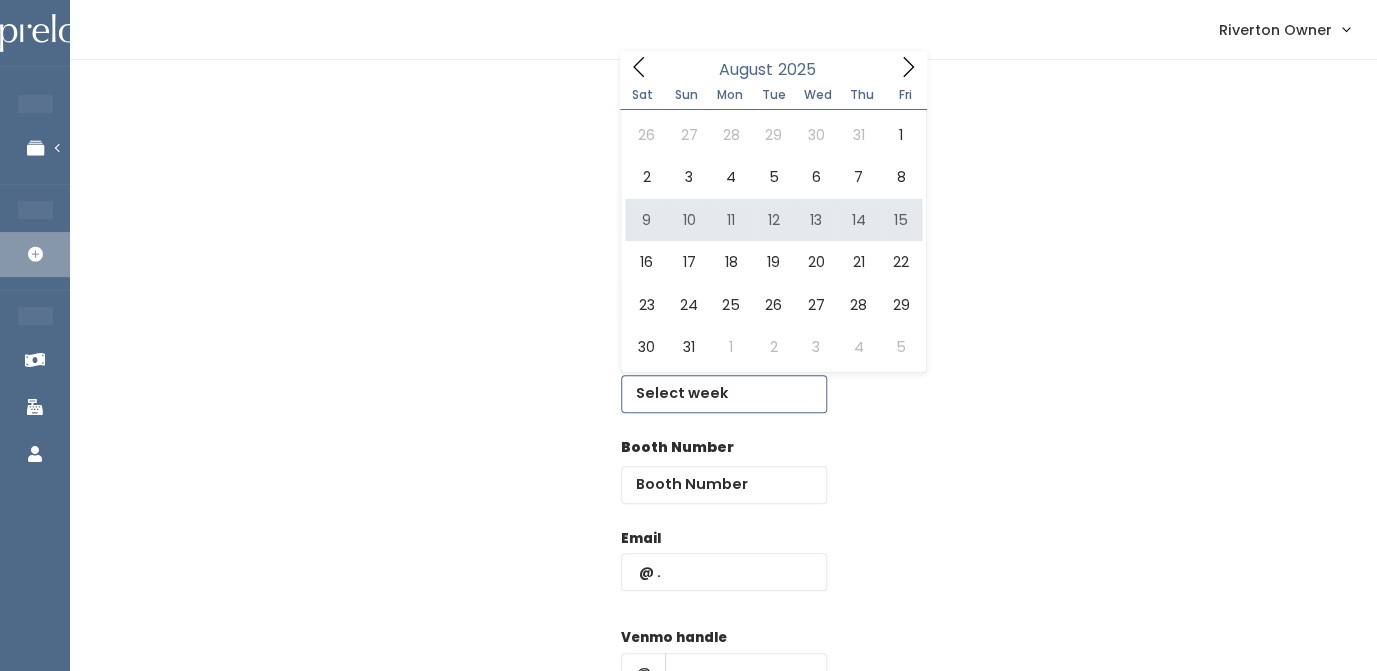 type on "August 9 to August 15" 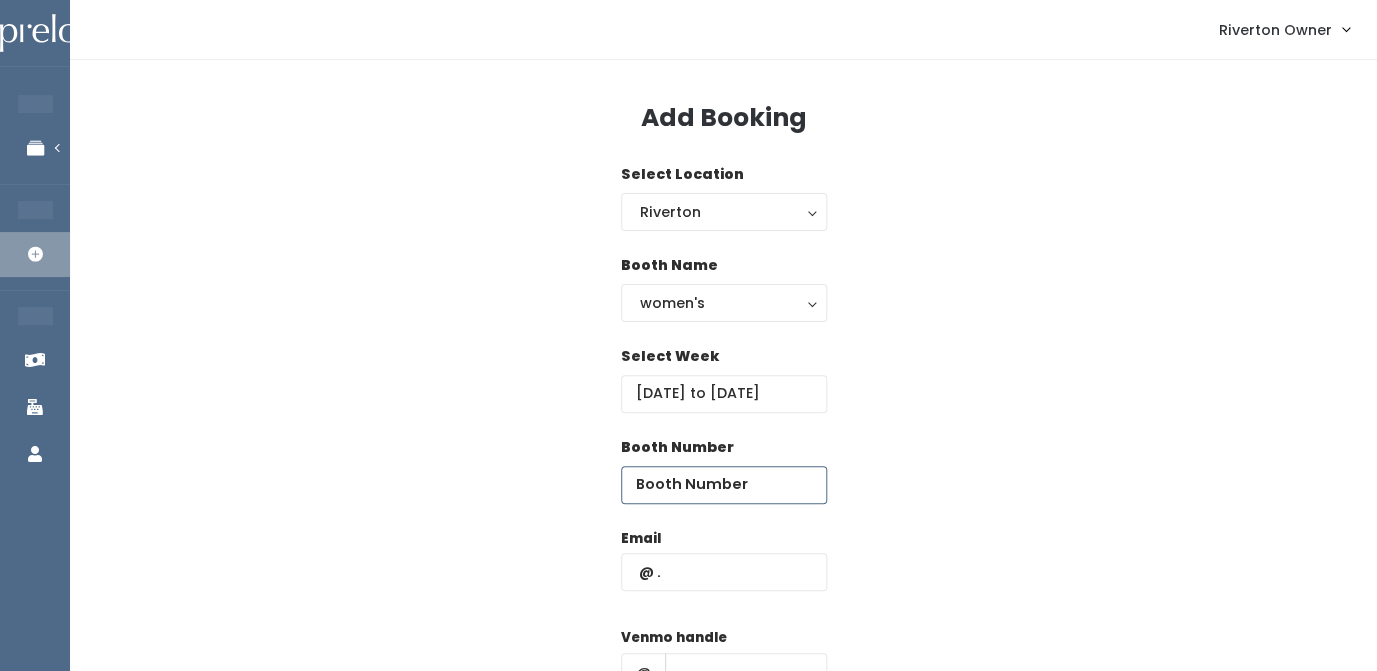 click at bounding box center [724, 485] 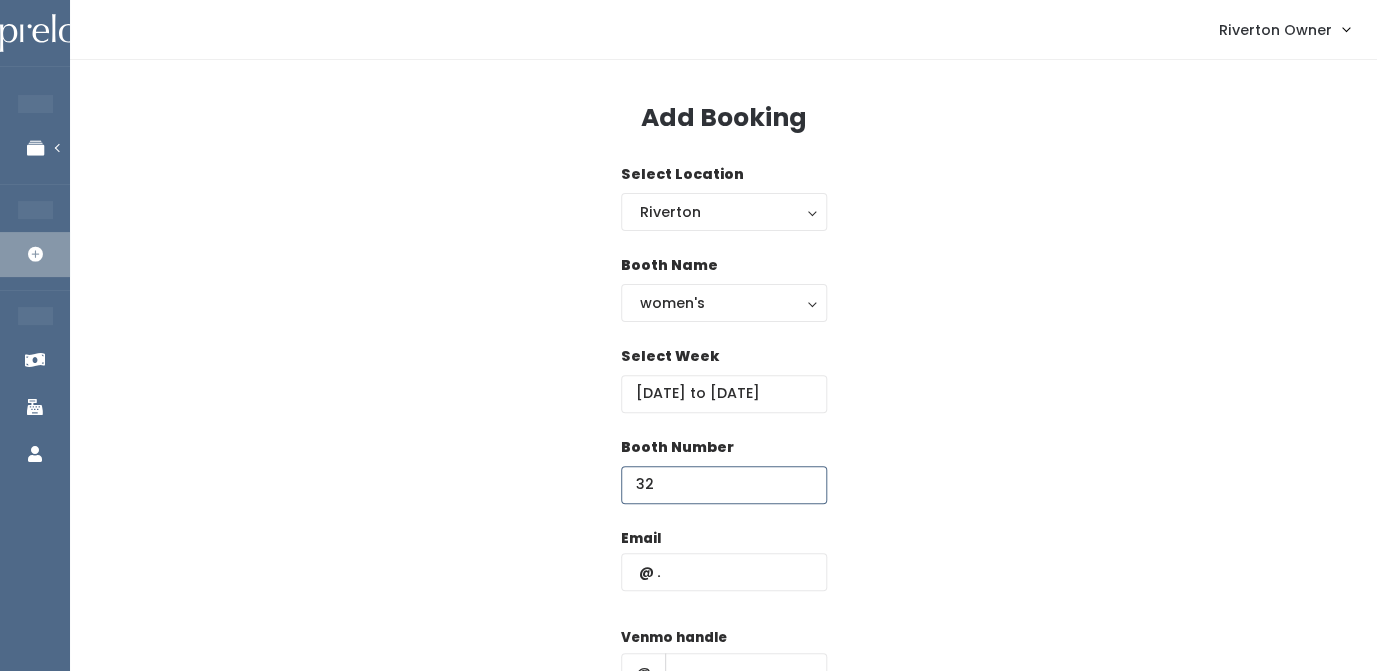 type on "32" 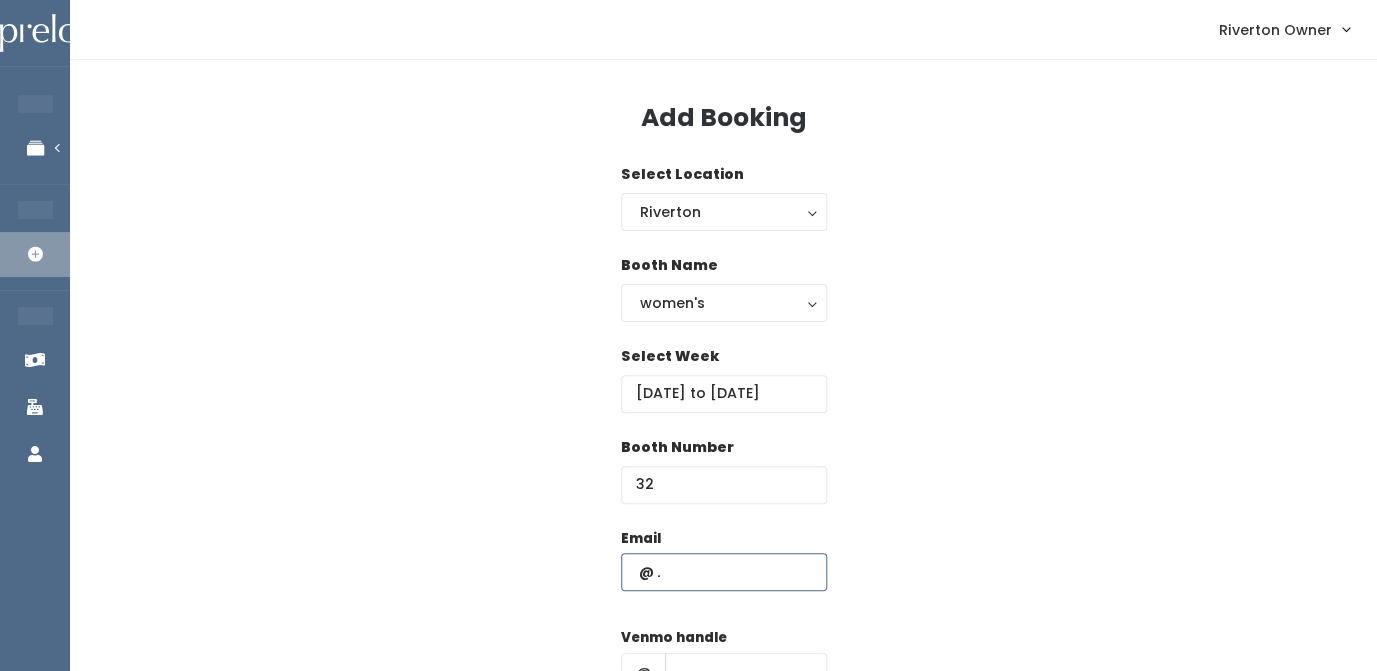 click at bounding box center (724, 572) 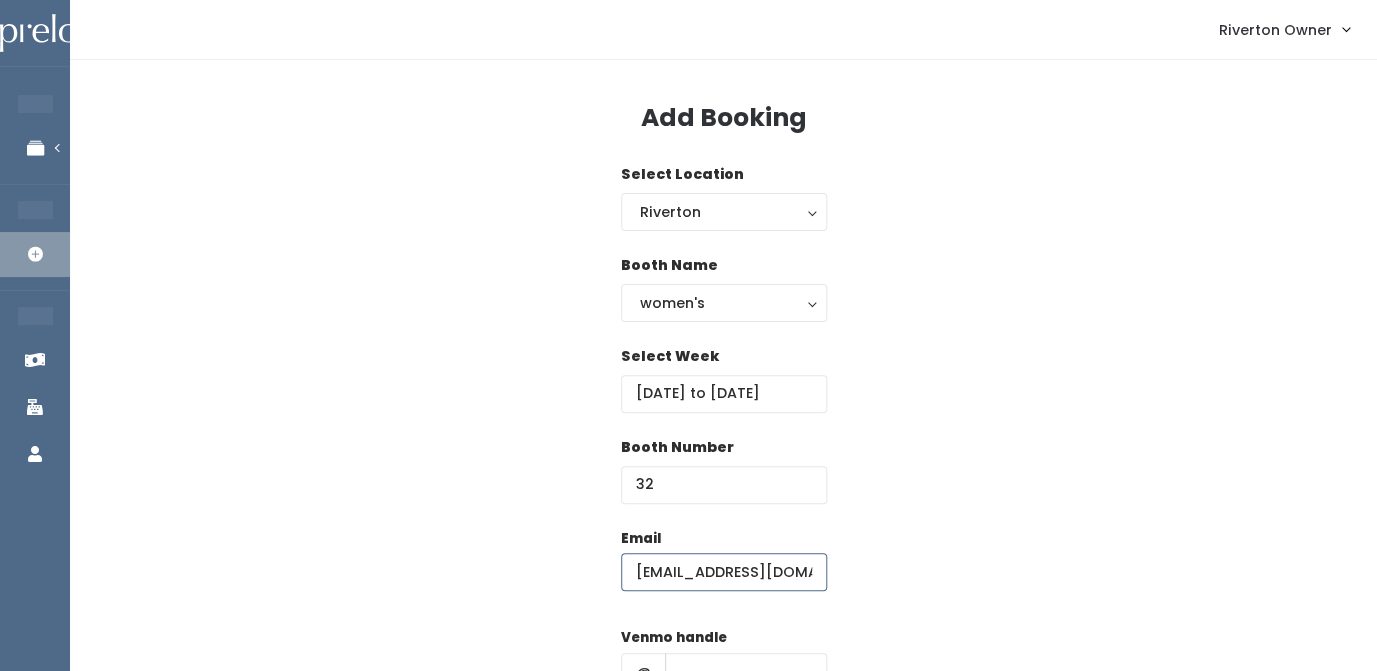 scroll, scrollTop: 0, scrollLeft: 73, axis: horizontal 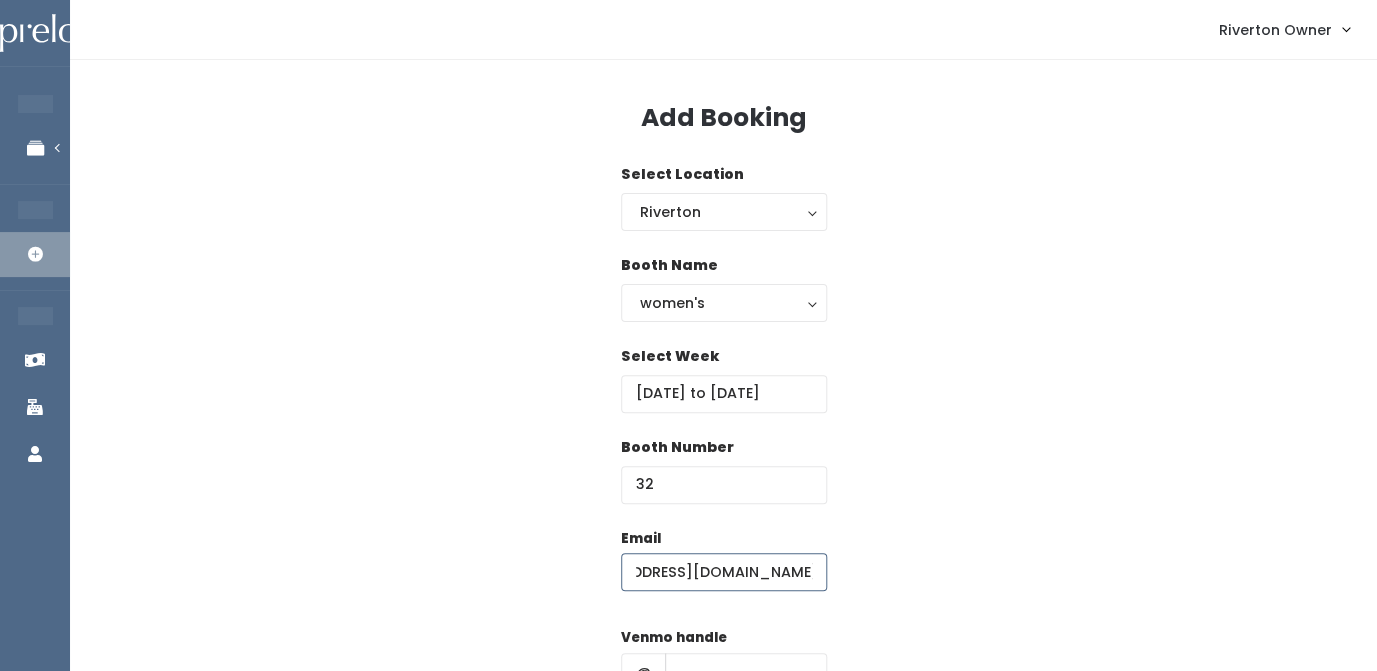 type on "[EMAIL_ADDRESS][DOMAIN_NAME]" 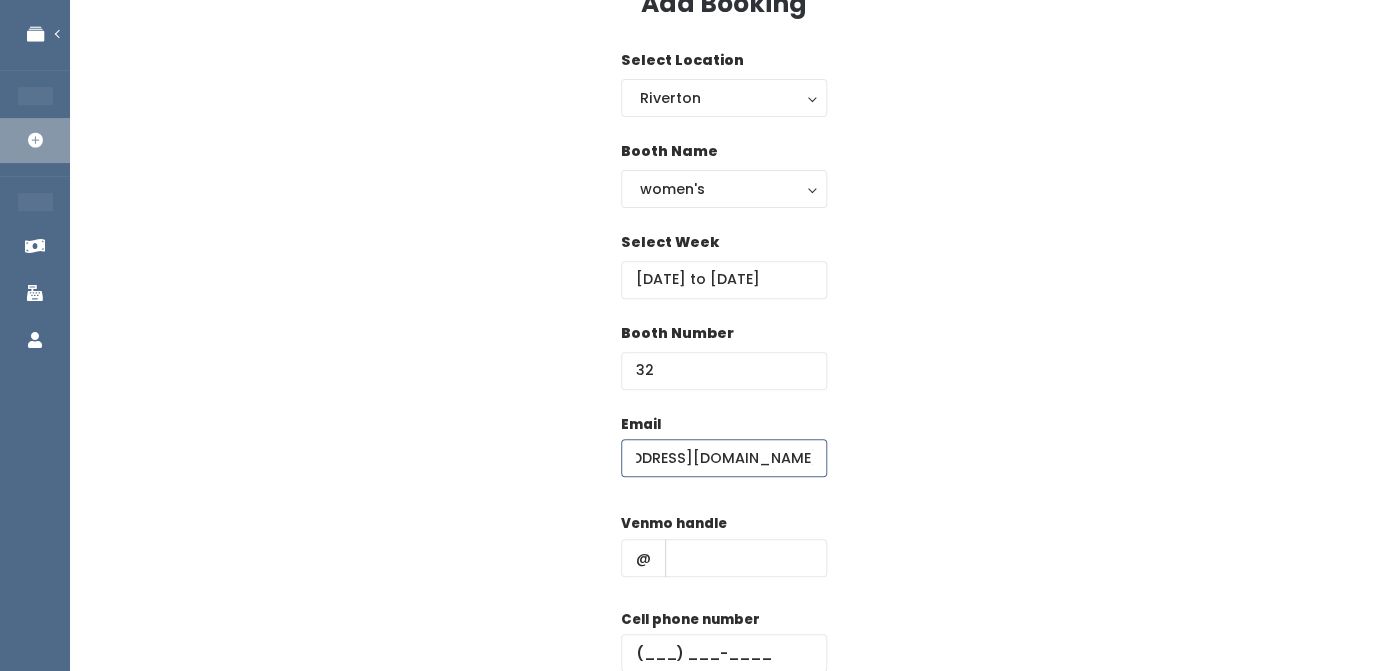 scroll, scrollTop: 160, scrollLeft: 0, axis: vertical 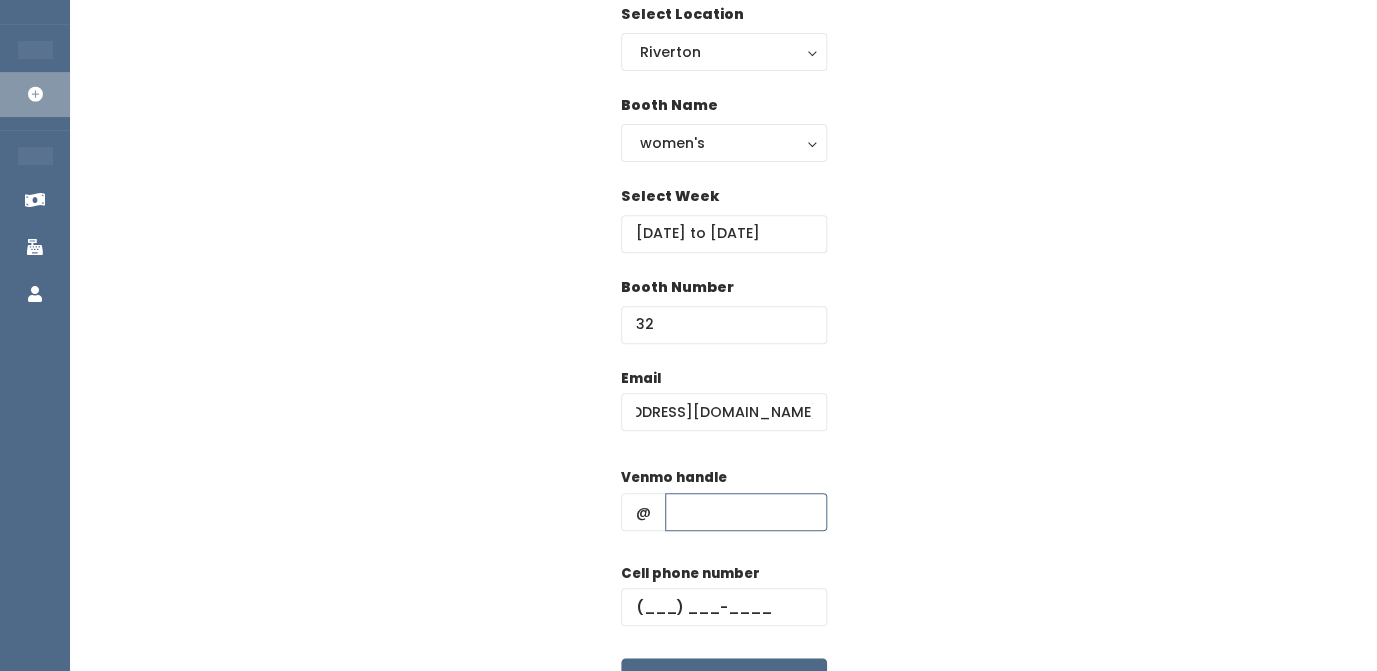 click at bounding box center (746, 512) 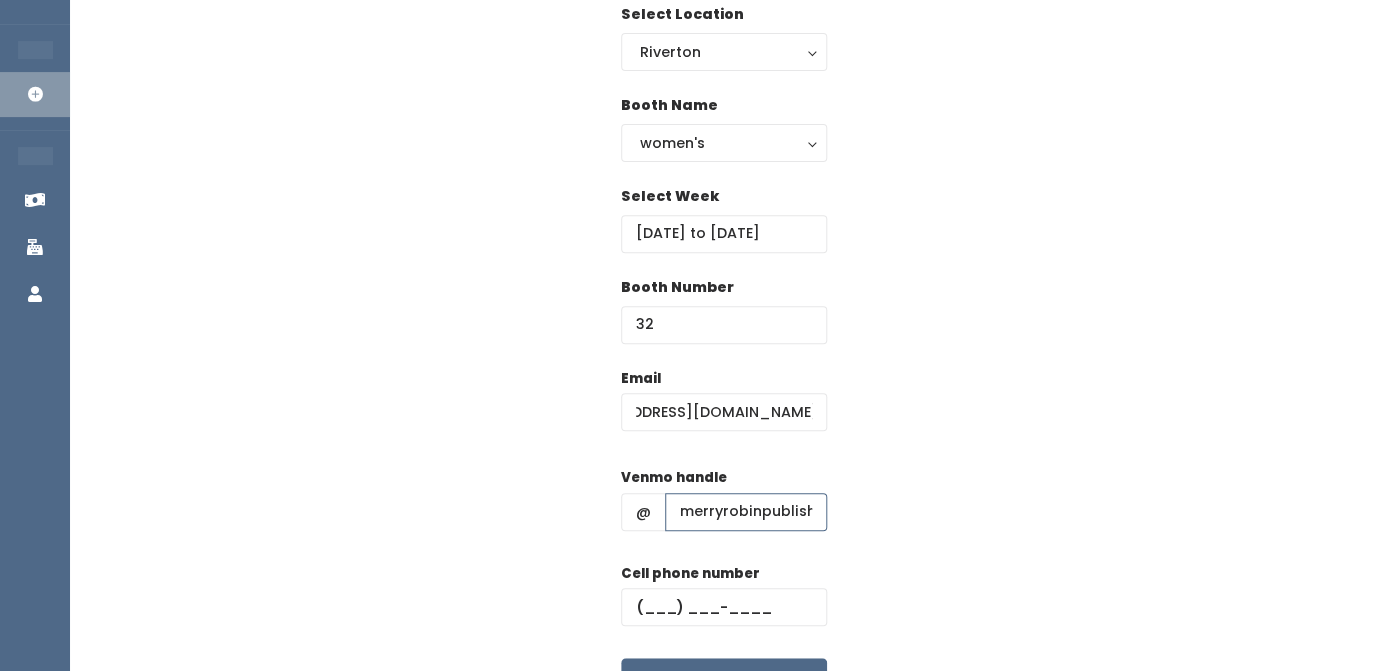 scroll, scrollTop: 0, scrollLeft: 24, axis: horizontal 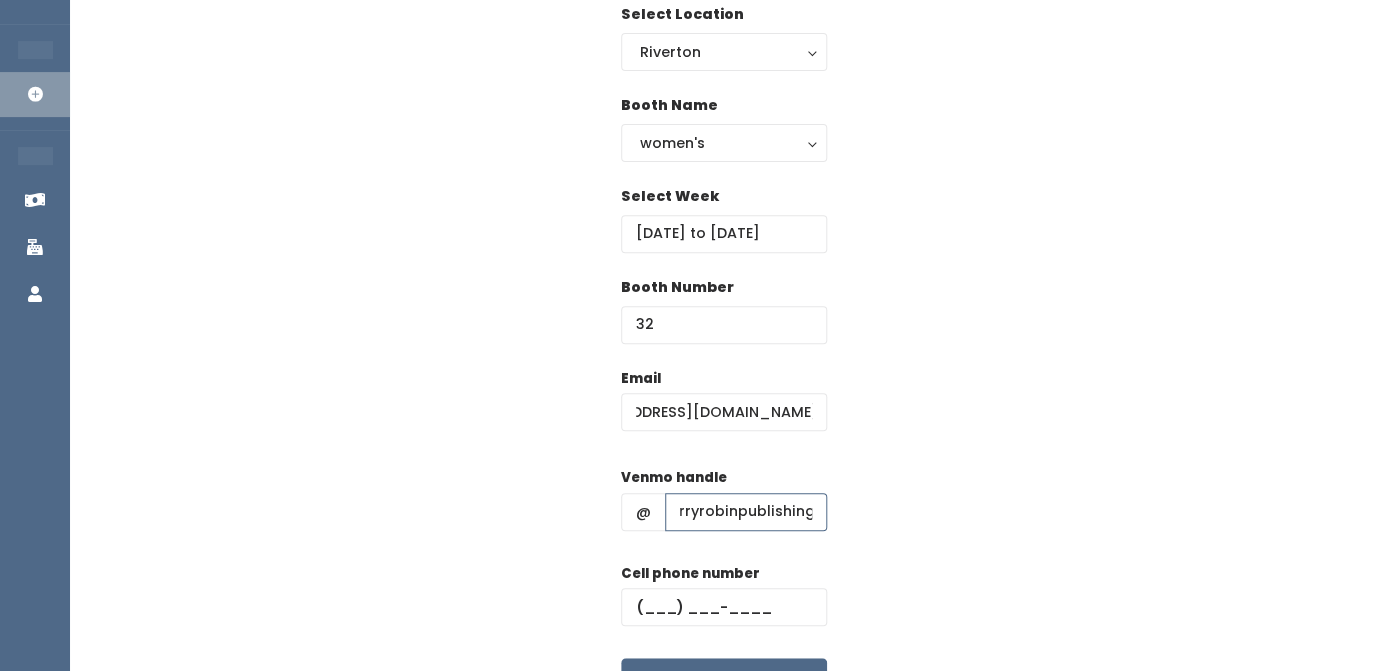 type on "merryrobinpublishing" 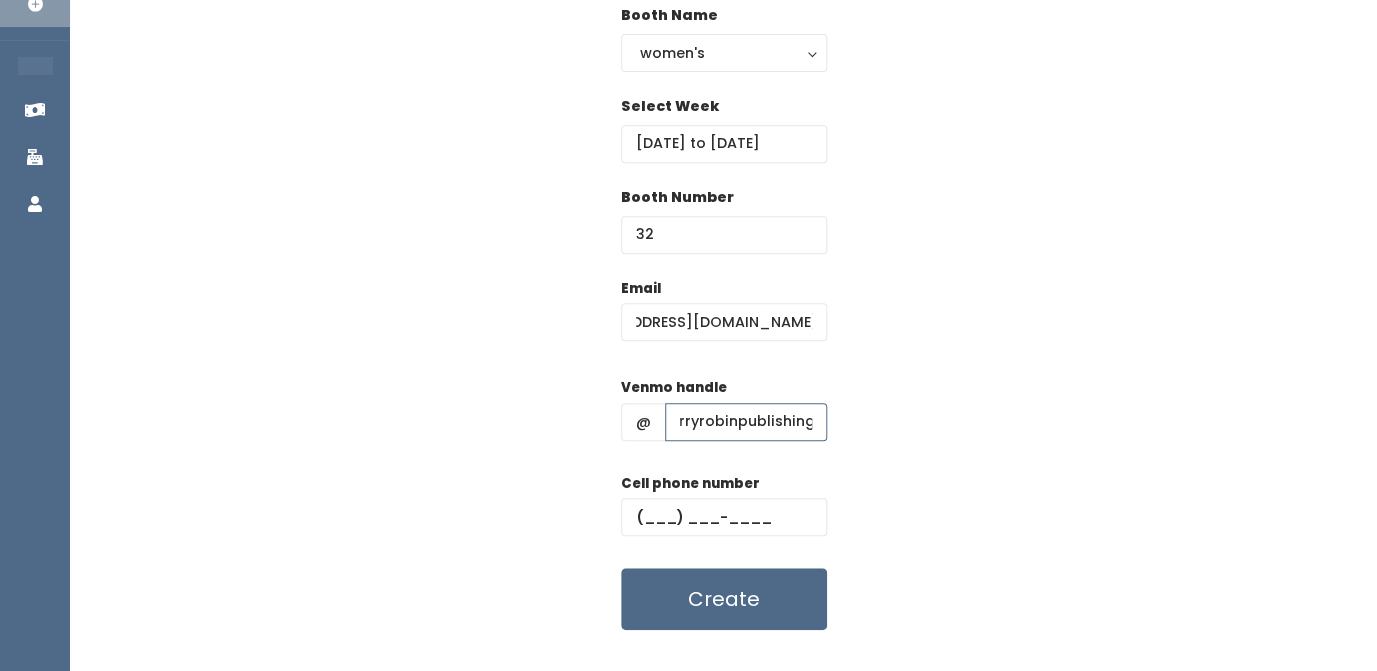 scroll, scrollTop: 288, scrollLeft: 0, axis: vertical 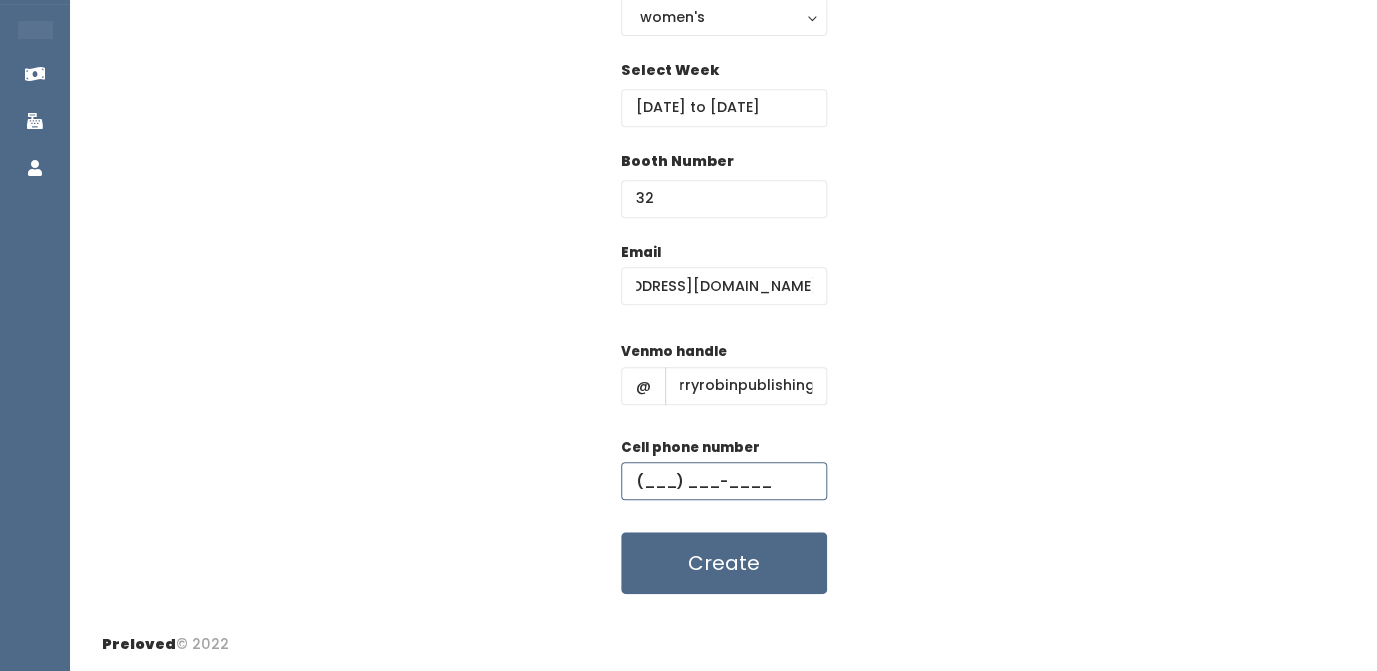 click at bounding box center (724, 481) 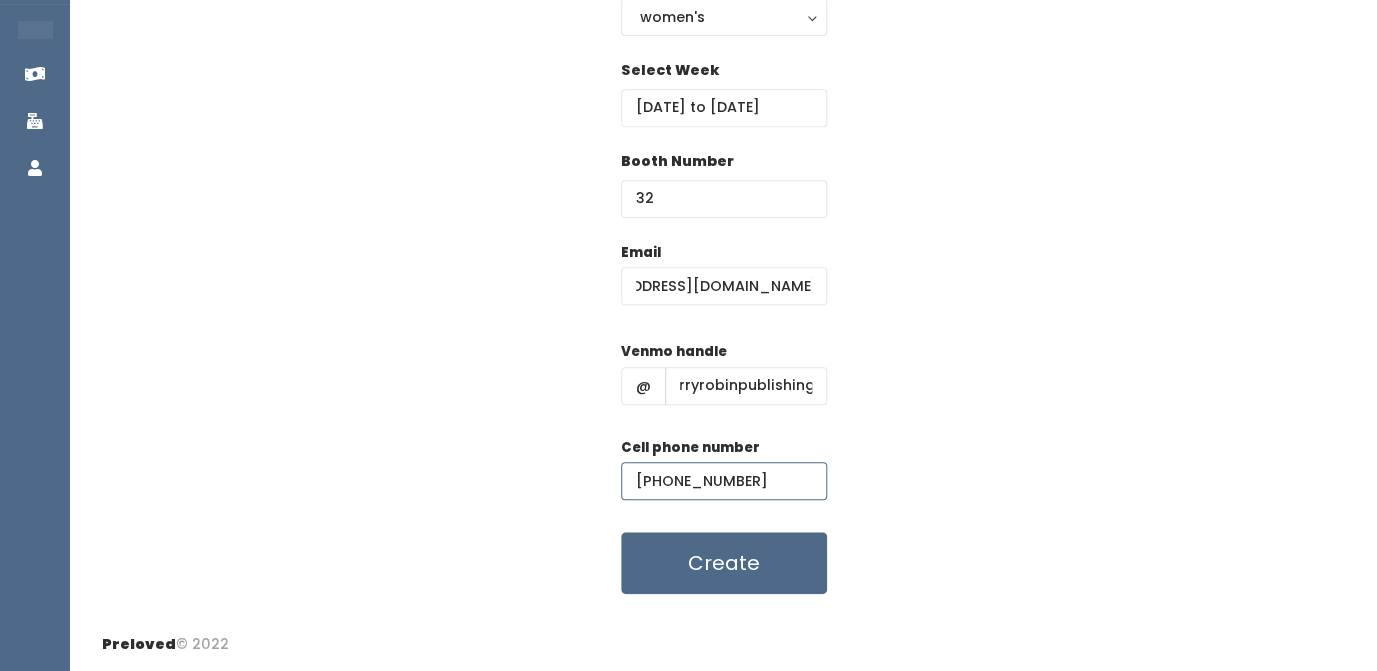 type on "[PHONE_NUMBER]" 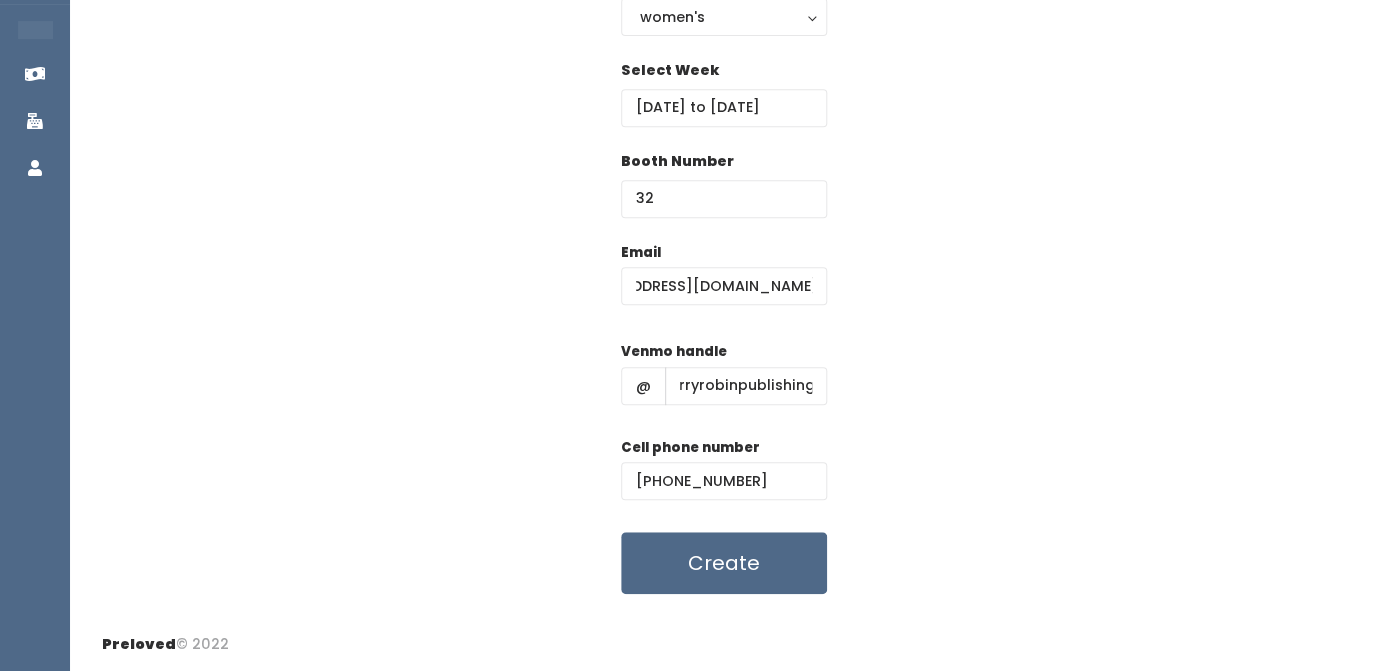 click on "Email
merryrobinpublishing@gmail.com
Venmo handle
@
merryrobinpublishing
Cell phone number
(801) 989-2210
Create" at bounding box center (723, 418) 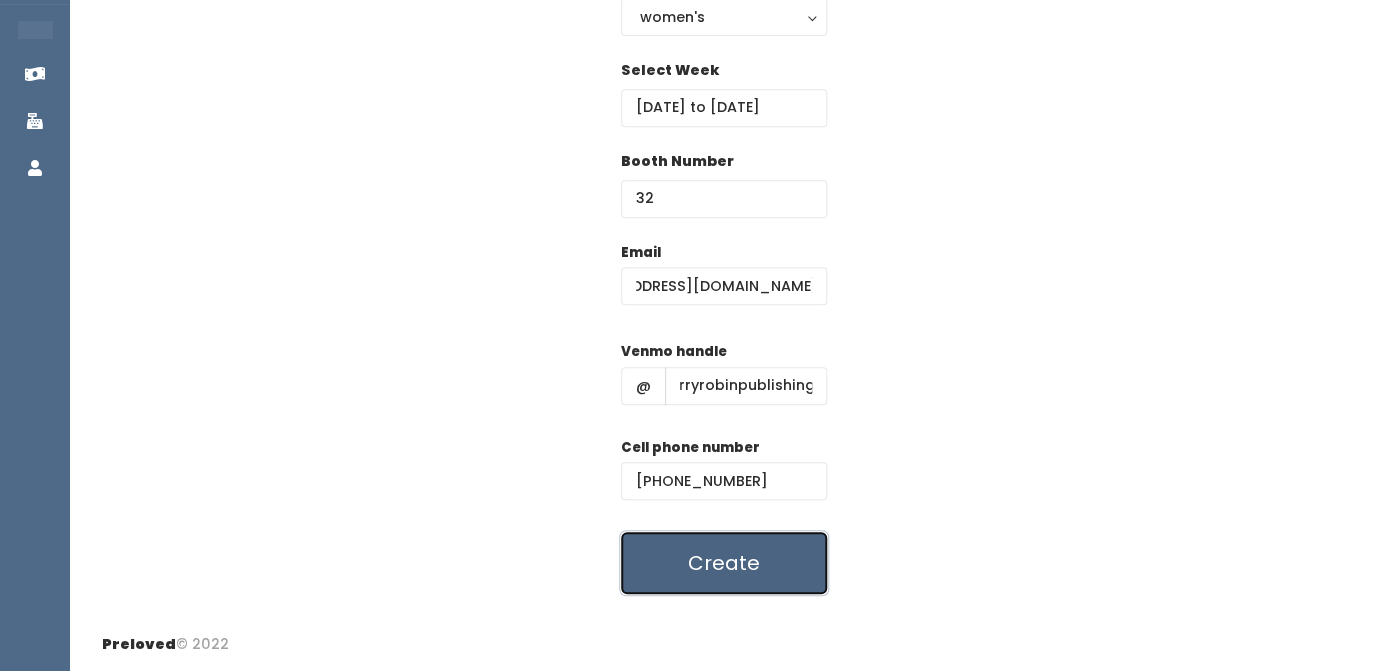 click on "Create" at bounding box center (724, 563) 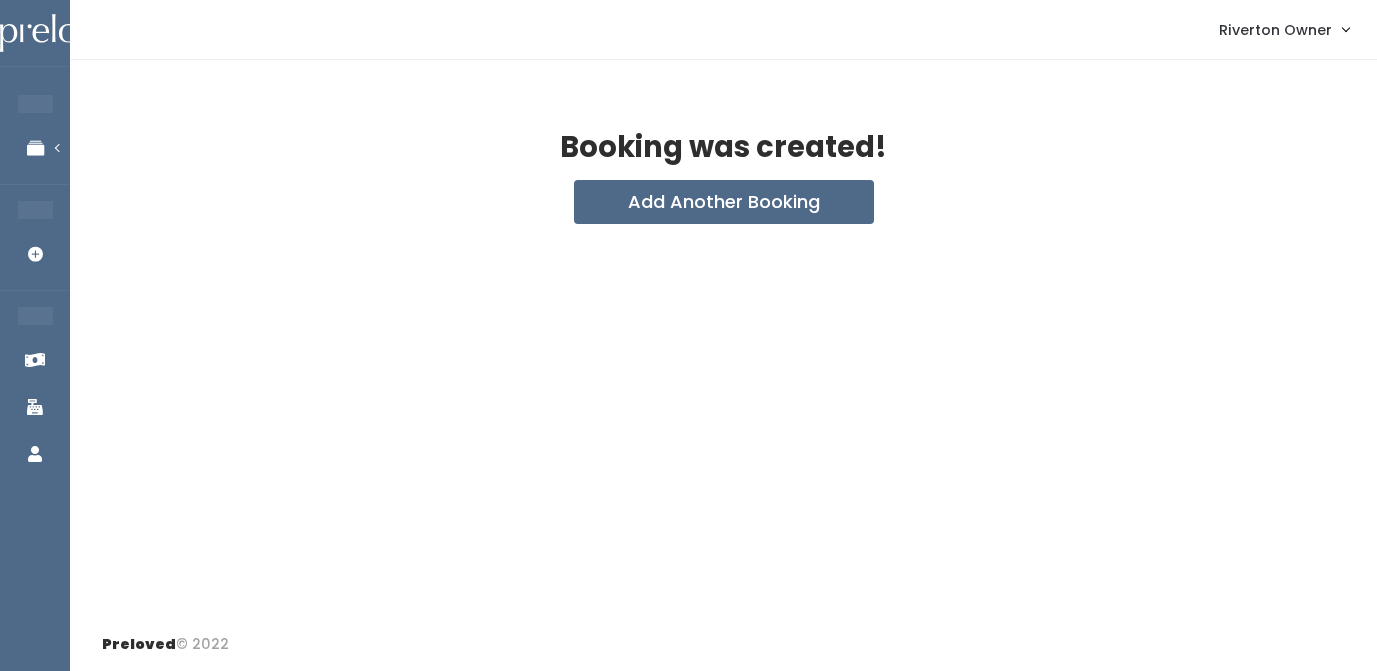 scroll, scrollTop: 0, scrollLeft: 0, axis: both 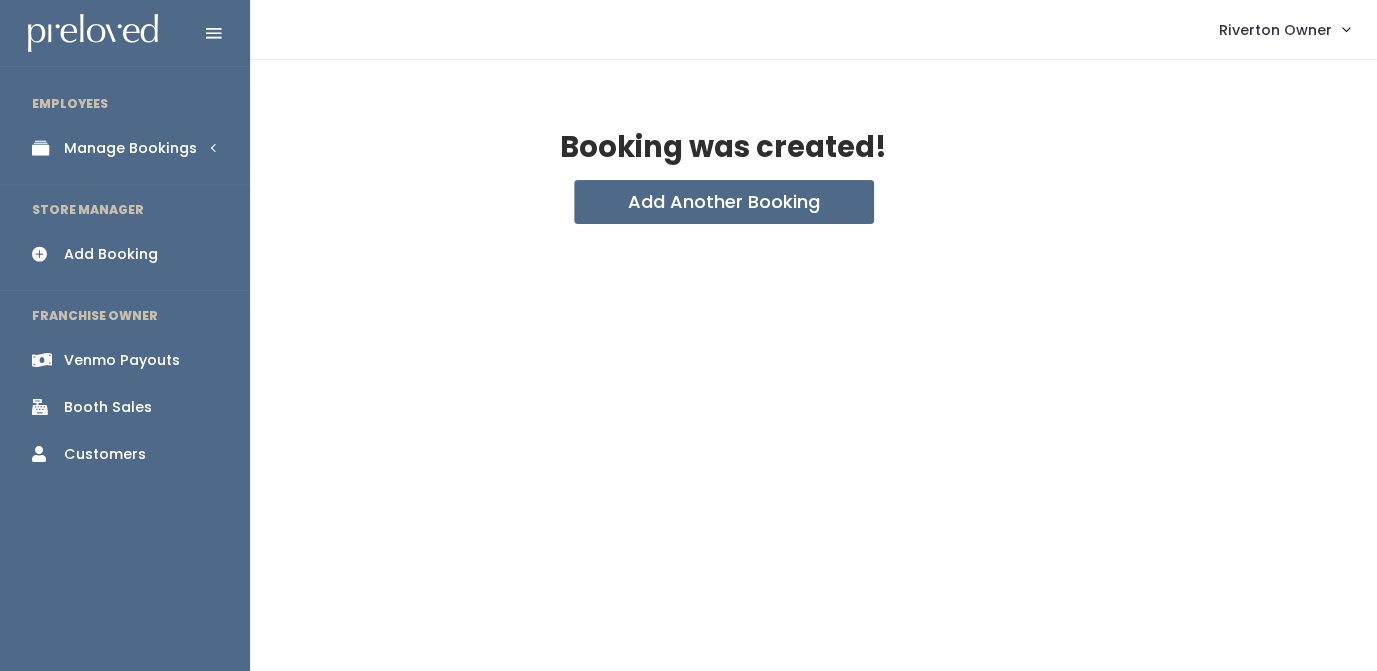 click on "Manage Bookings" at bounding box center [130, 148] 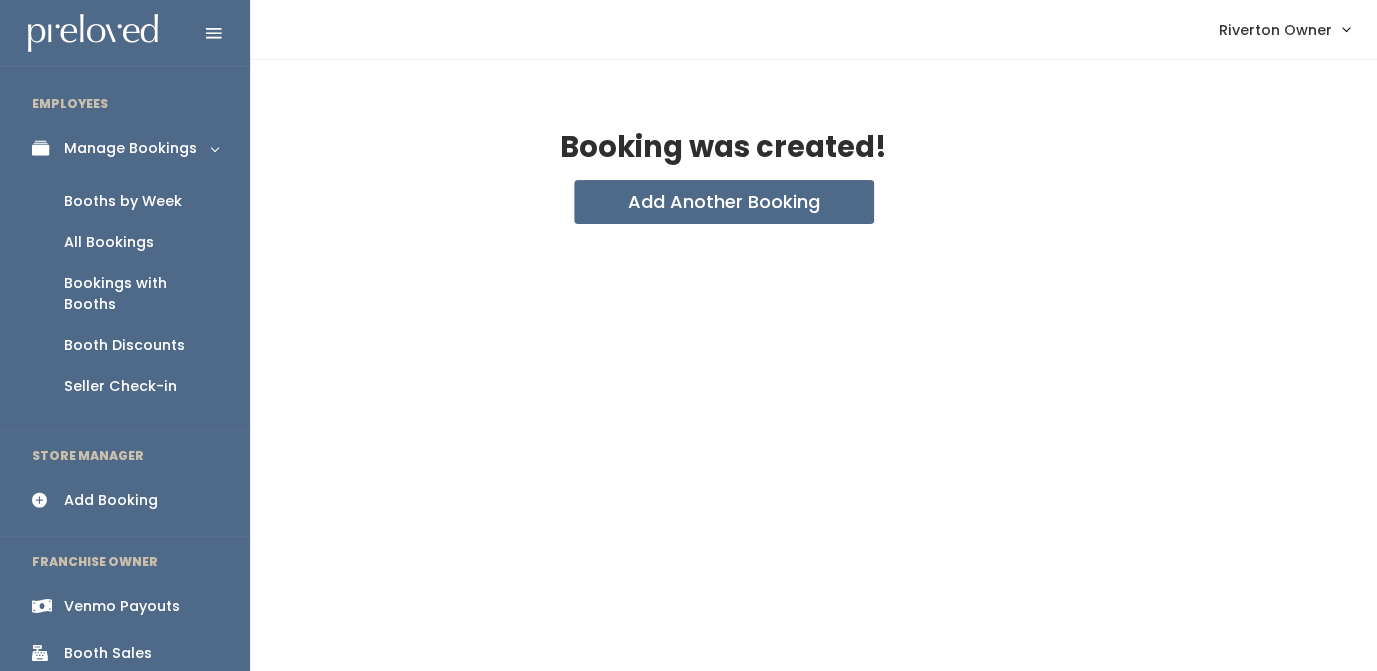 click on "Booths by Week" at bounding box center (123, 201) 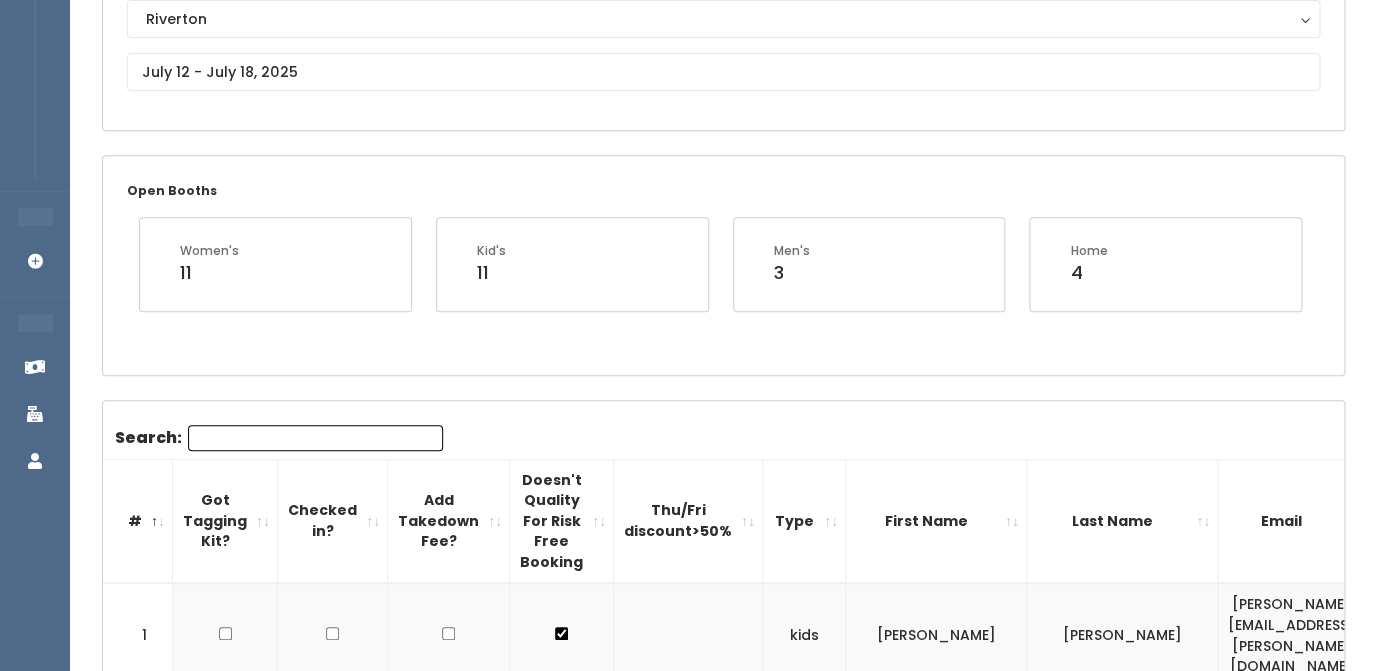 scroll, scrollTop: 109, scrollLeft: 0, axis: vertical 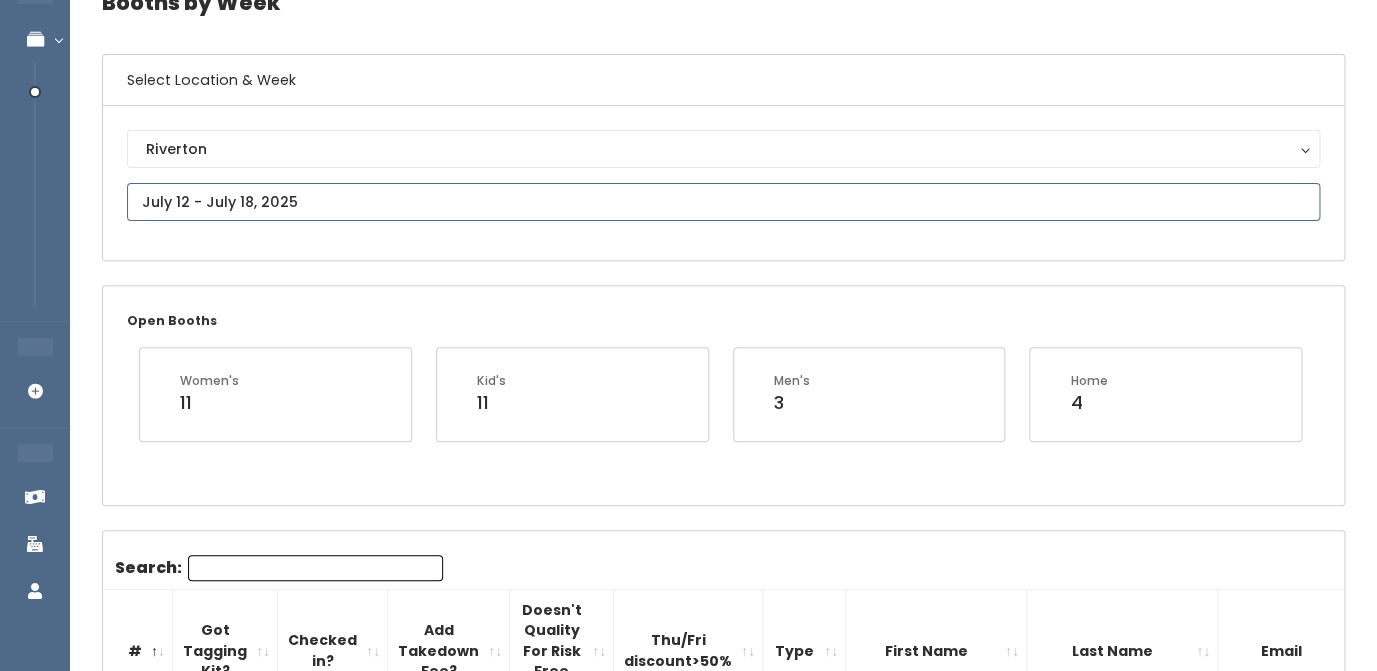 click at bounding box center [723, 202] 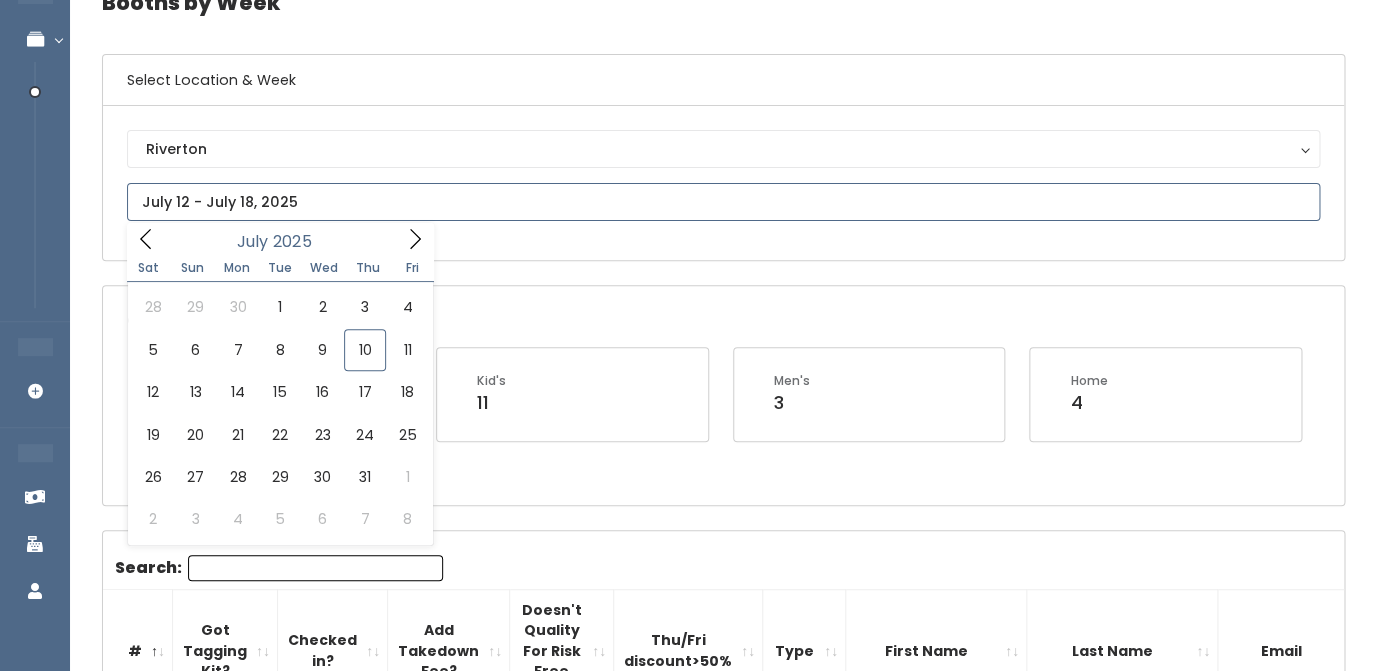 click 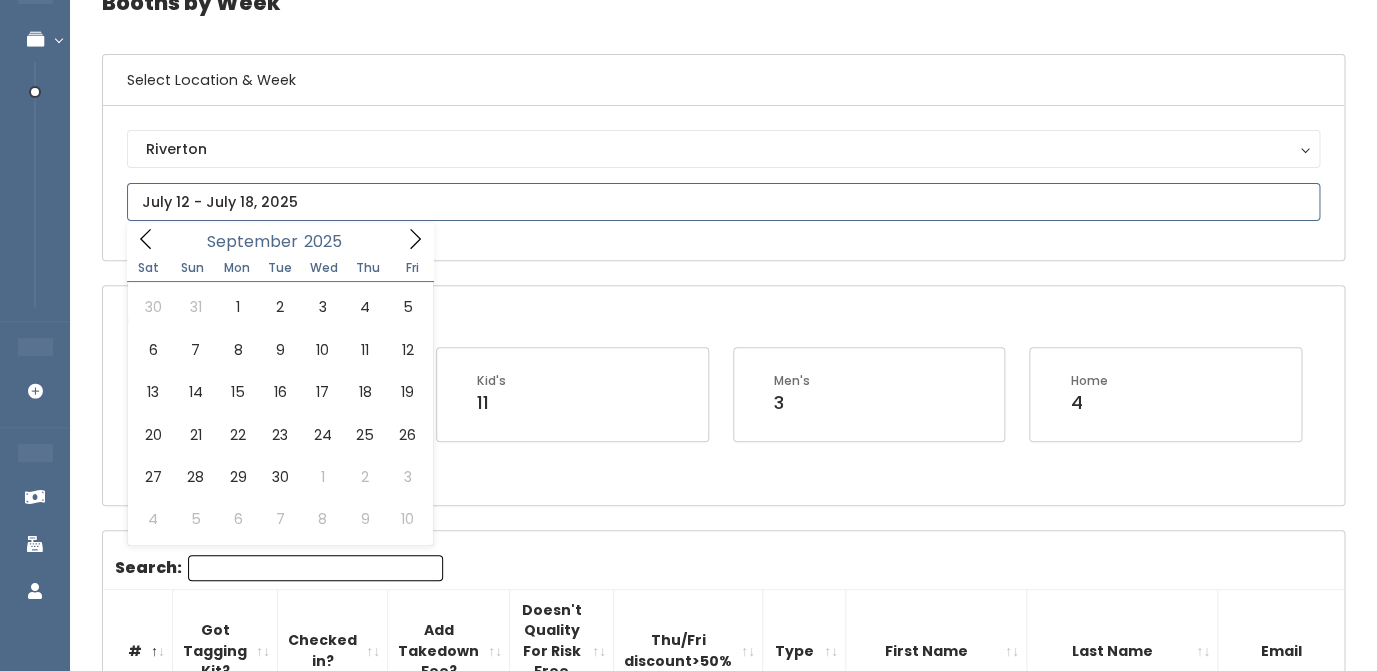click 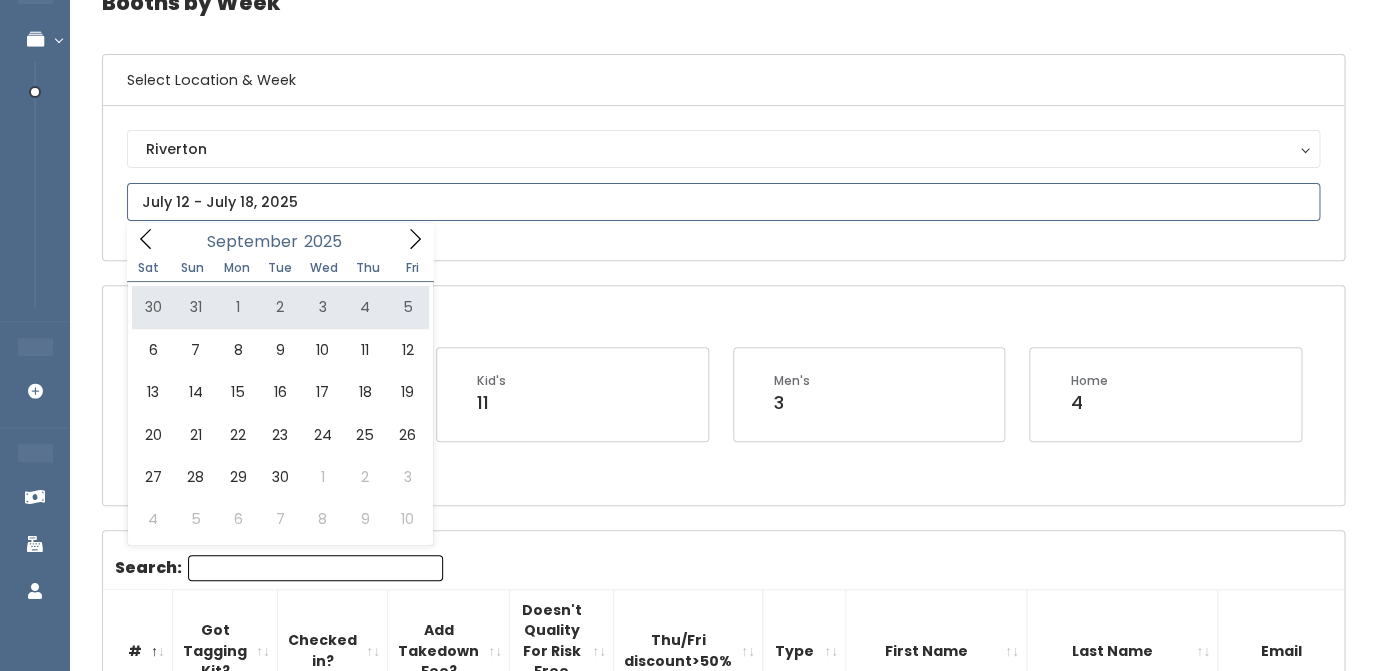 click at bounding box center [146, 238] 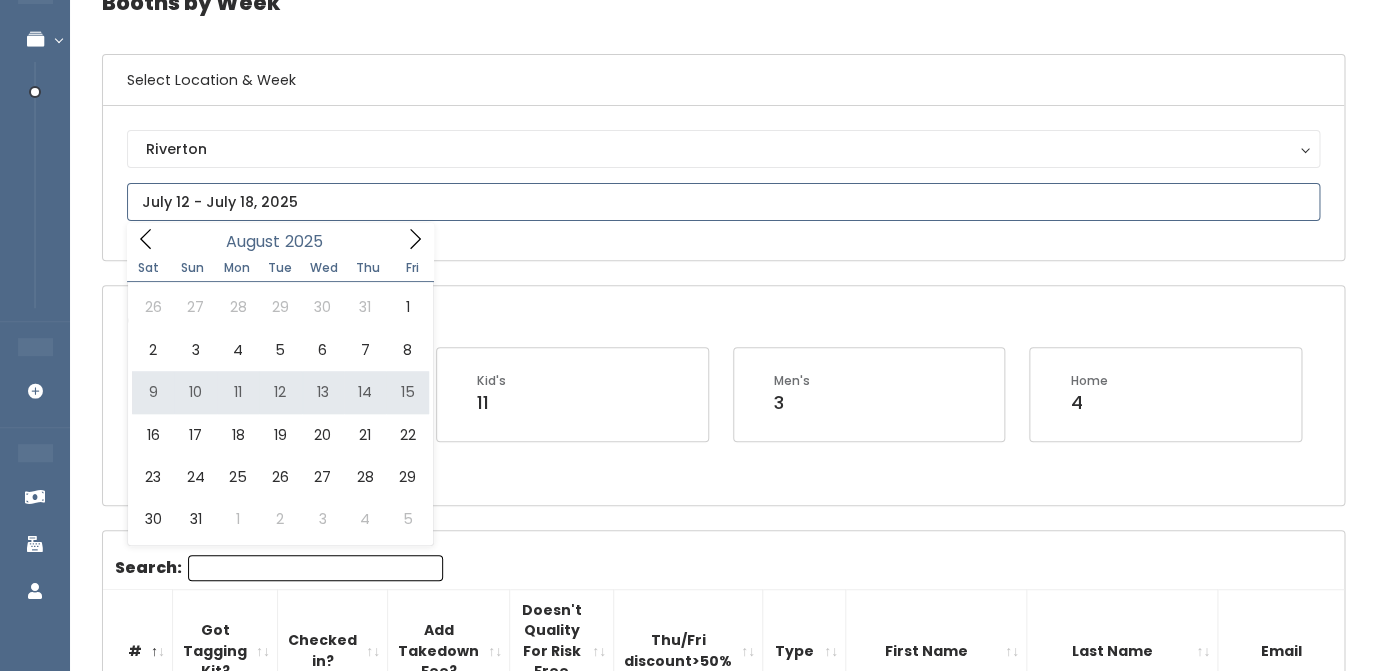 type on "August 9 to August 15" 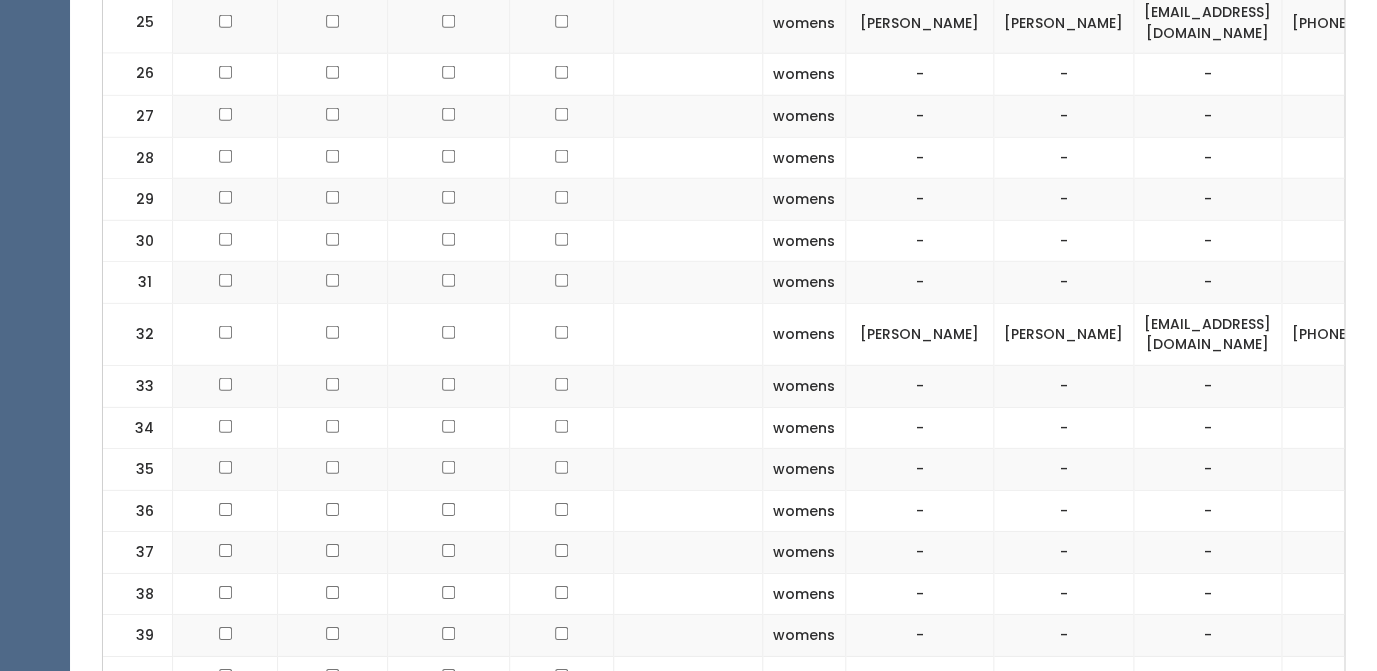 scroll, scrollTop: 1983, scrollLeft: 0, axis: vertical 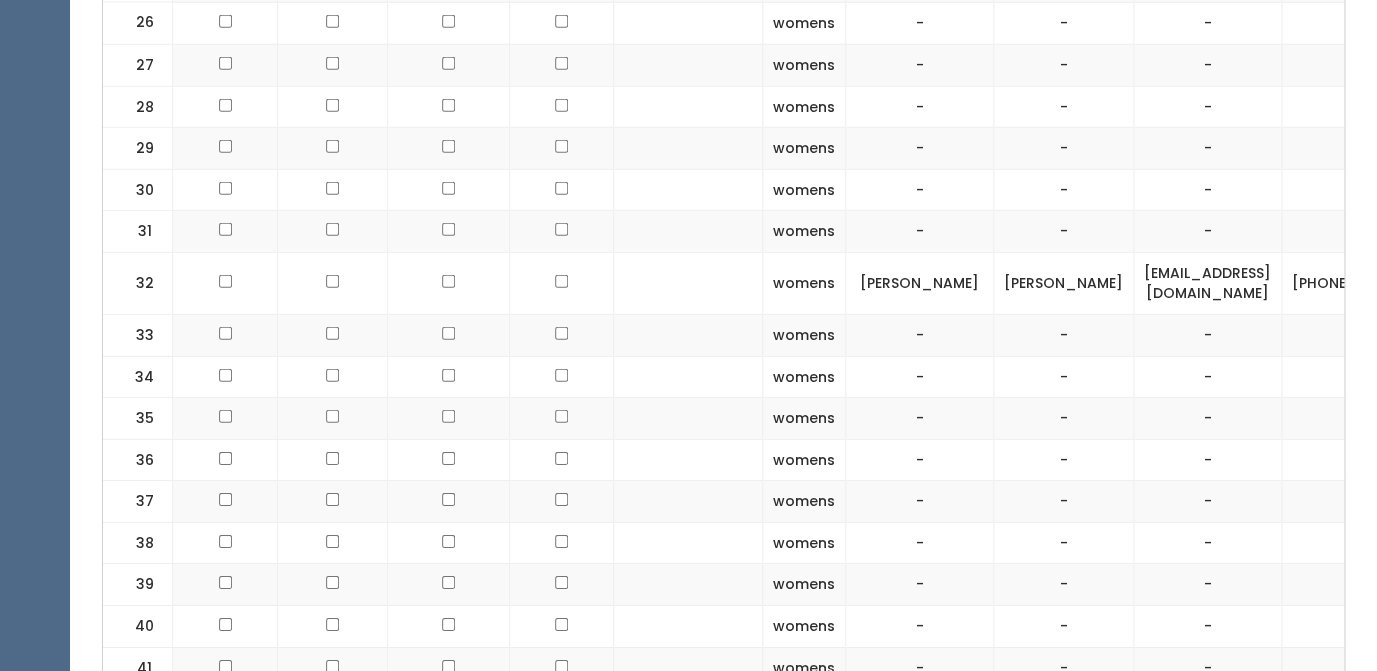click at bounding box center [561, -1079] 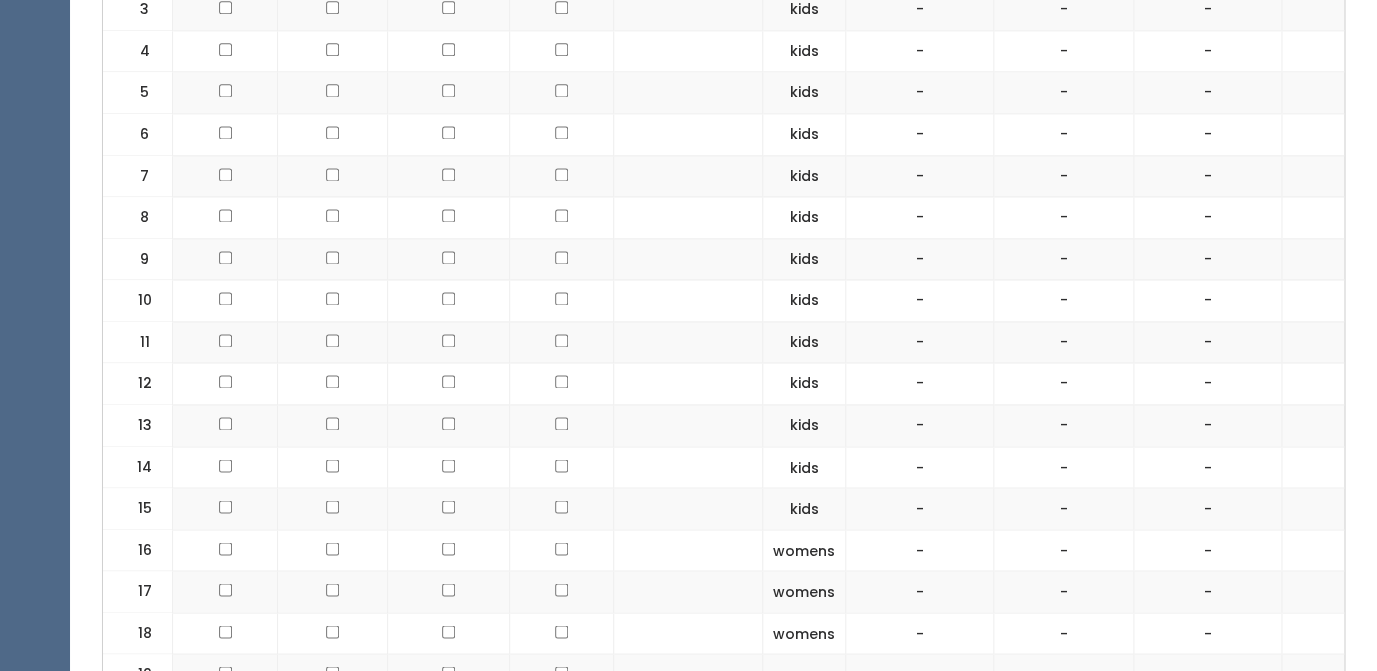 scroll, scrollTop: 504, scrollLeft: 0, axis: vertical 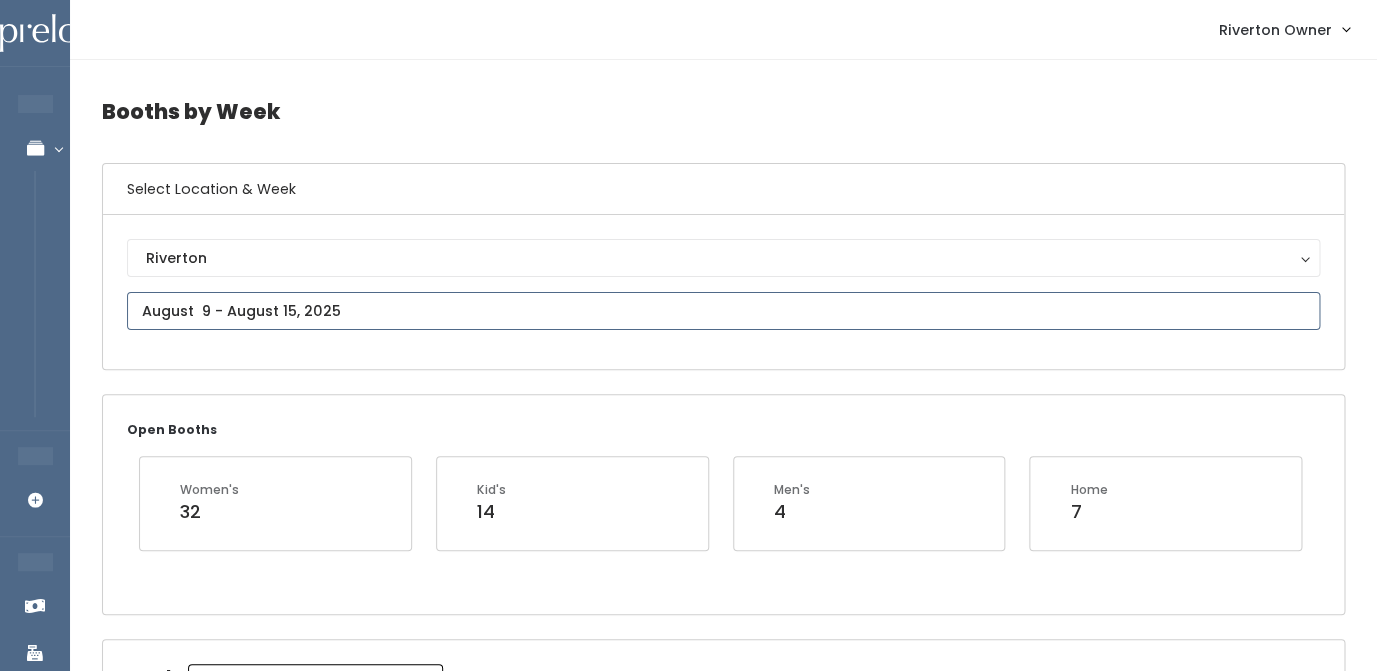click at bounding box center (723, 311) 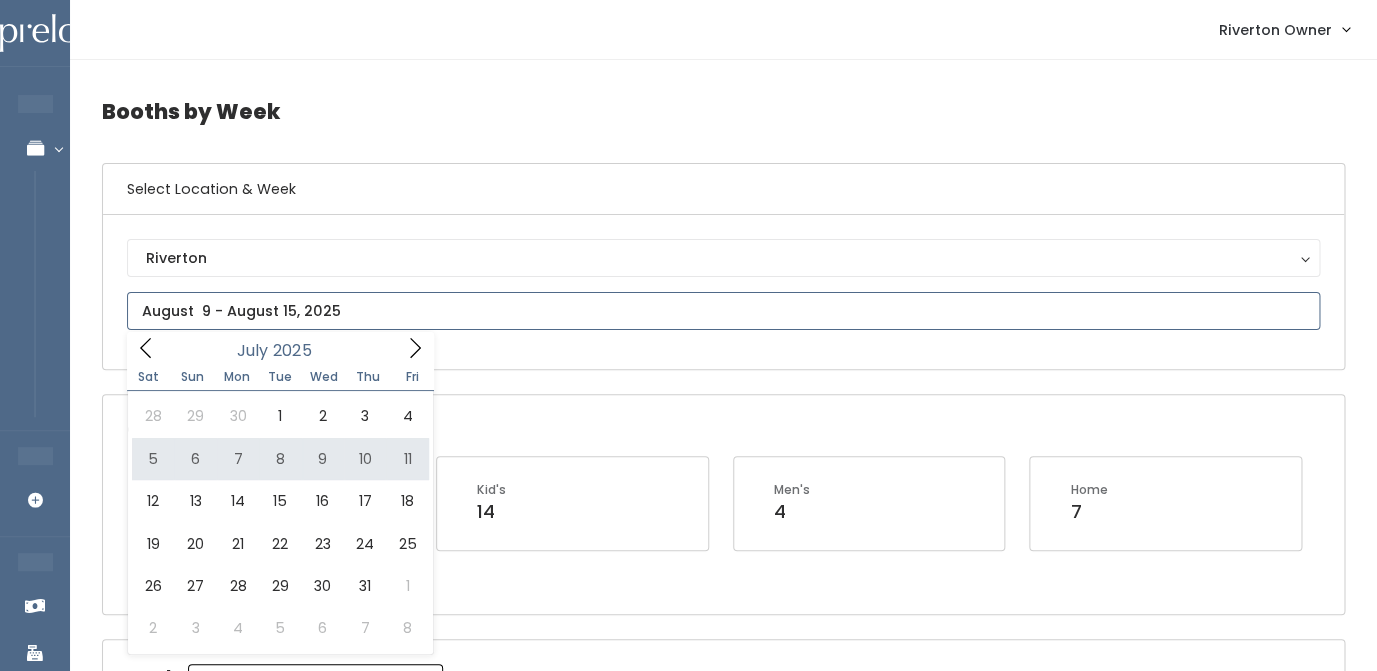 type on "[DATE] to [DATE]" 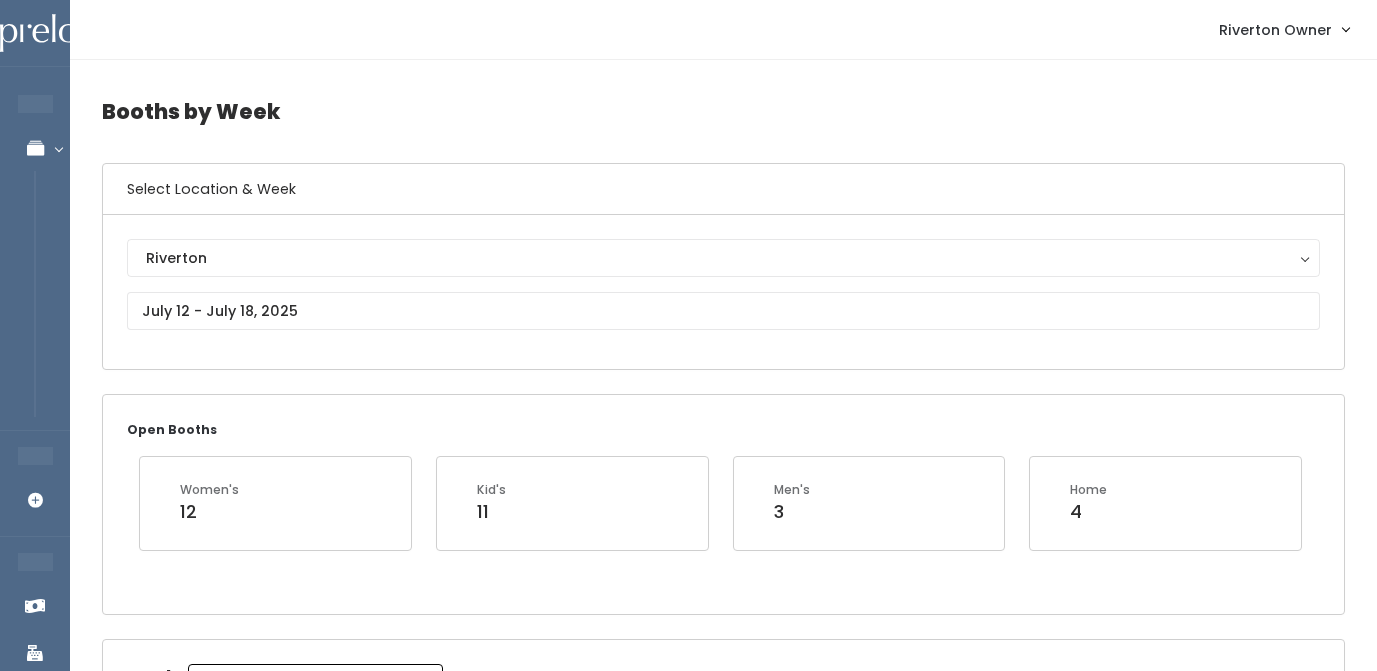 scroll, scrollTop: 366, scrollLeft: 0, axis: vertical 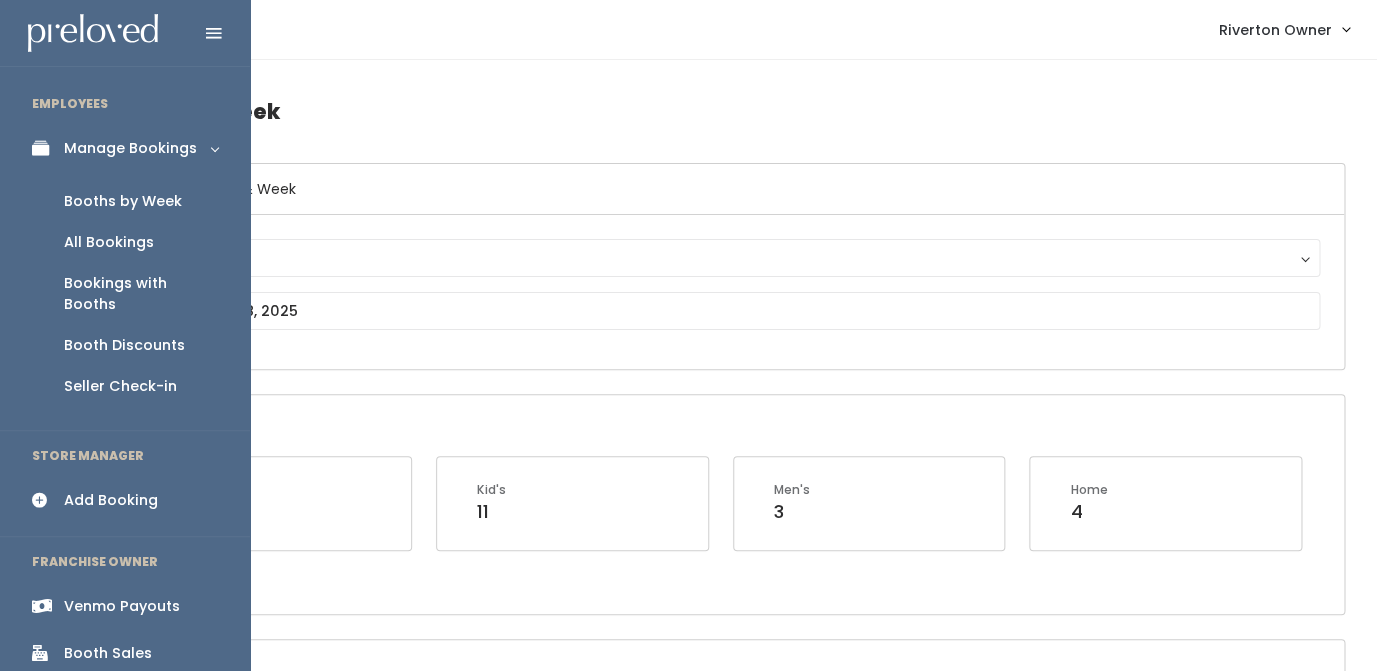 click on "Booth Sales" 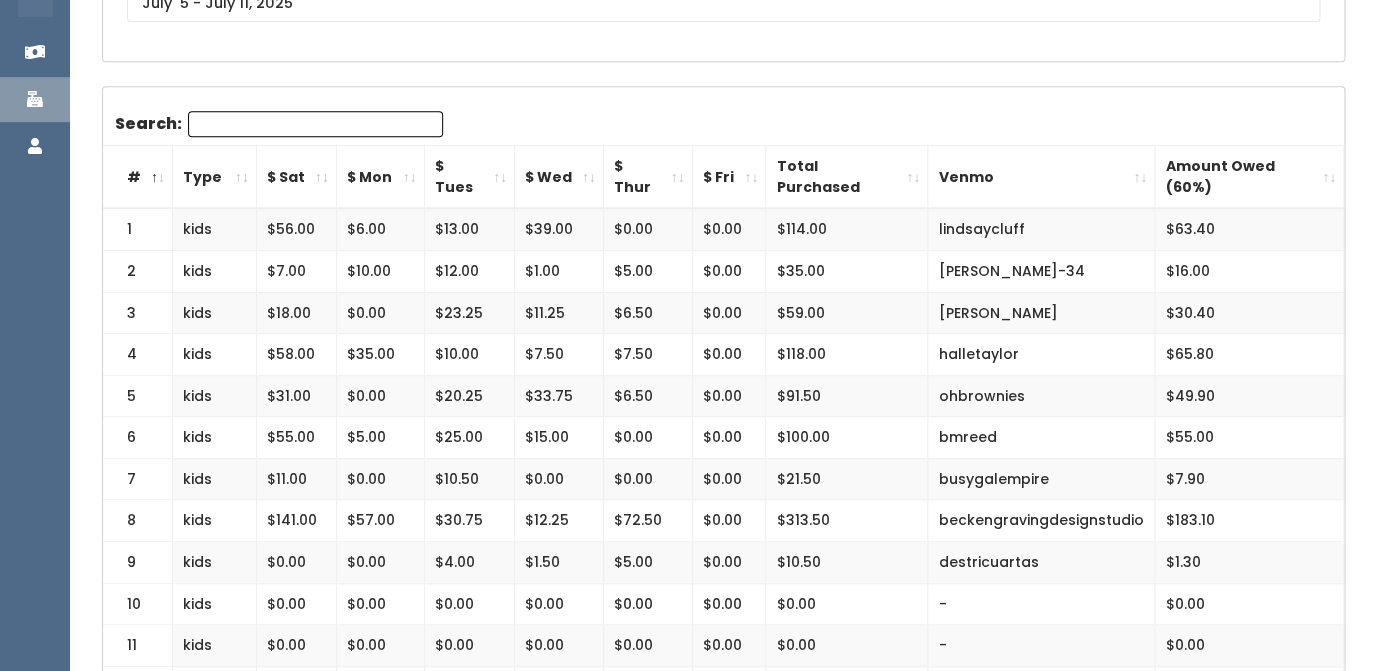 scroll, scrollTop: 352, scrollLeft: 0, axis: vertical 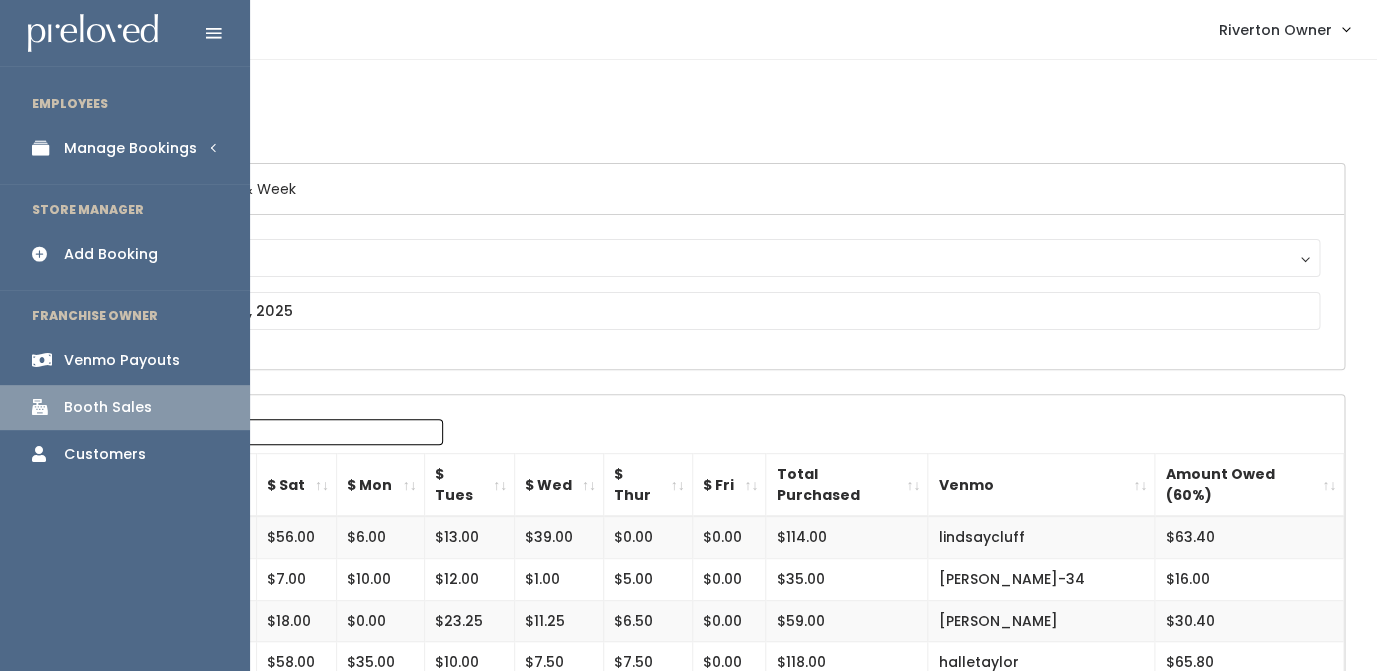 click on "Manage Bookings" at bounding box center [130, 148] 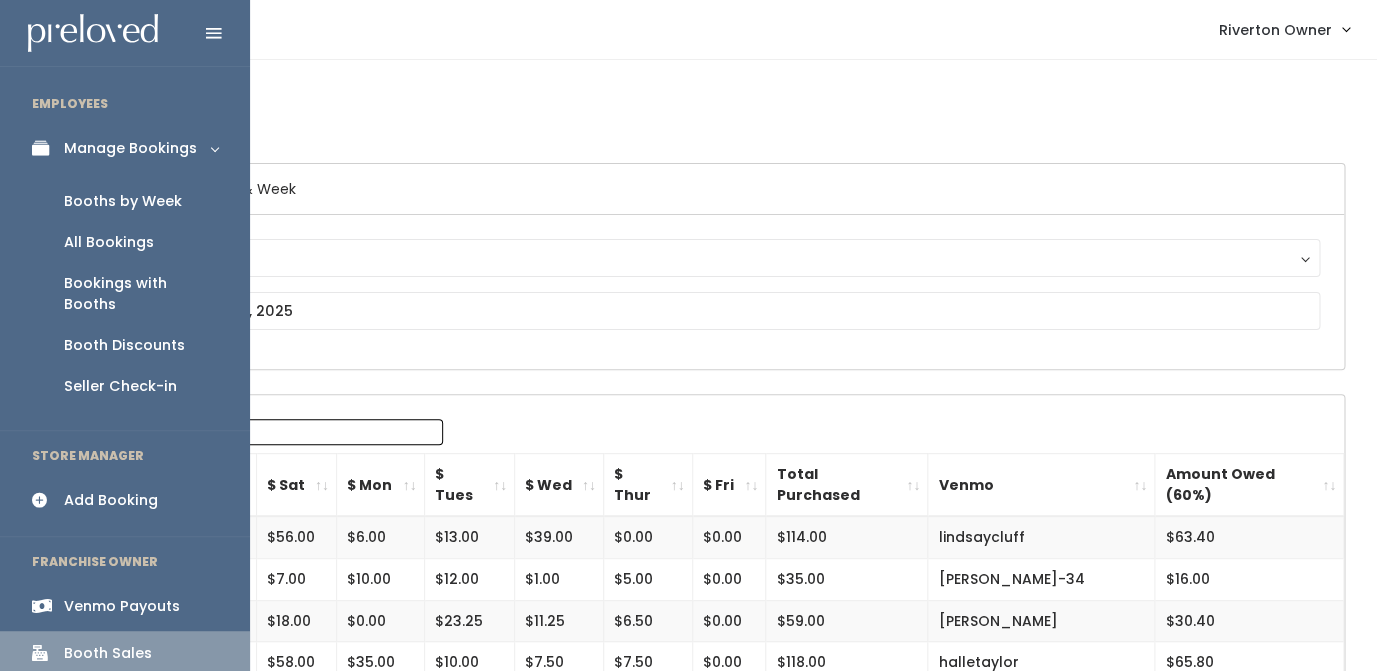 click on "Booths by Week" at bounding box center [123, 201] 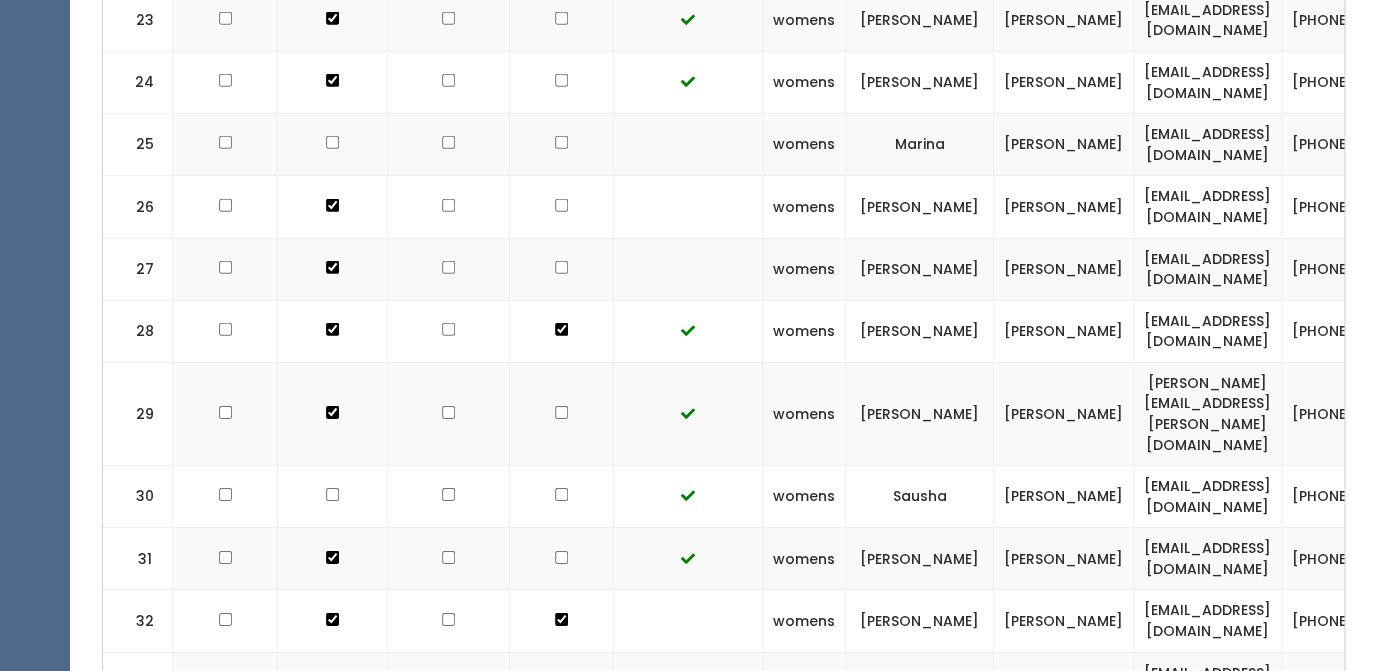 scroll, scrollTop: 1934, scrollLeft: 0, axis: vertical 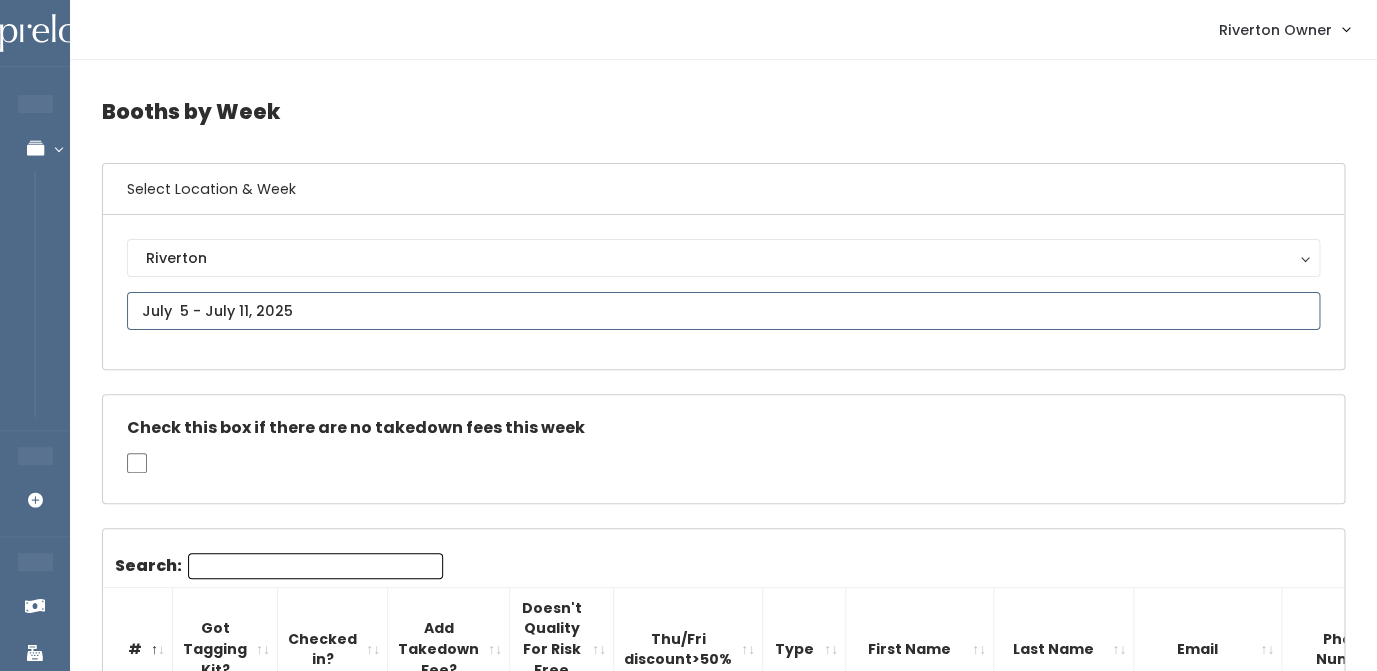 click at bounding box center (723, 311) 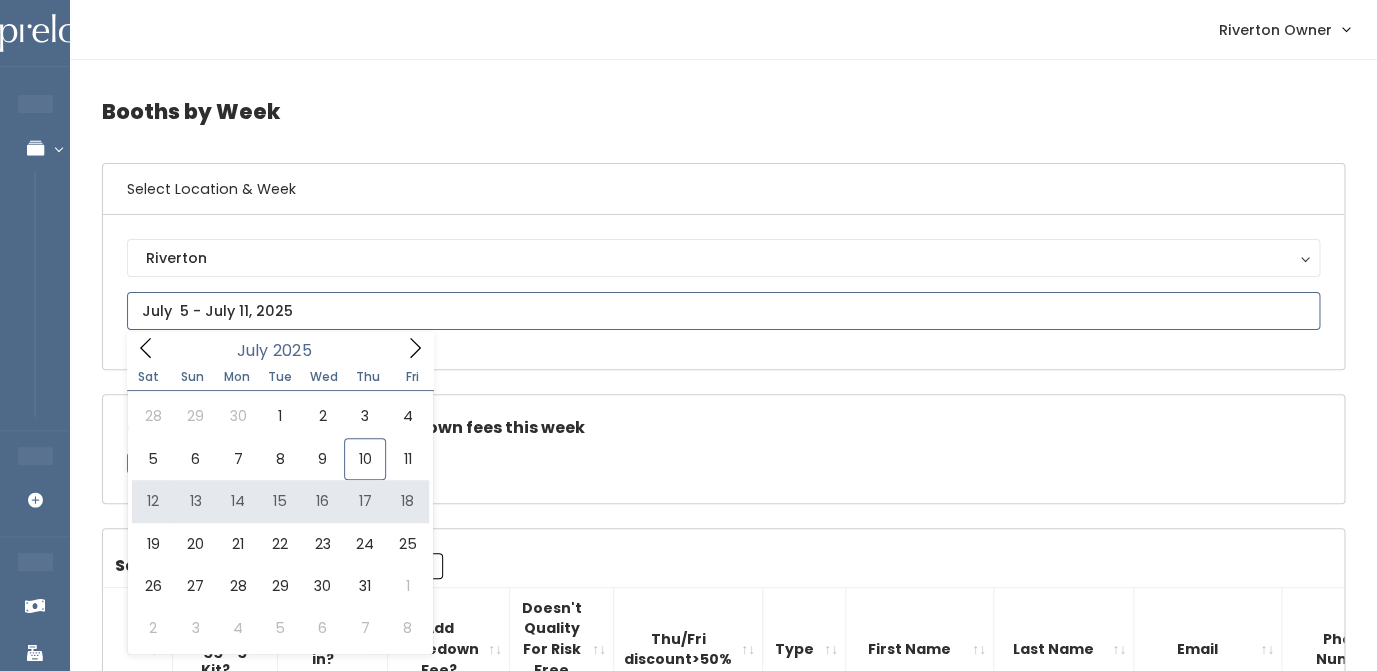 type on "July 12 to July 18" 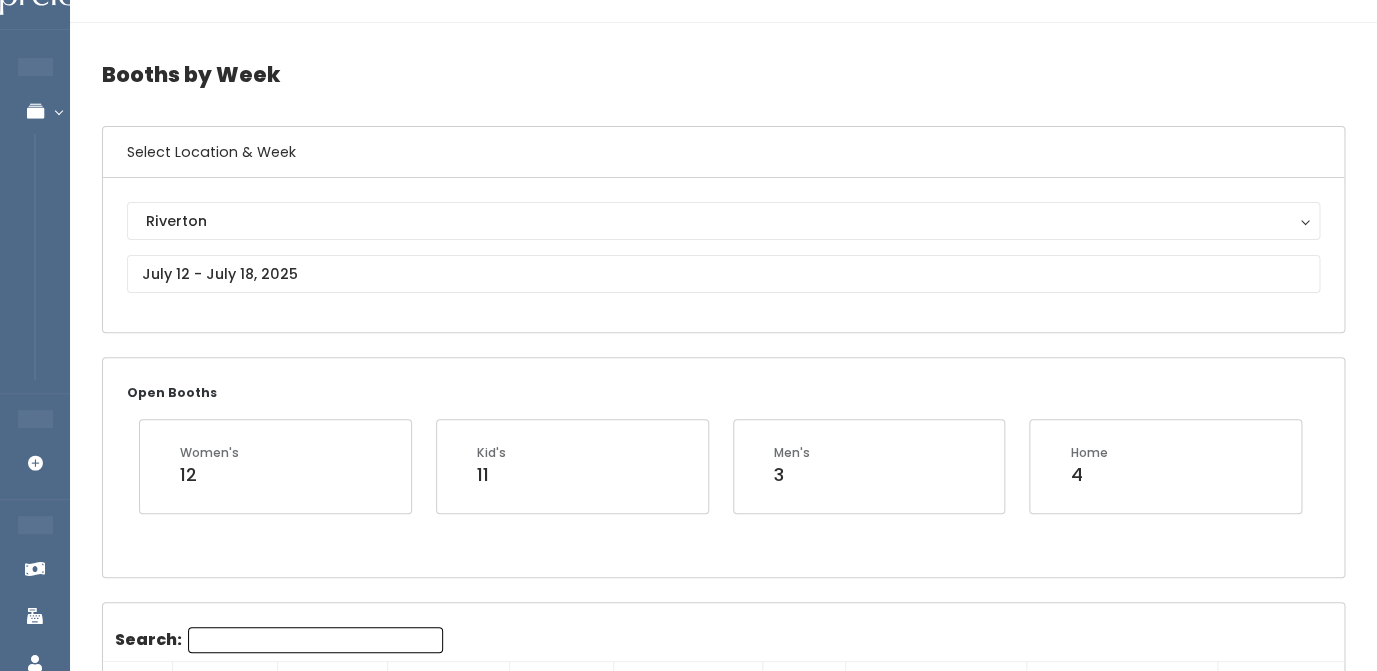 scroll, scrollTop: 0, scrollLeft: 0, axis: both 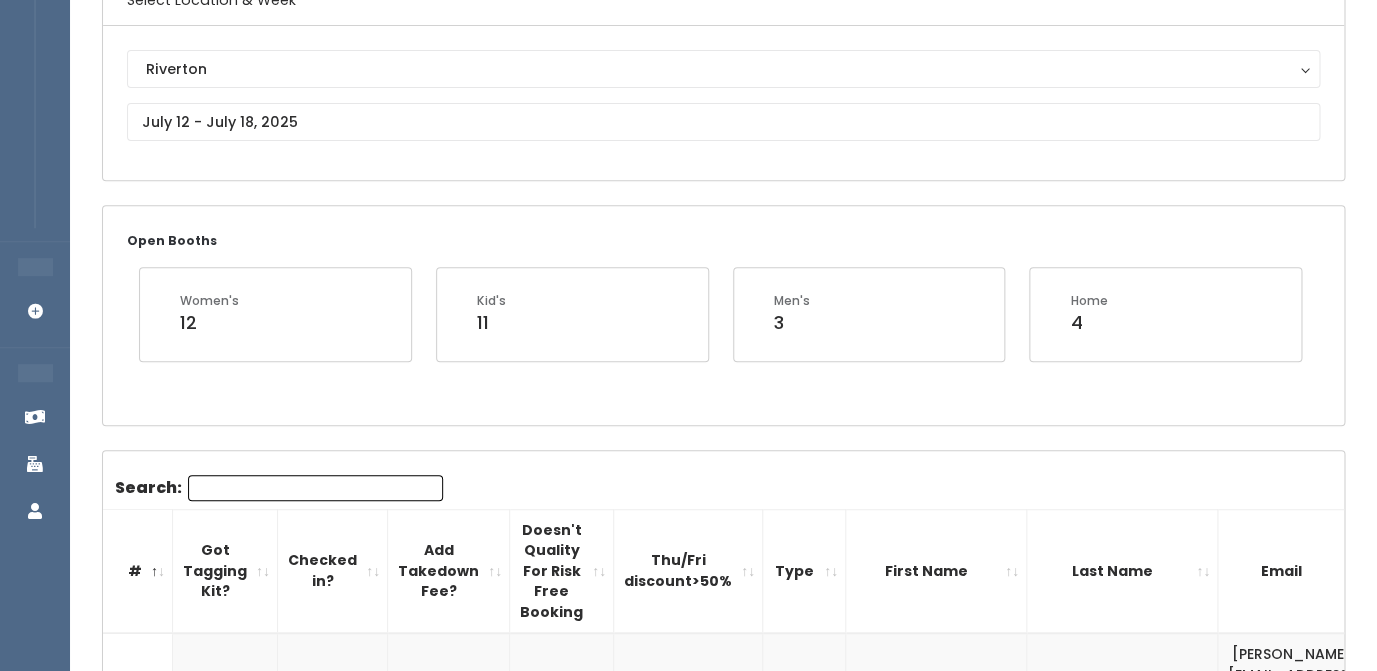 click on "Search:" at bounding box center (315, 488) 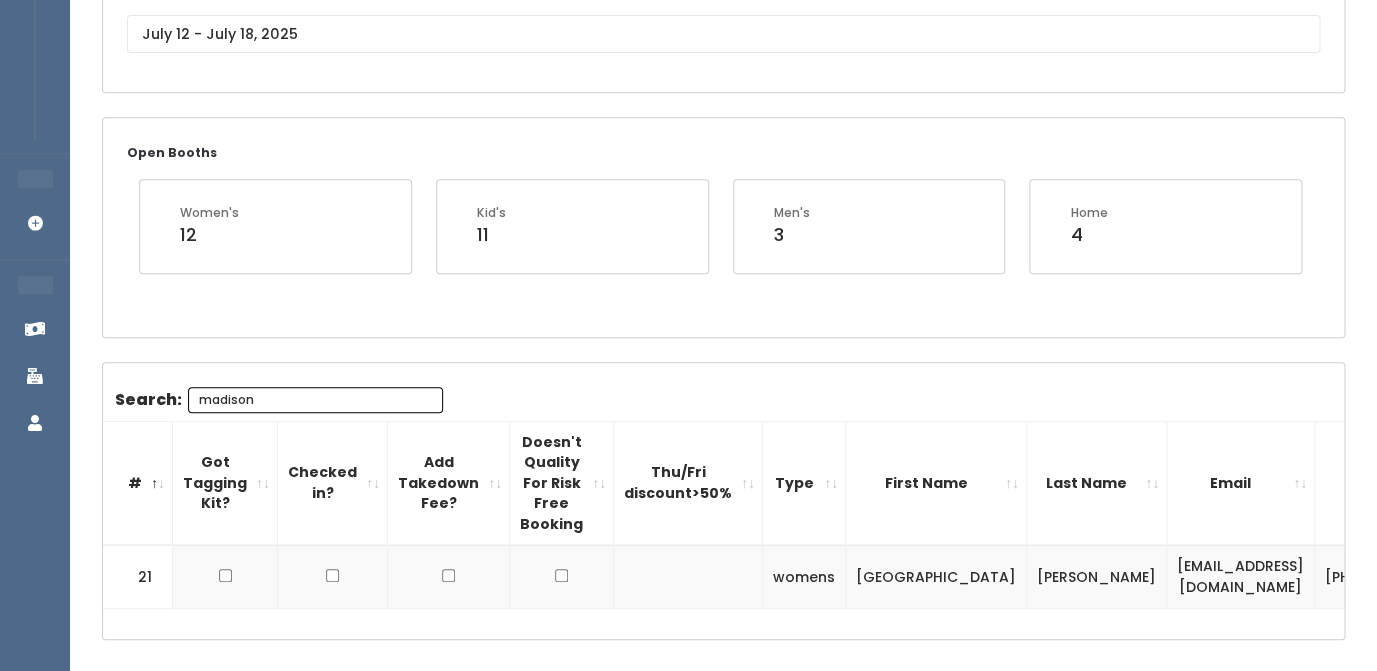scroll, scrollTop: 276, scrollLeft: 0, axis: vertical 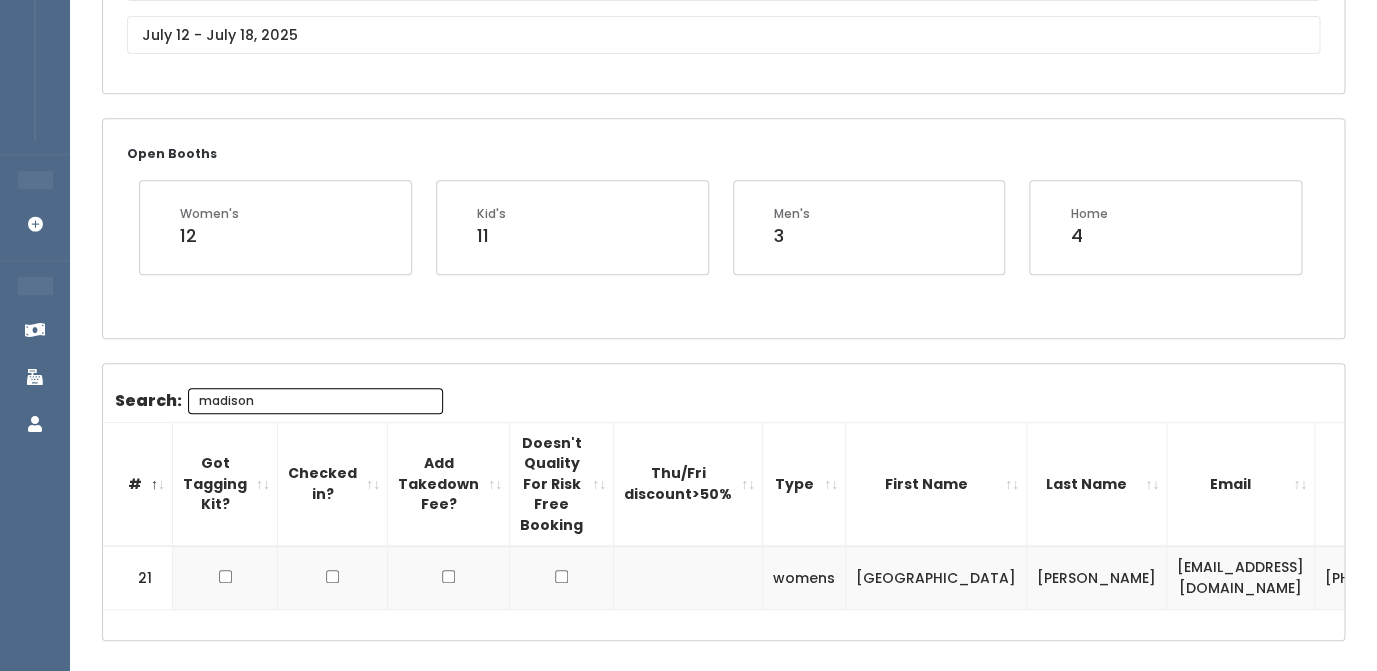 type on "madison" 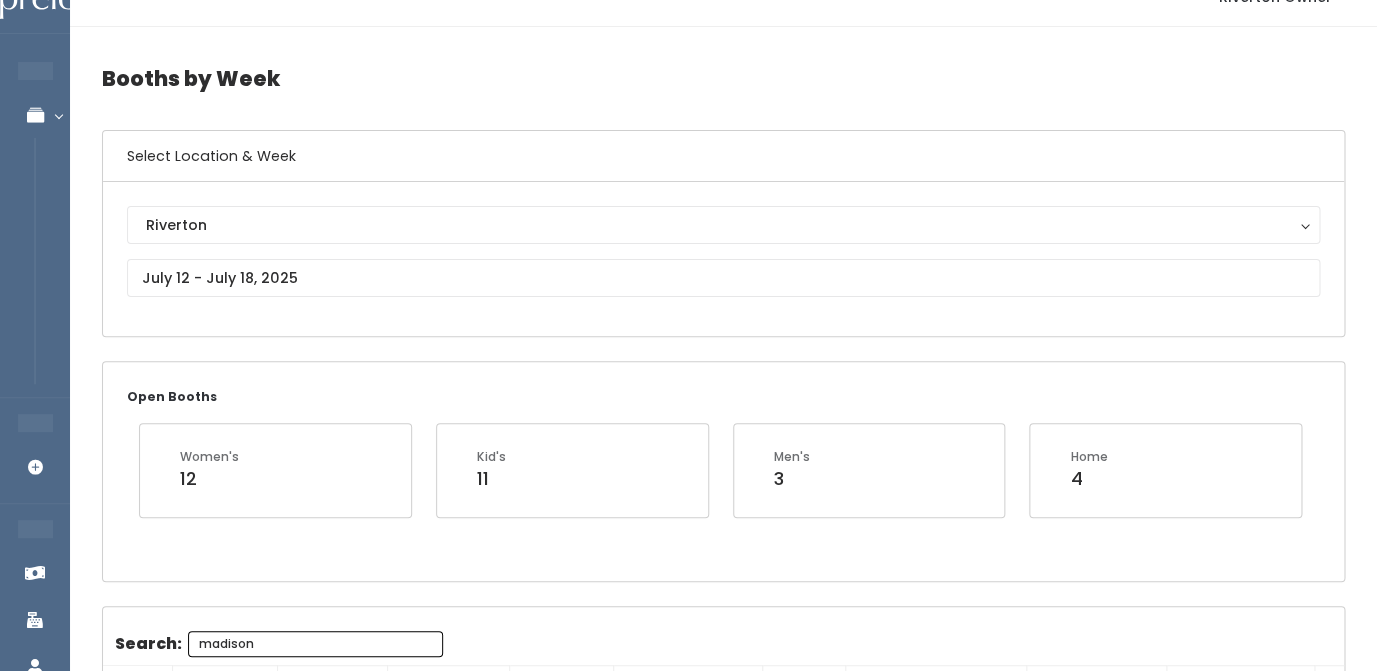 scroll, scrollTop: 0, scrollLeft: 0, axis: both 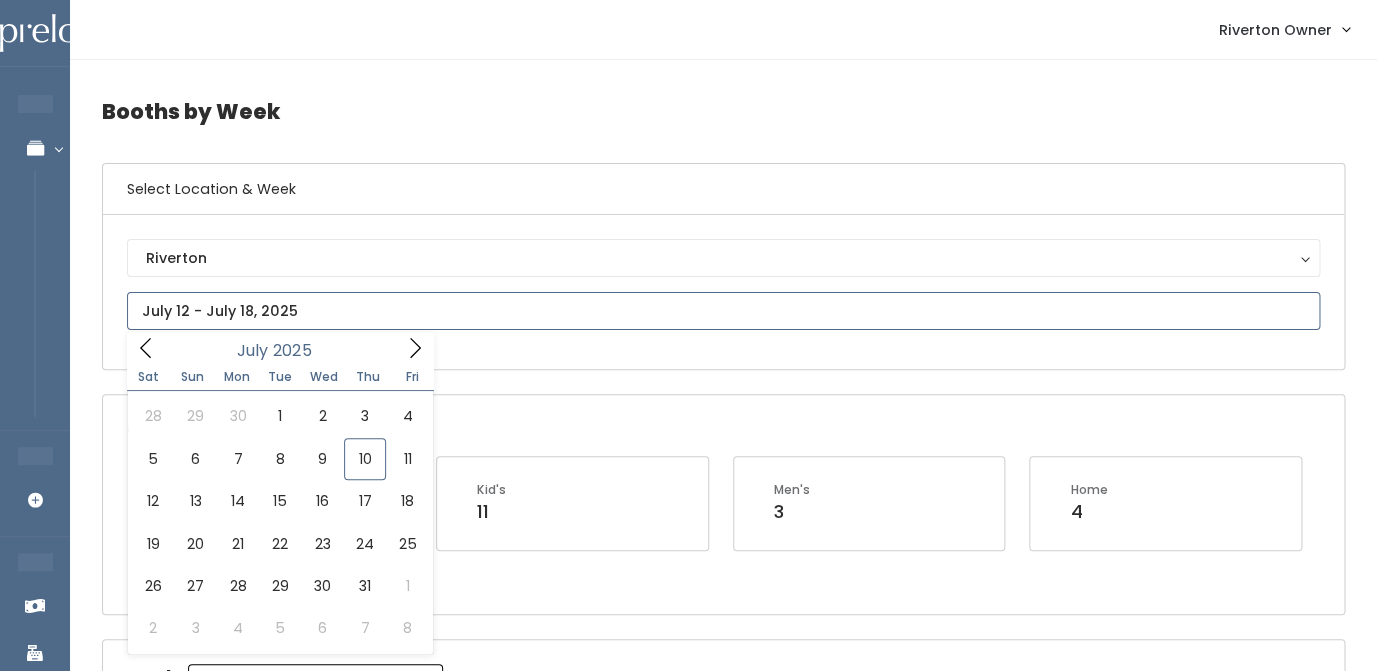 click at bounding box center [723, 311] 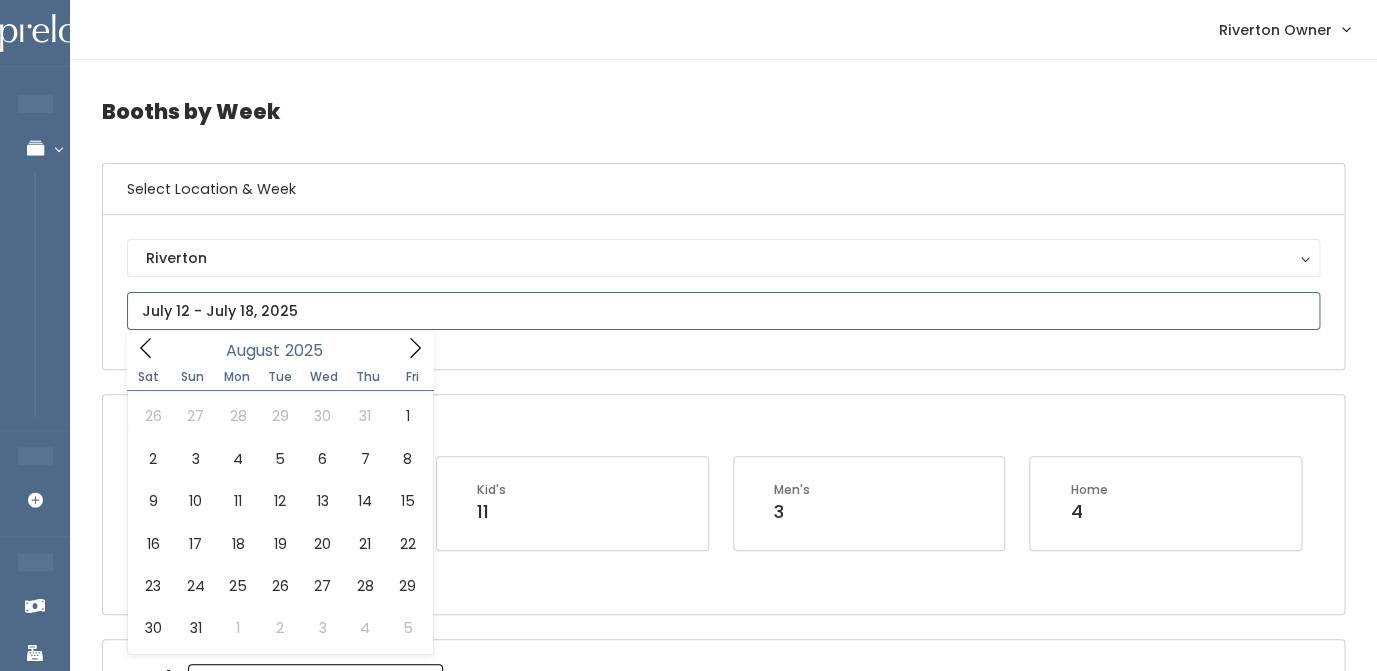 click 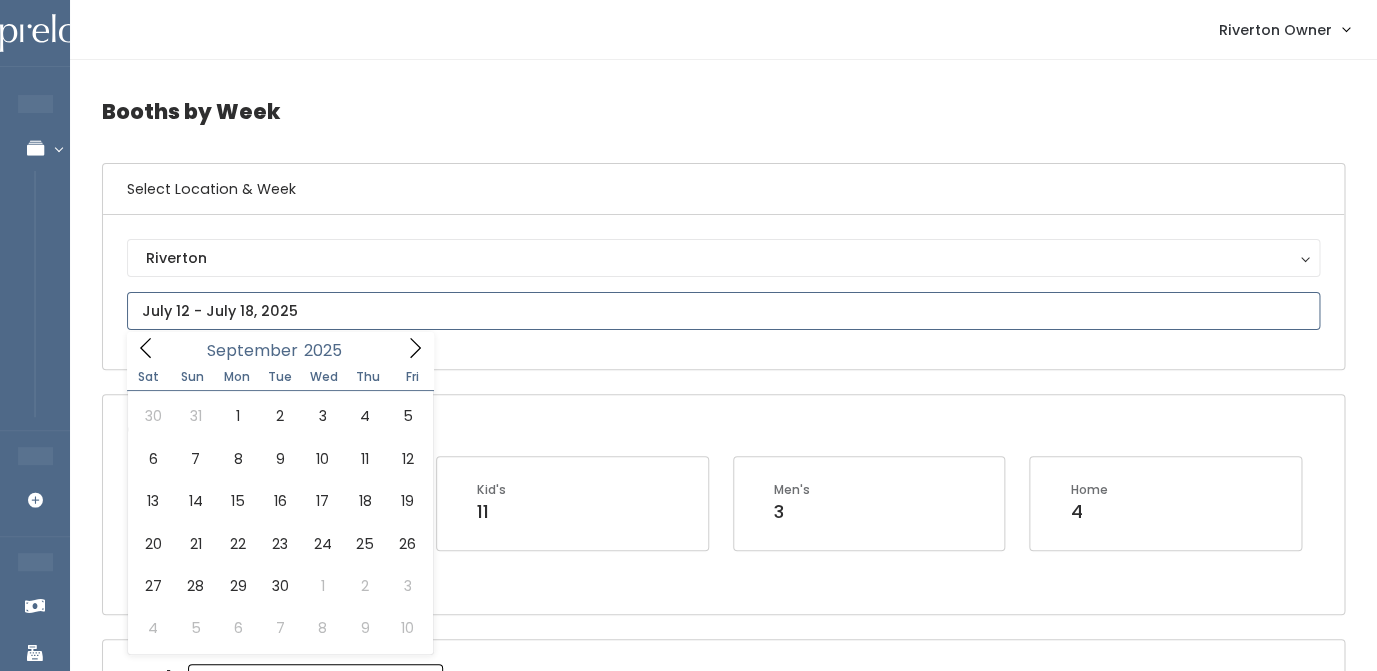 click 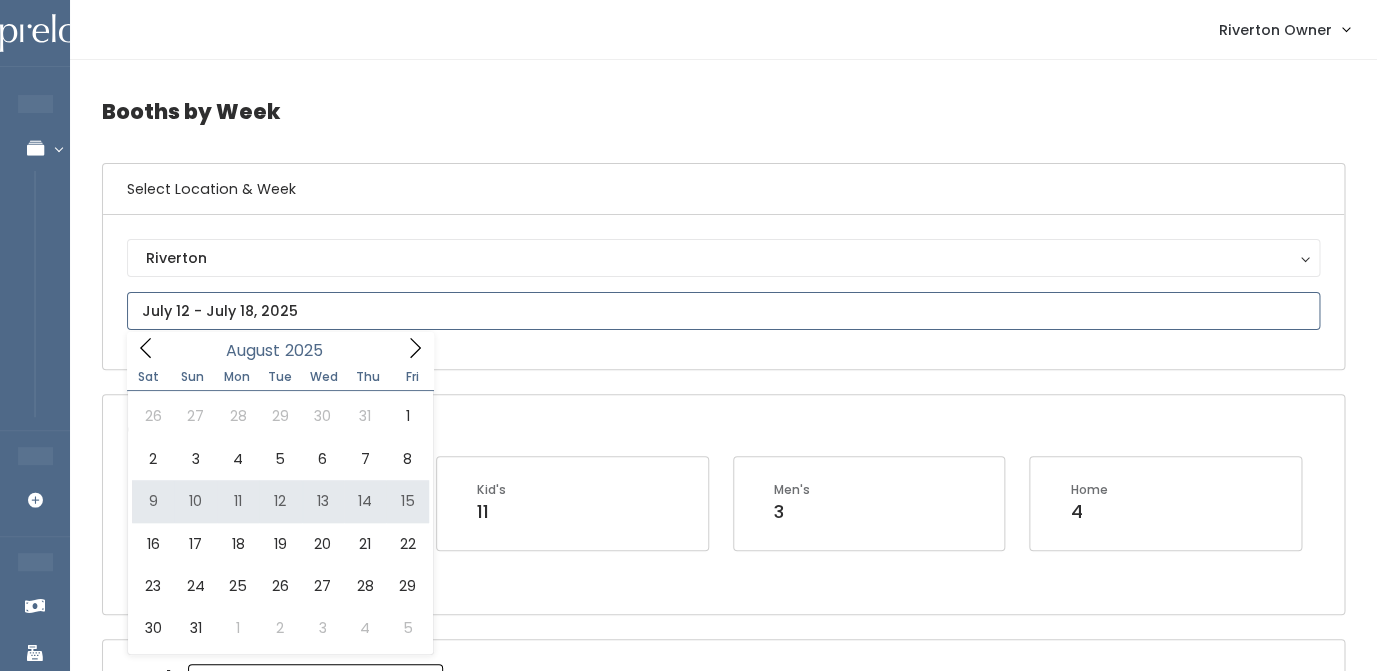 type on "August 9 to August 15" 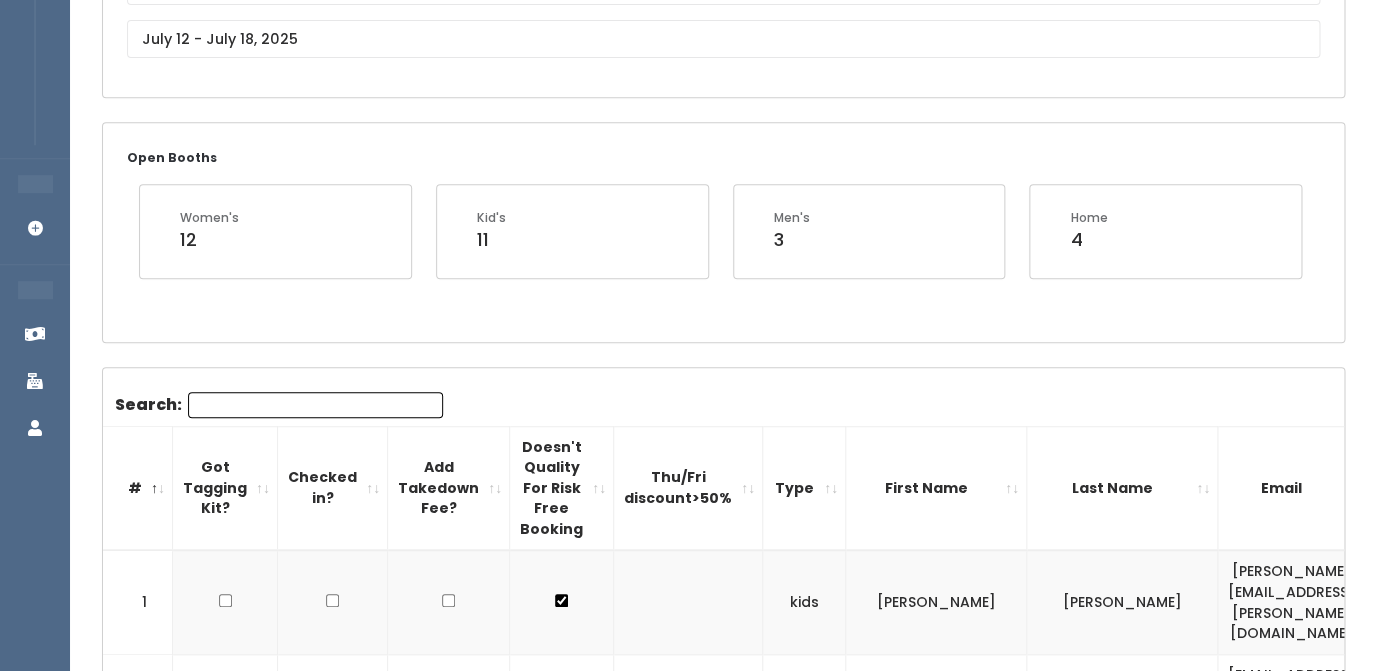 scroll, scrollTop: 331, scrollLeft: 0, axis: vertical 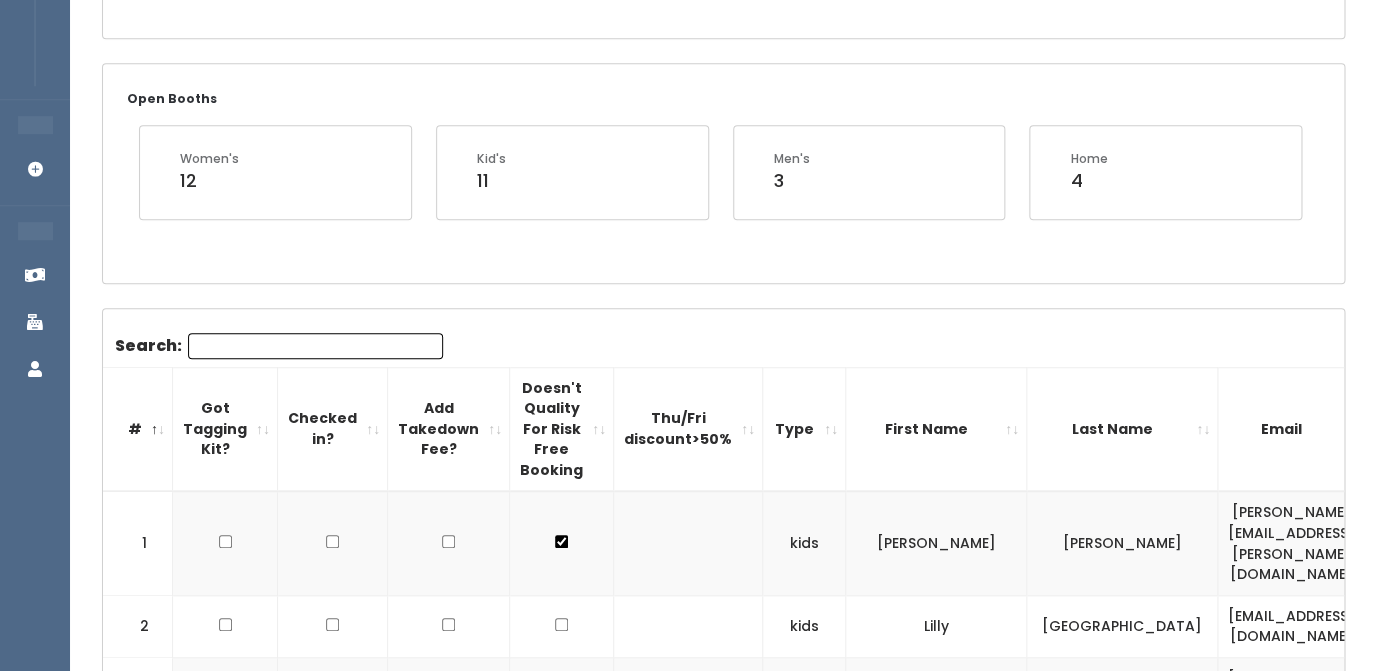 click on "Search:" at bounding box center (315, 346) 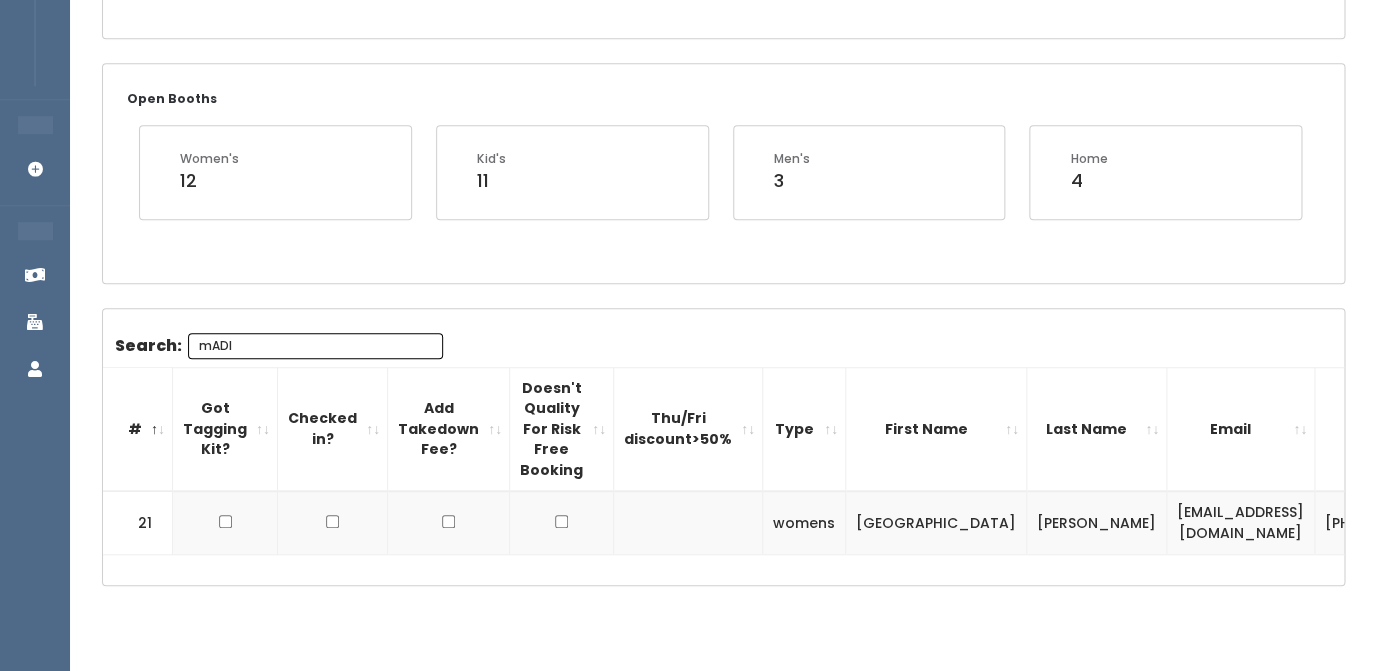 type on "mADI" 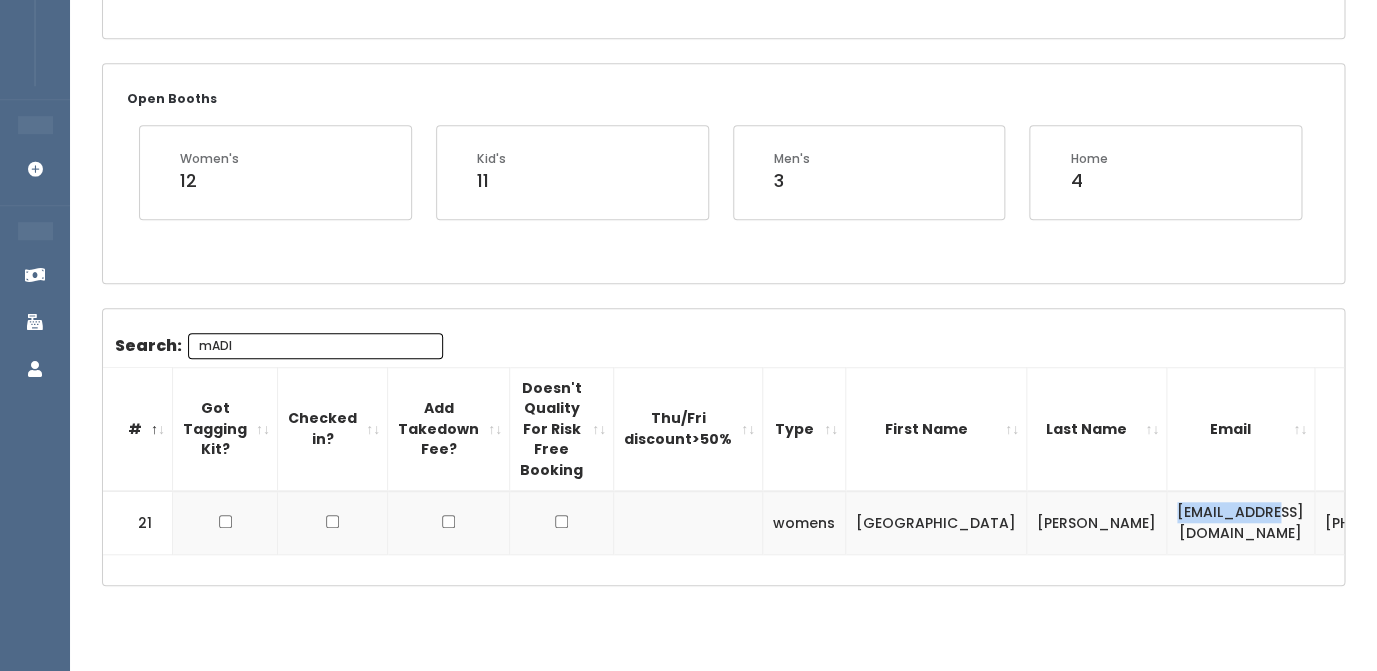 click on "madiwebber23@gmail.com" at bounding box center [1241, 522] 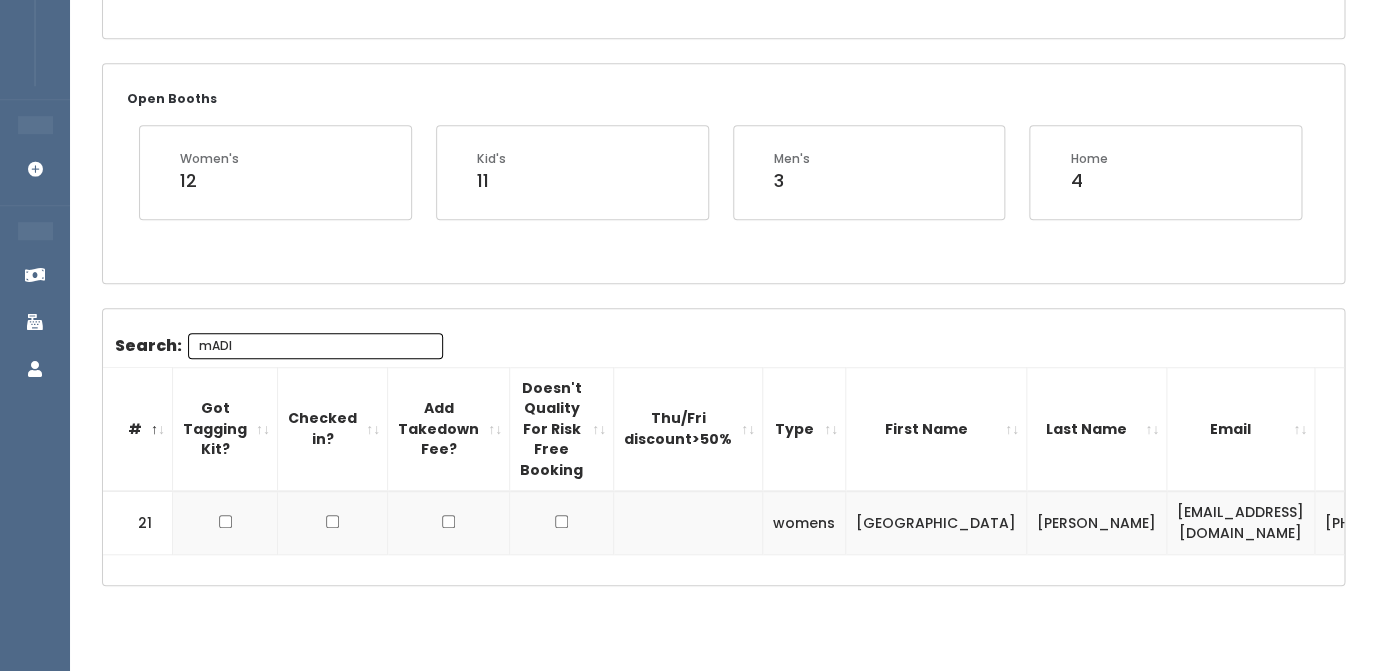 click on "madiwebber23@gmail.com" at bounding box center (1241, 522) 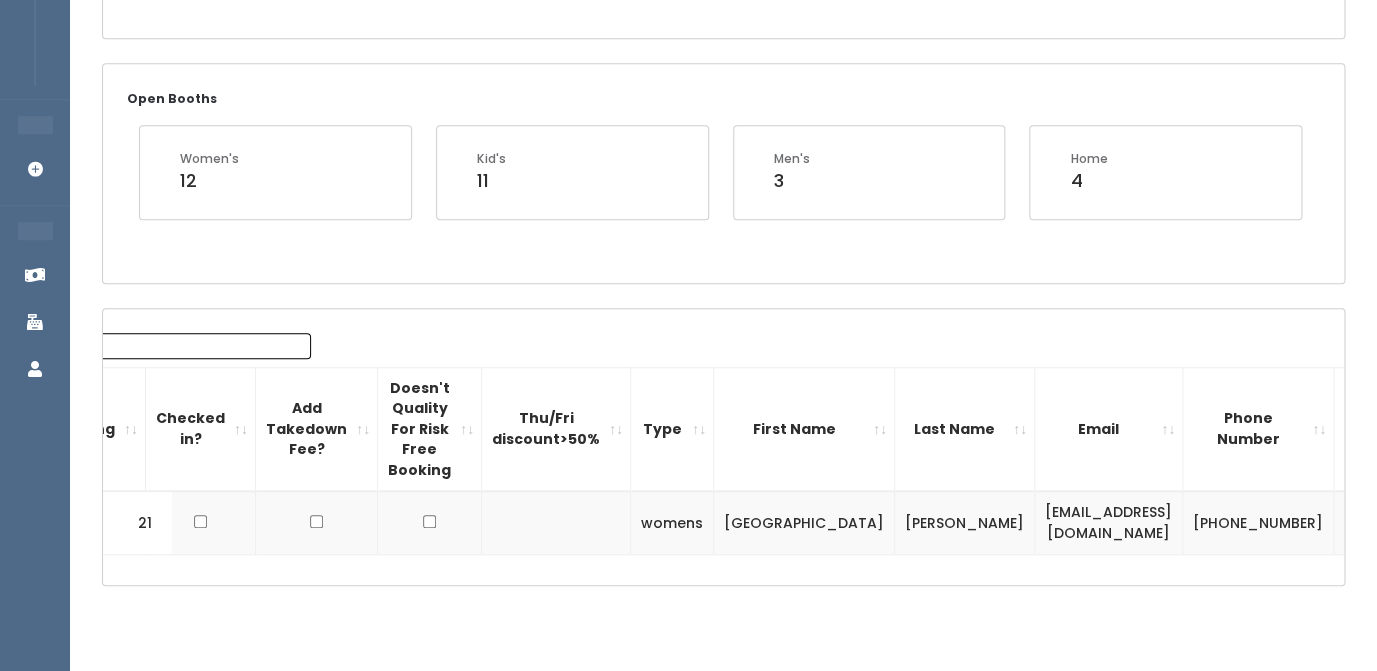 scroll, scrollTop: 0, scrollLeft: 171, axis: horizontal 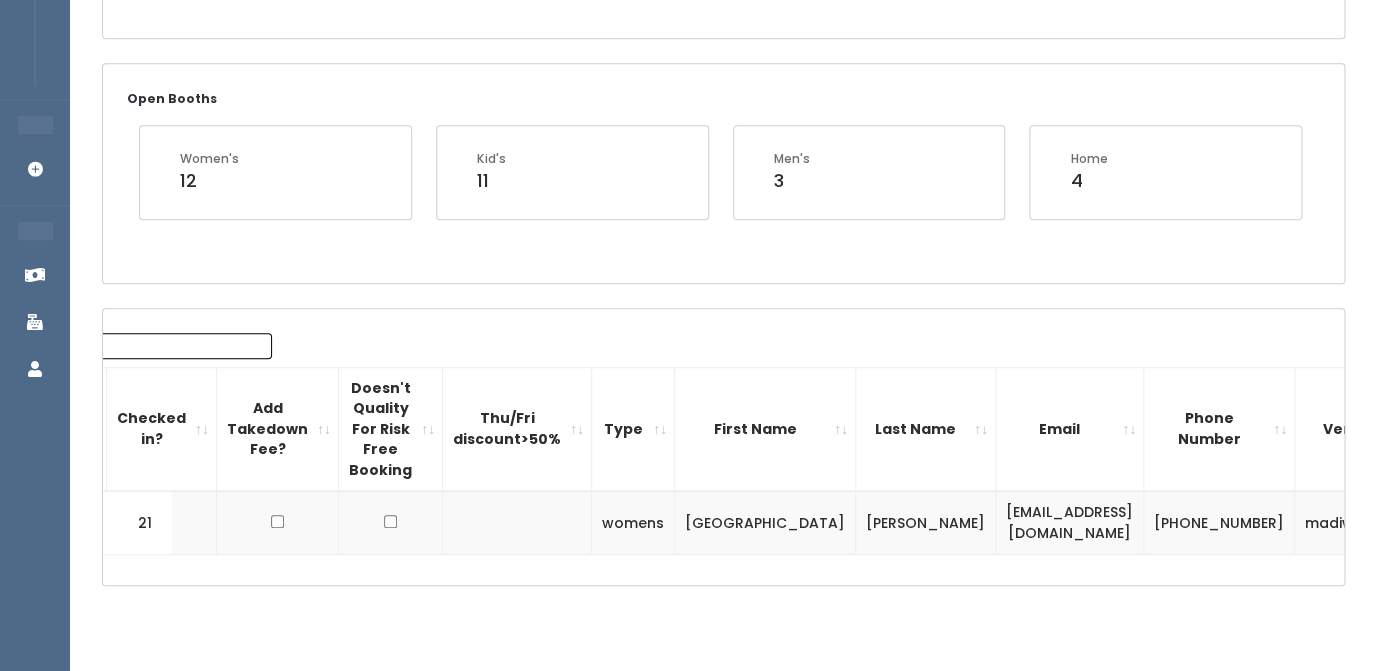 click on "madiwebber23" at bounding box center [1361, 522] 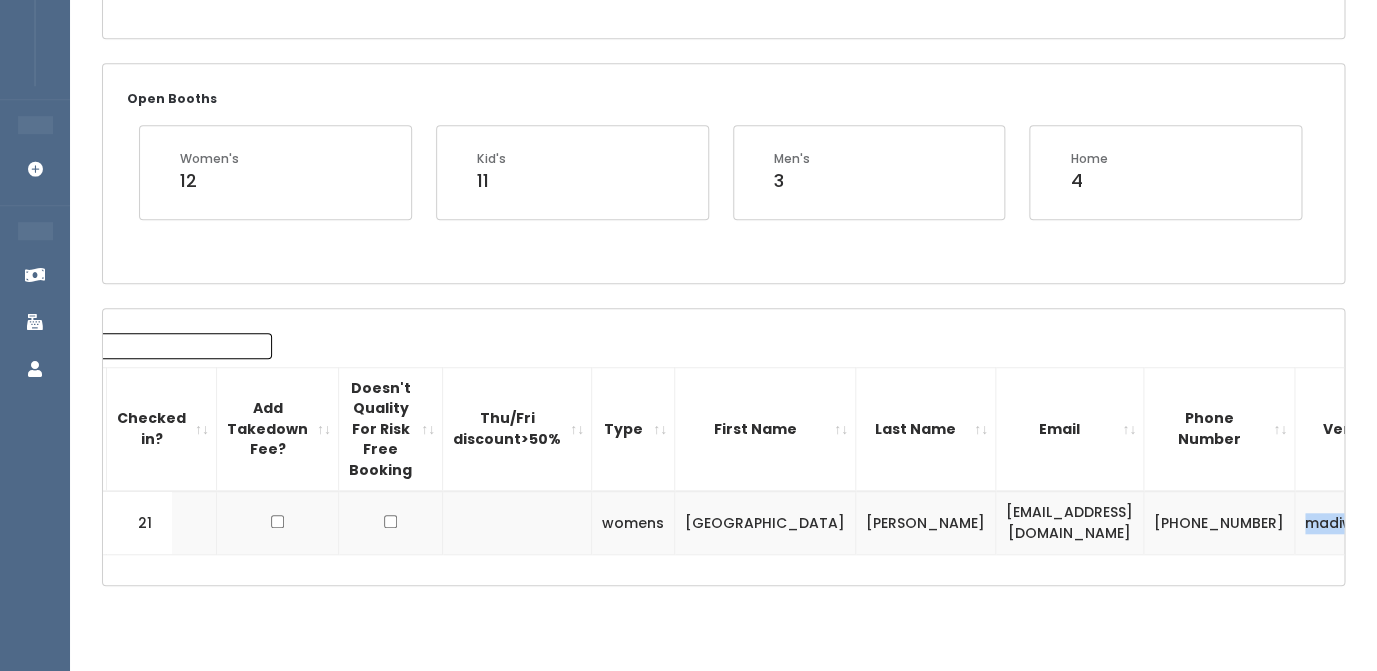 click on "madiwebber23" at bounding box center [1361, 522] 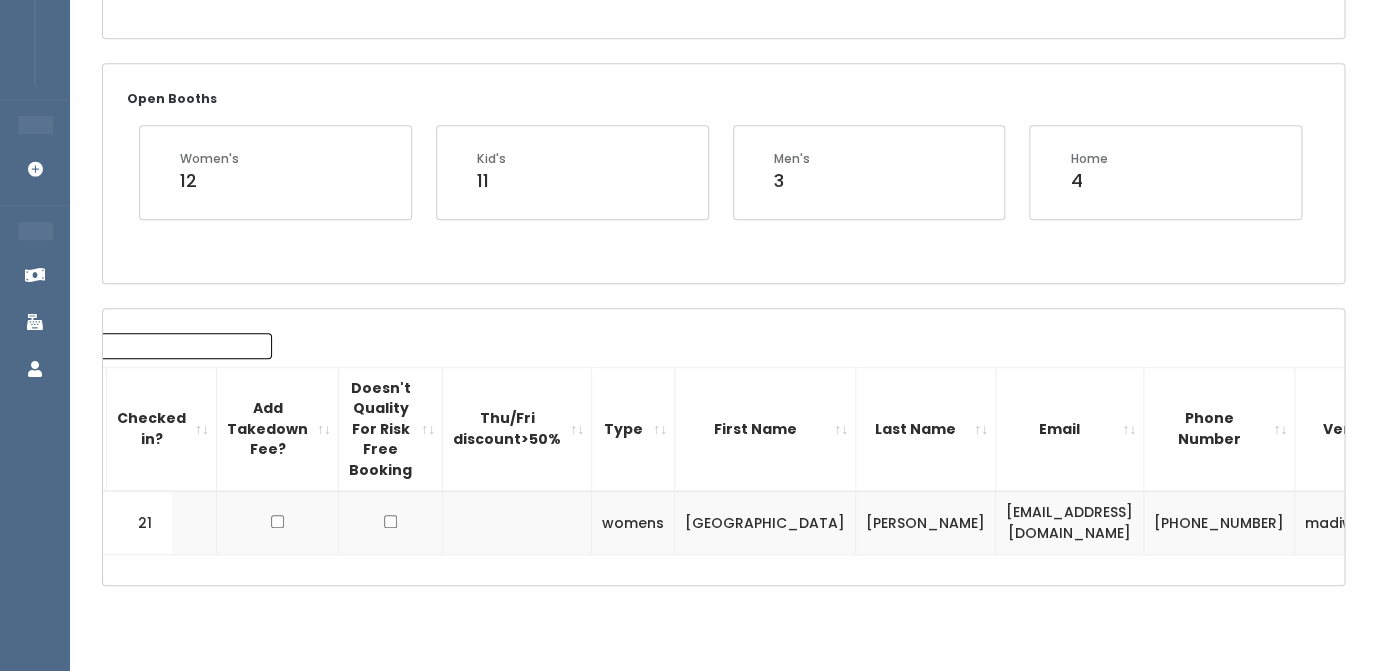 click on "madiwebber23" at bounding box center (1361, 522) 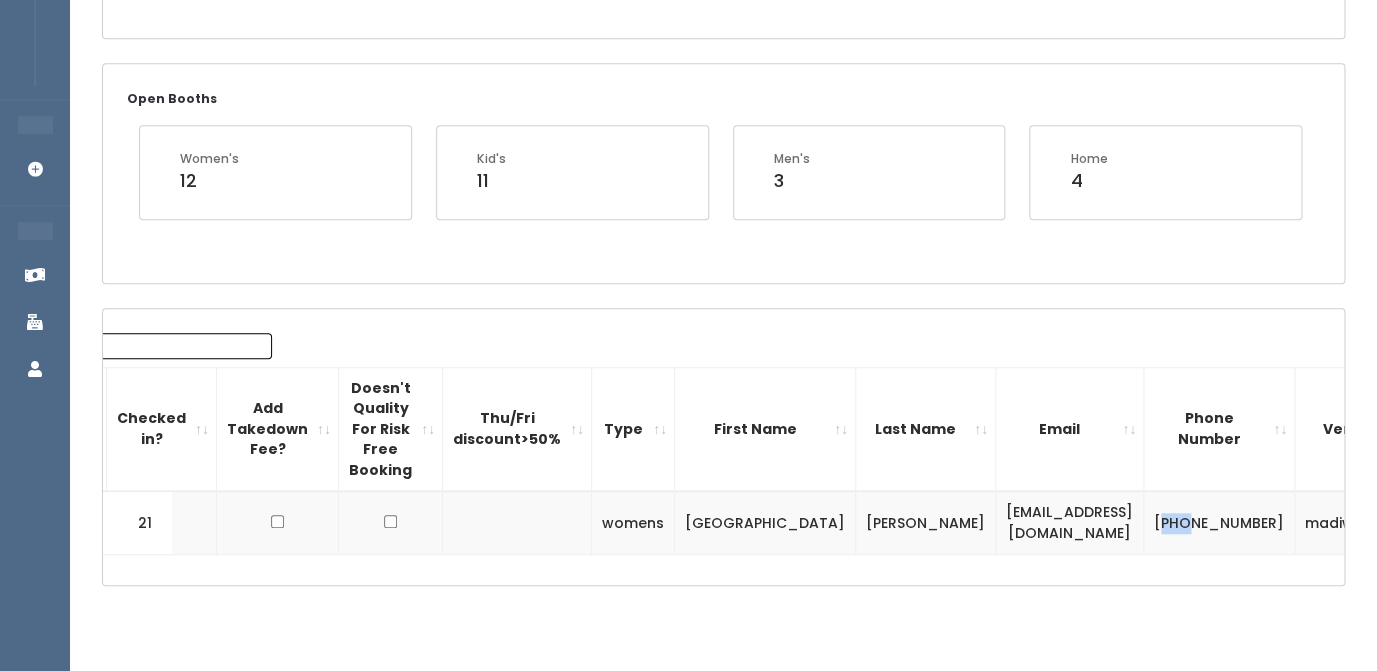 click on "[PHONE_NUMBER]" at bounding box center [1219, 522] 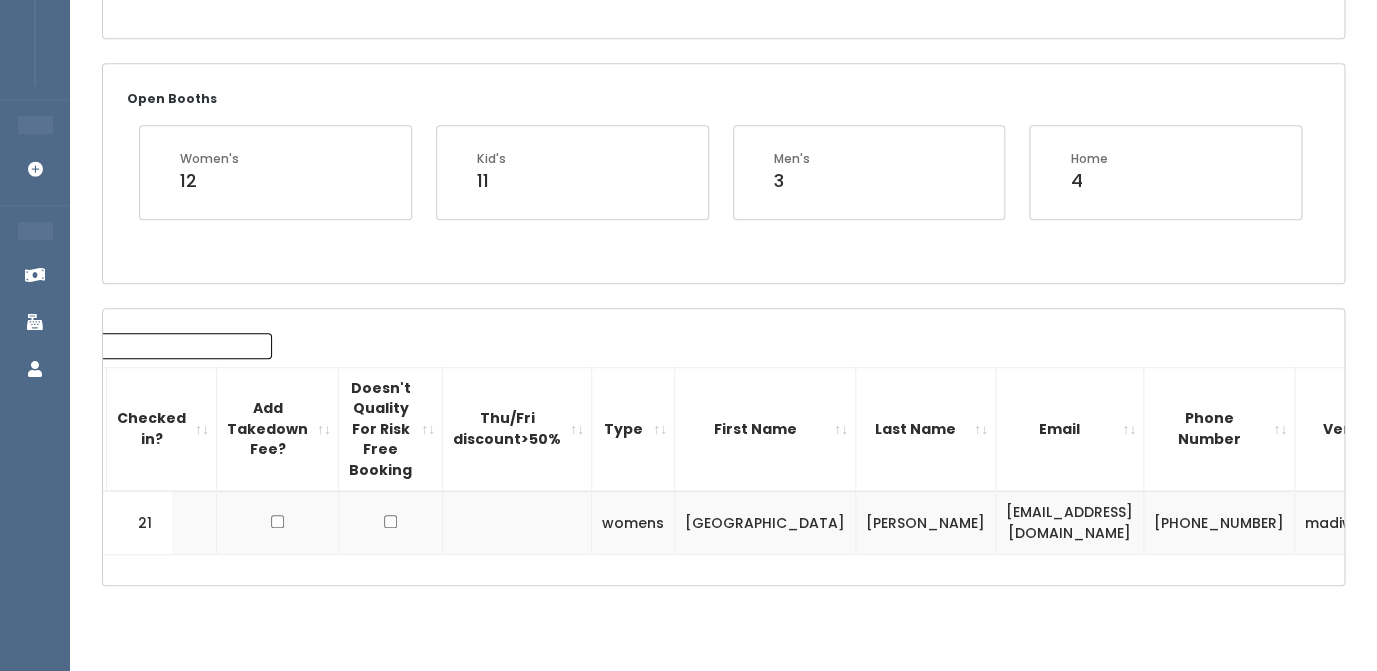 click on "[PHONE_NUMBER]" at bounding box center (1219, 522) 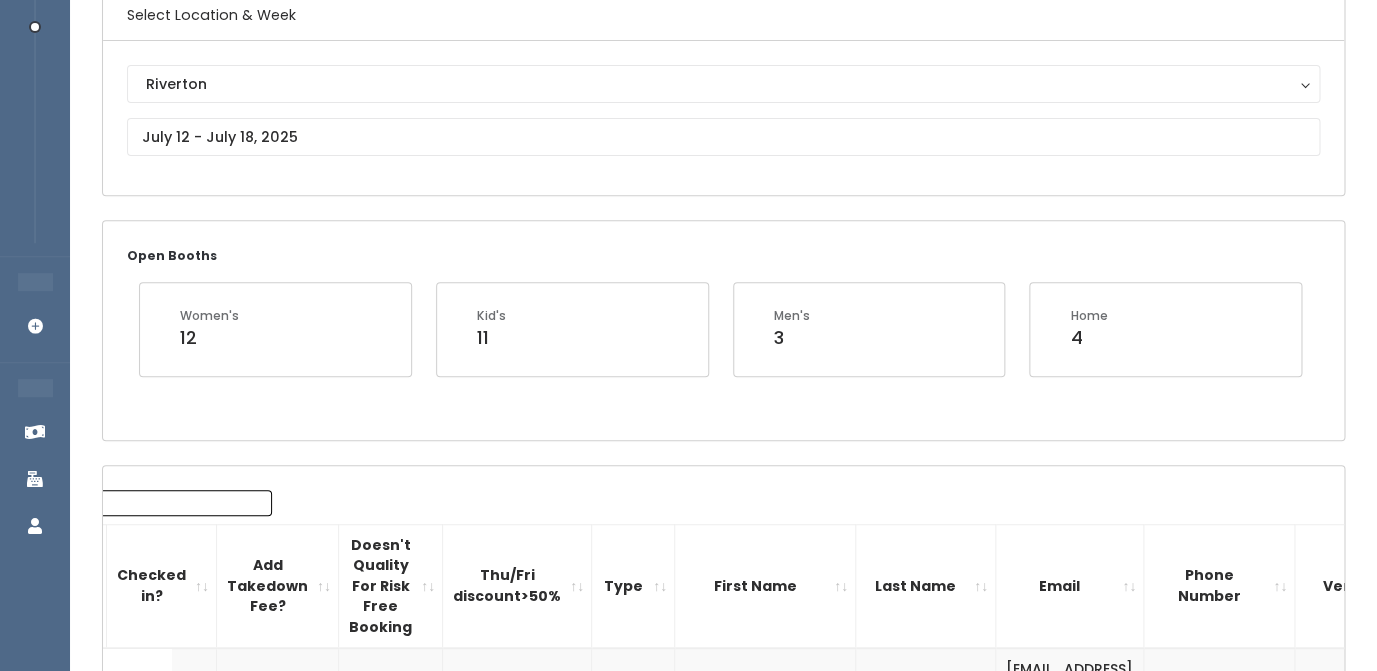 scroll, scrollTop: 0, scrollLeft: 0, axis: both 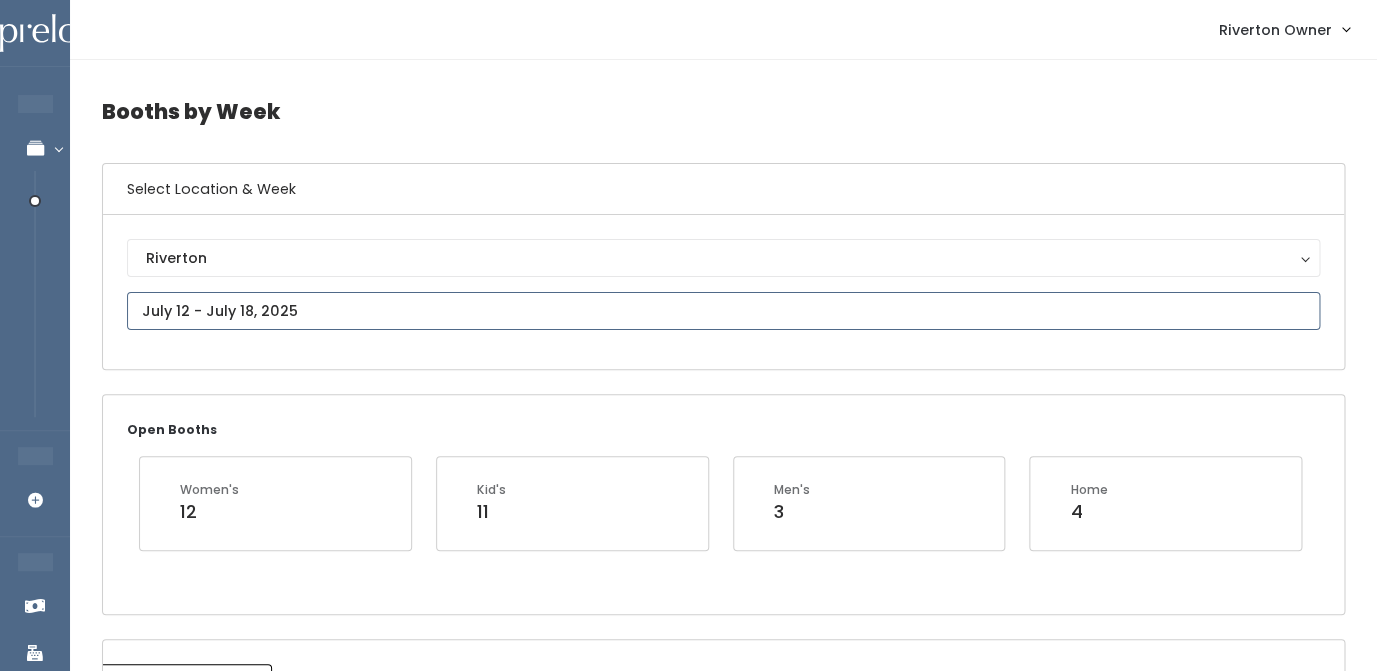 click at bounding box center [723, 311] 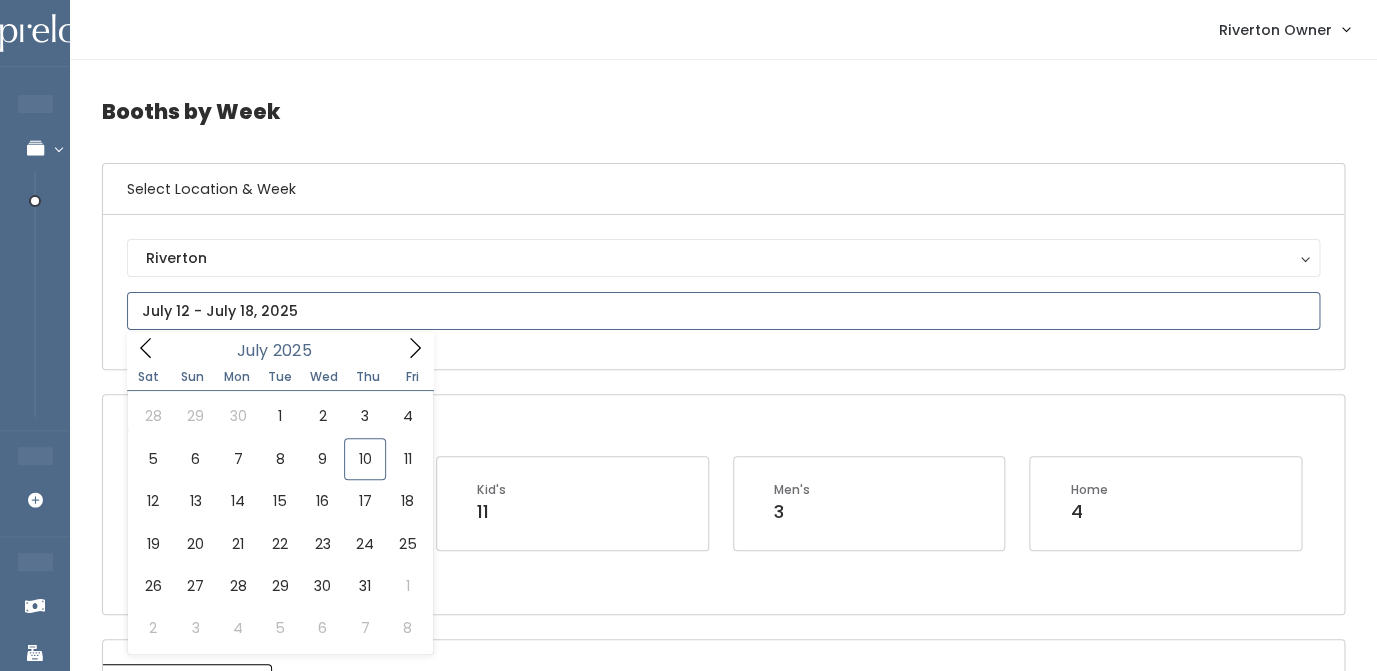 click 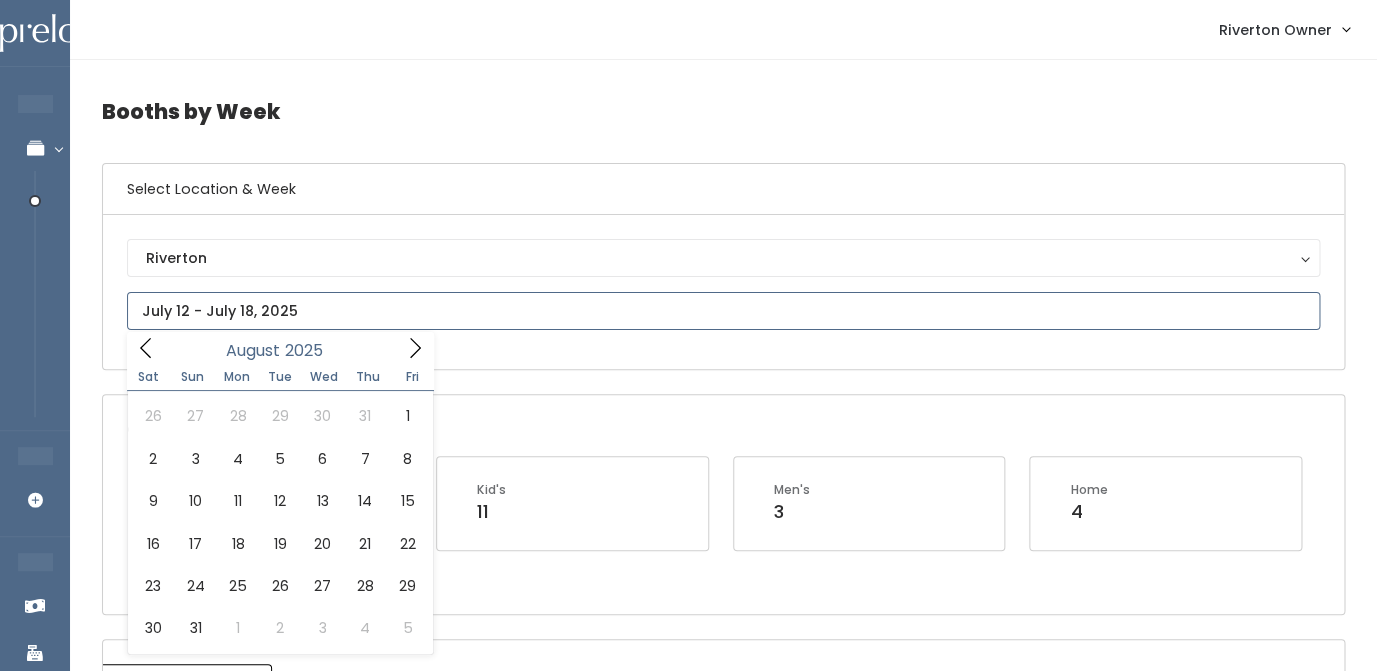 click 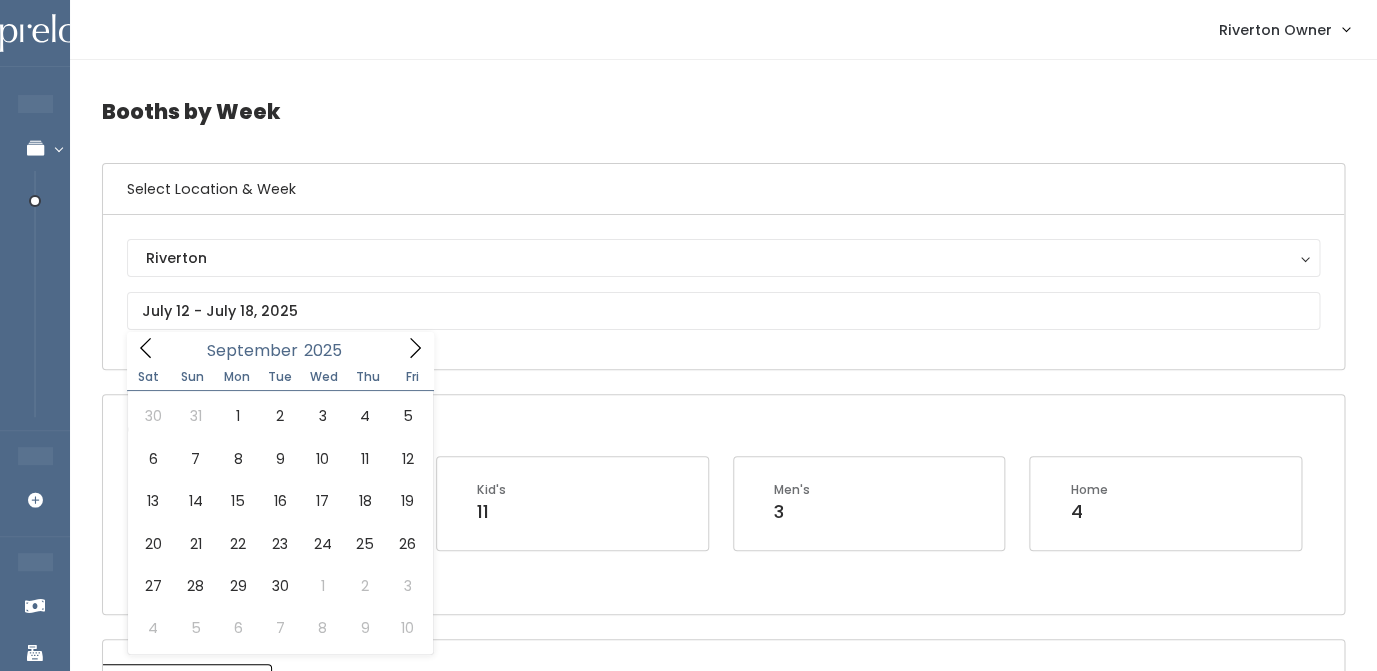 click on "Open Booths
Women's
12
Kid's
11
Men's
3
Home
4" at bounding box center [723, 504] 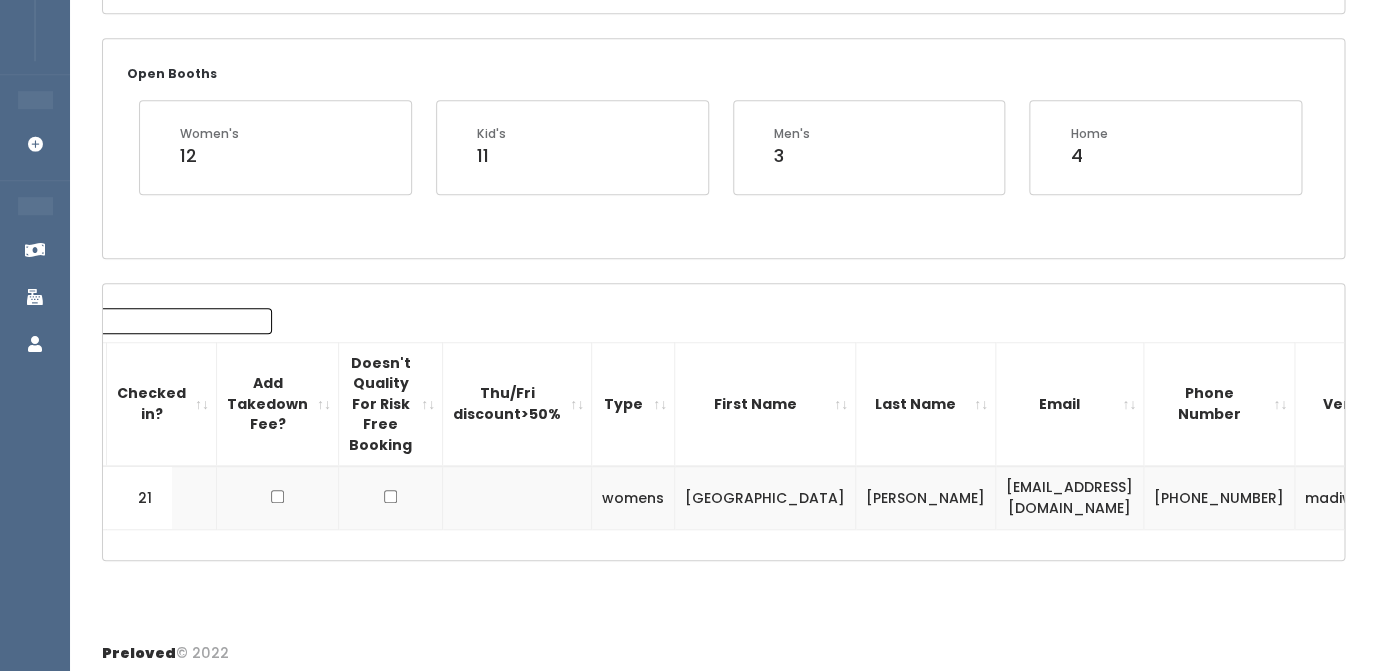 scroll, scrollTop: 365, scrollLeft: 0, axis: vertical 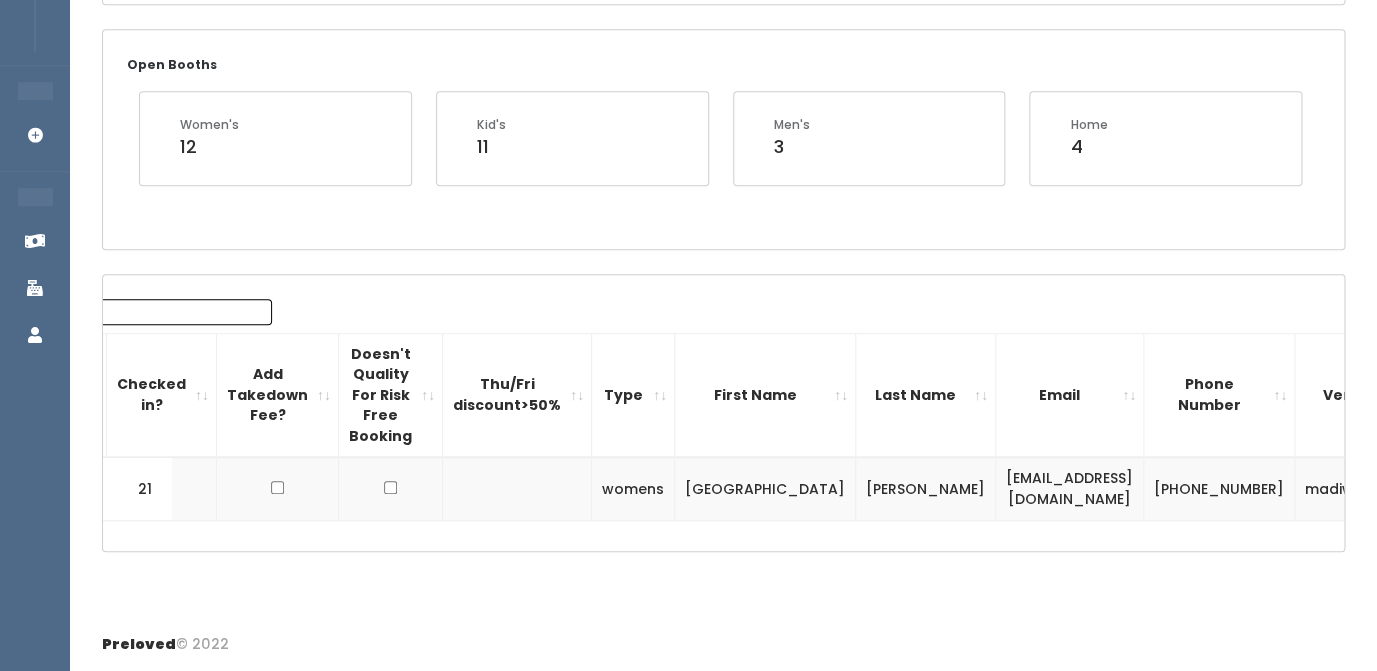 click at bounding box center [1463, 489] 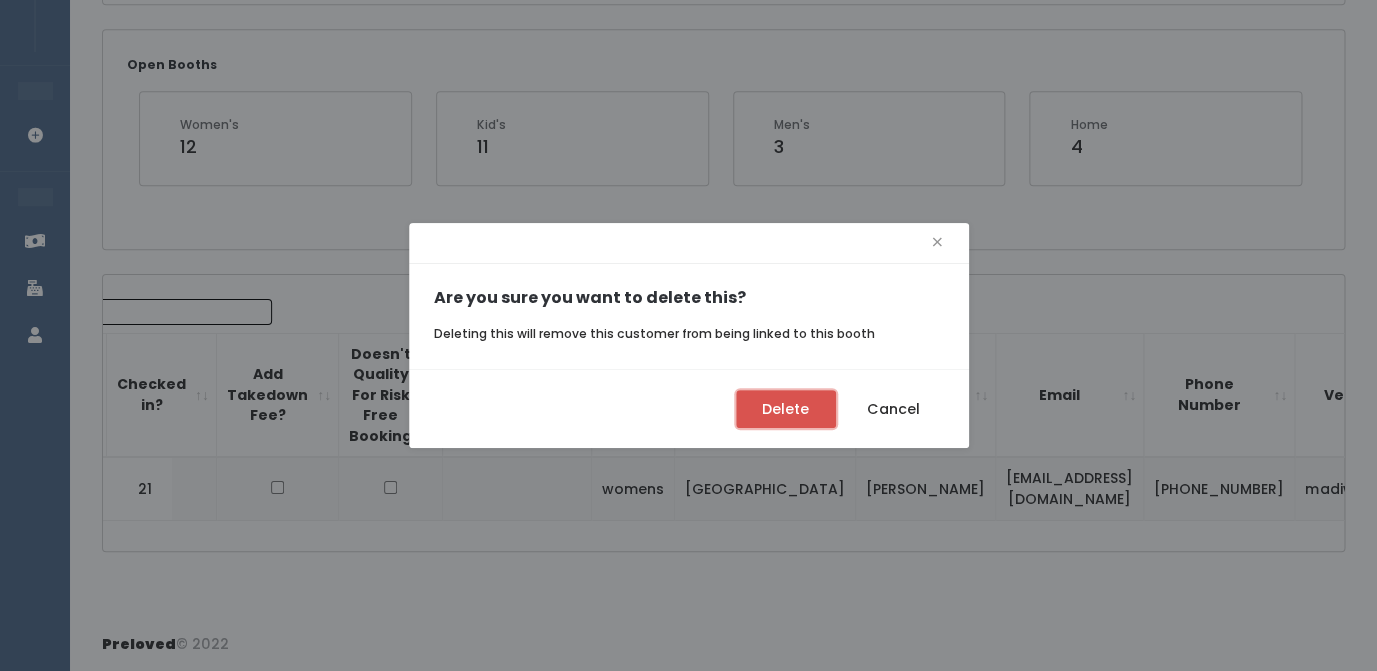 click on "Delete" at bounding box center [786, 409] 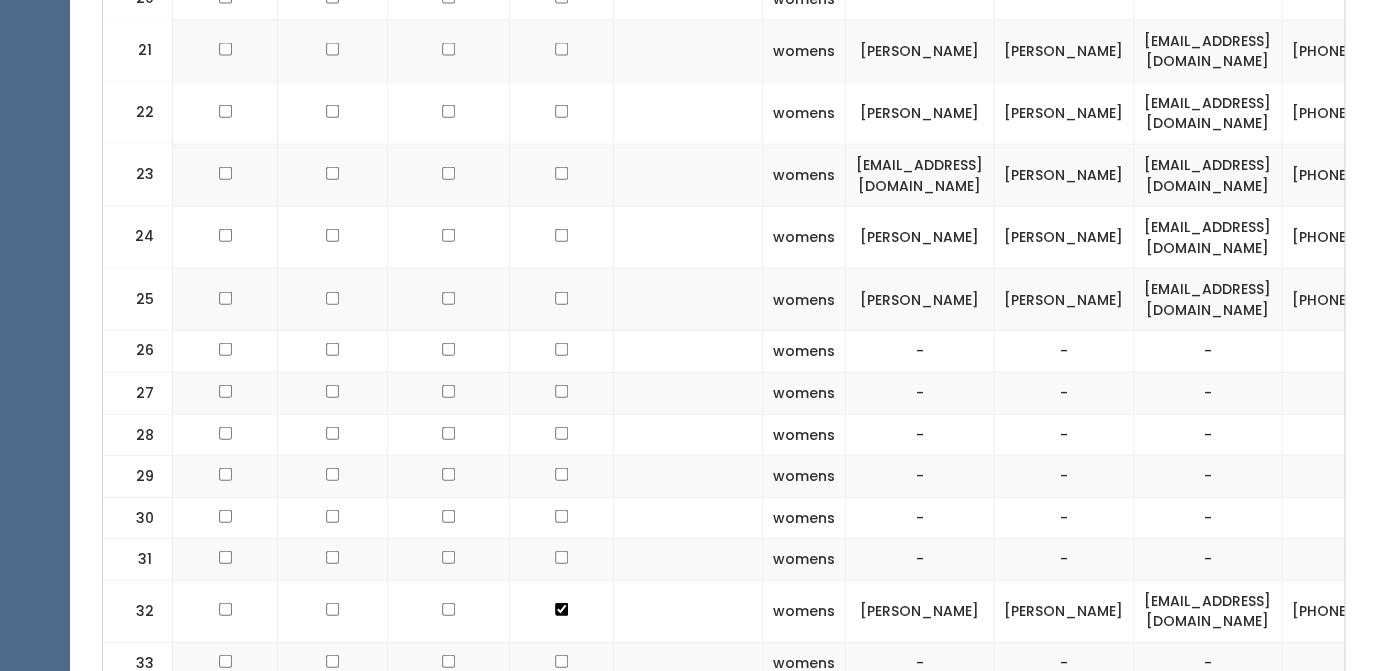 scroll, scrollTop: 1661, scrollLeft: 0, axis: vertical 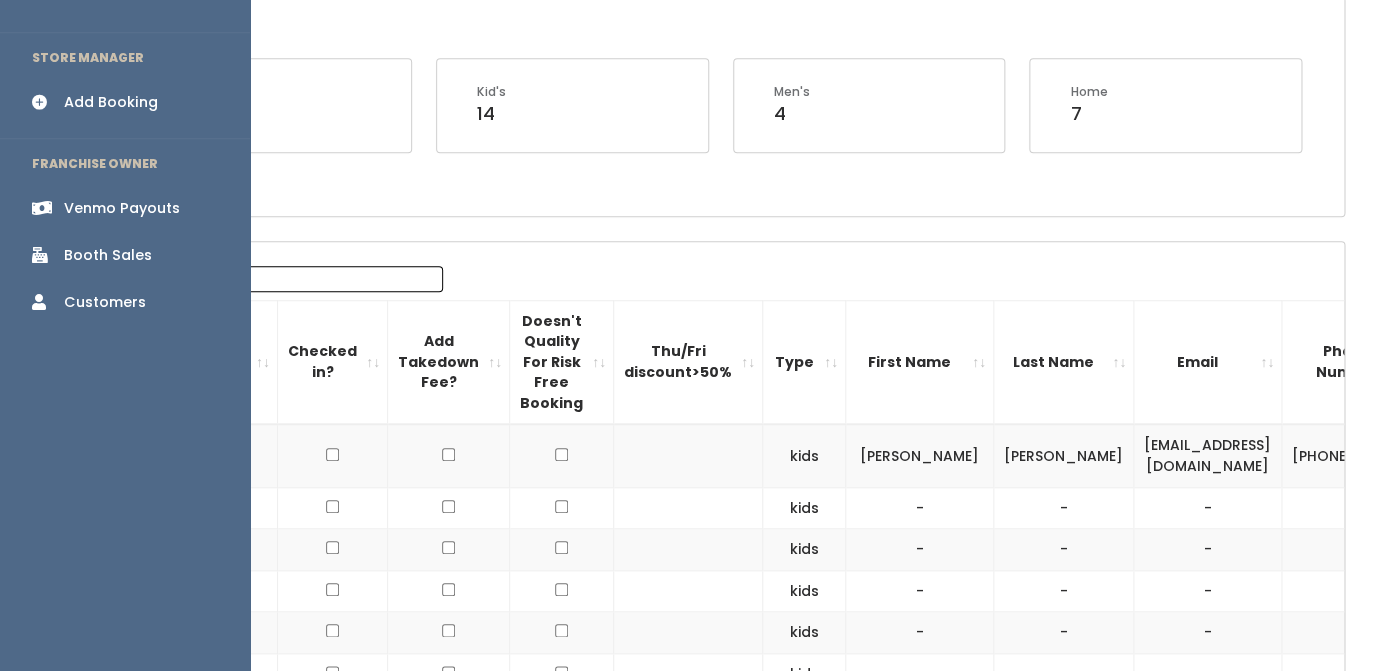 click on "Add Booking" at bounding box center (125, 102) 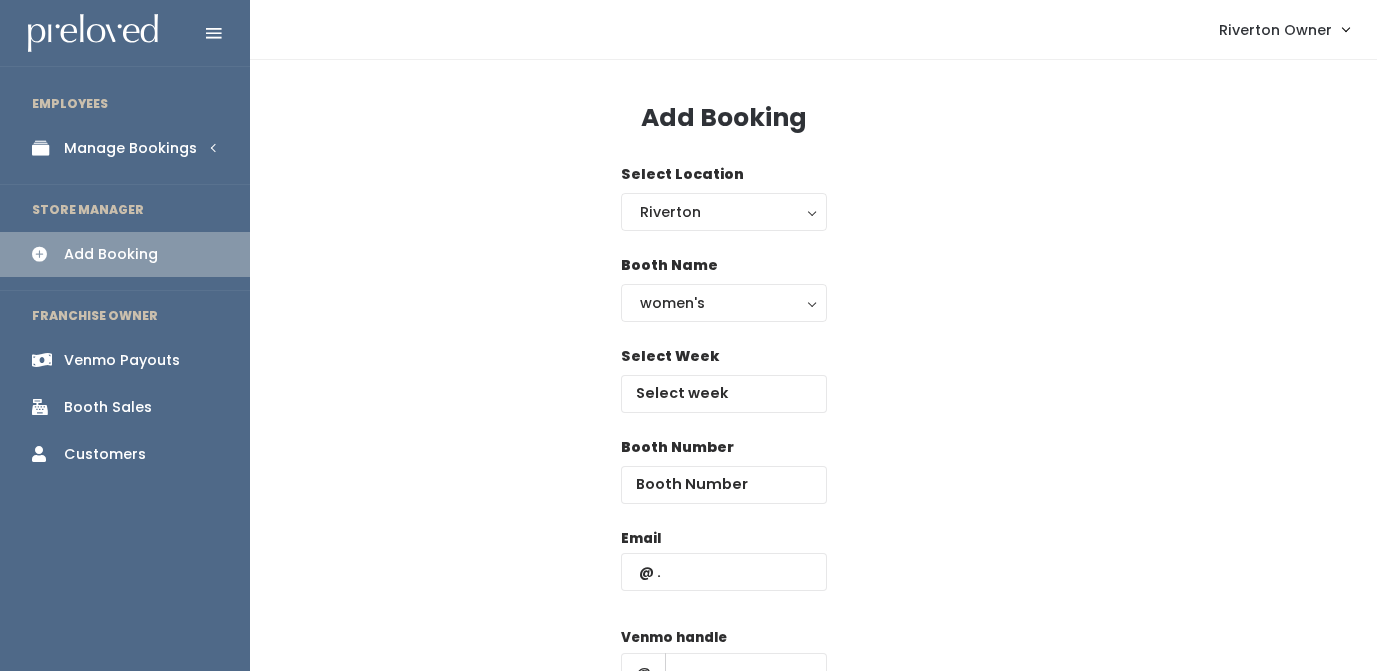 scroll, scrollTop: 0, scrollLeft: 0, axis: both 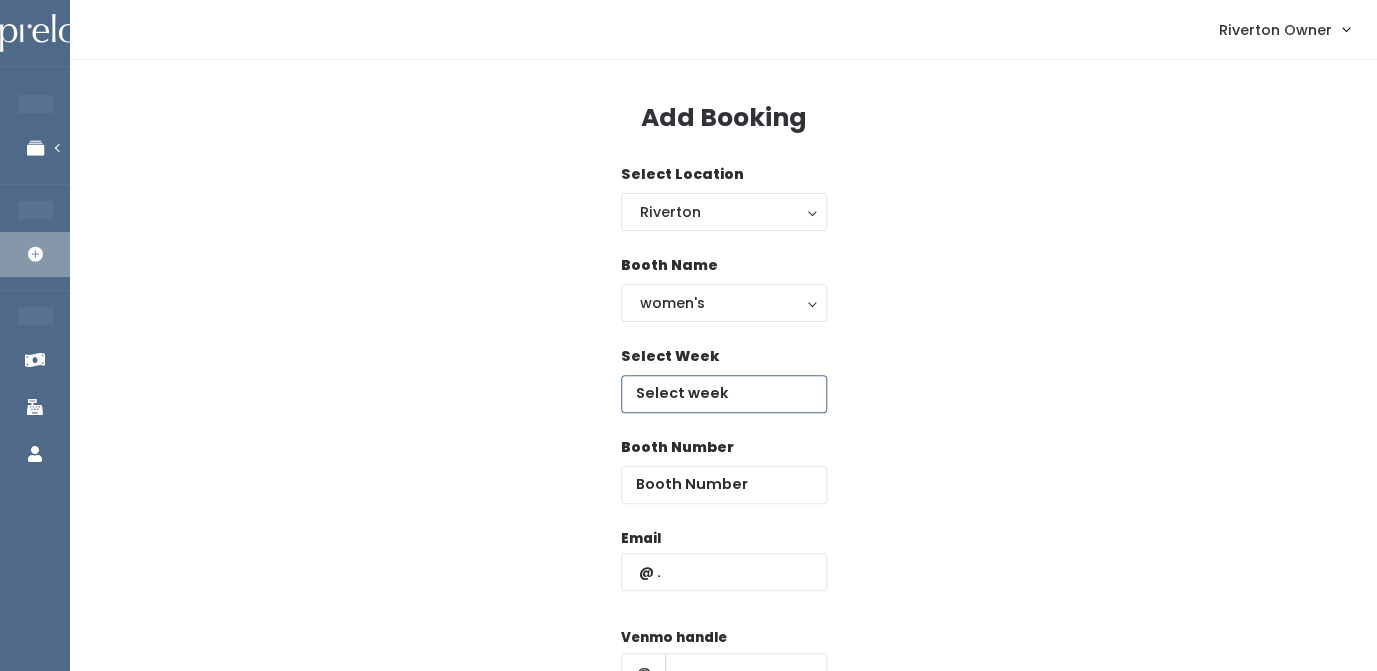 click at bounding box center [724, 394] 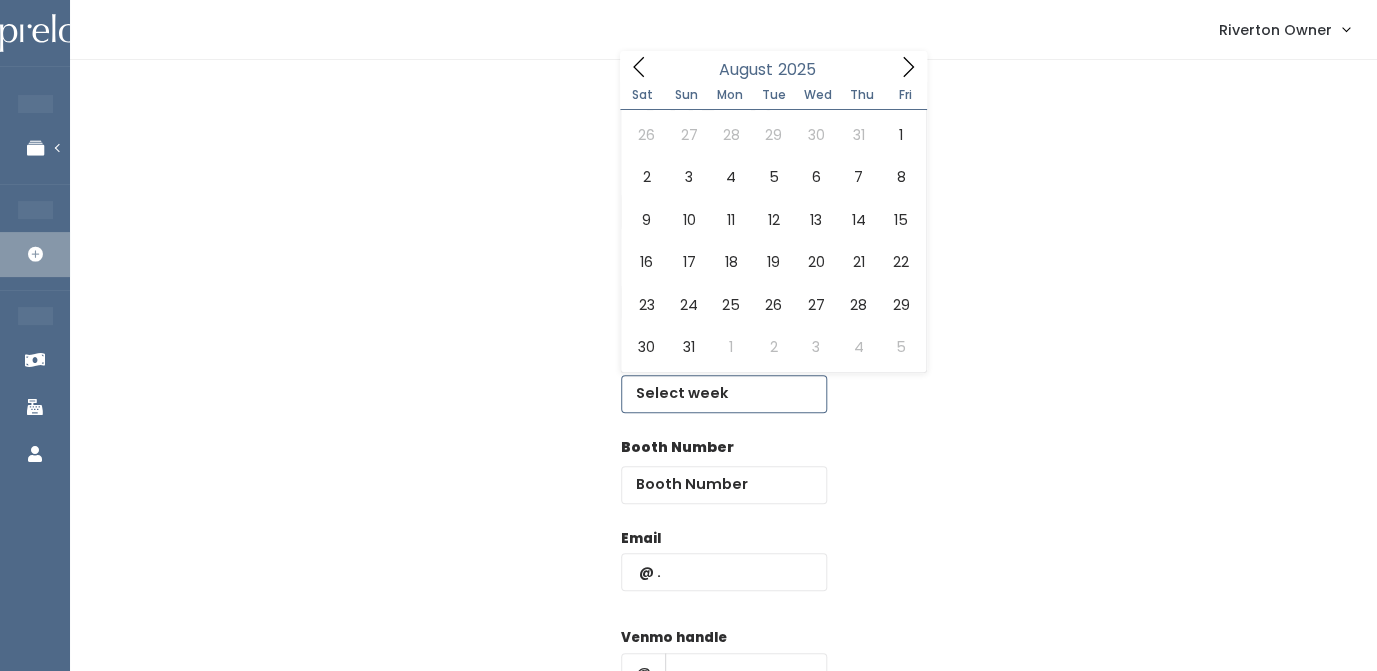 click 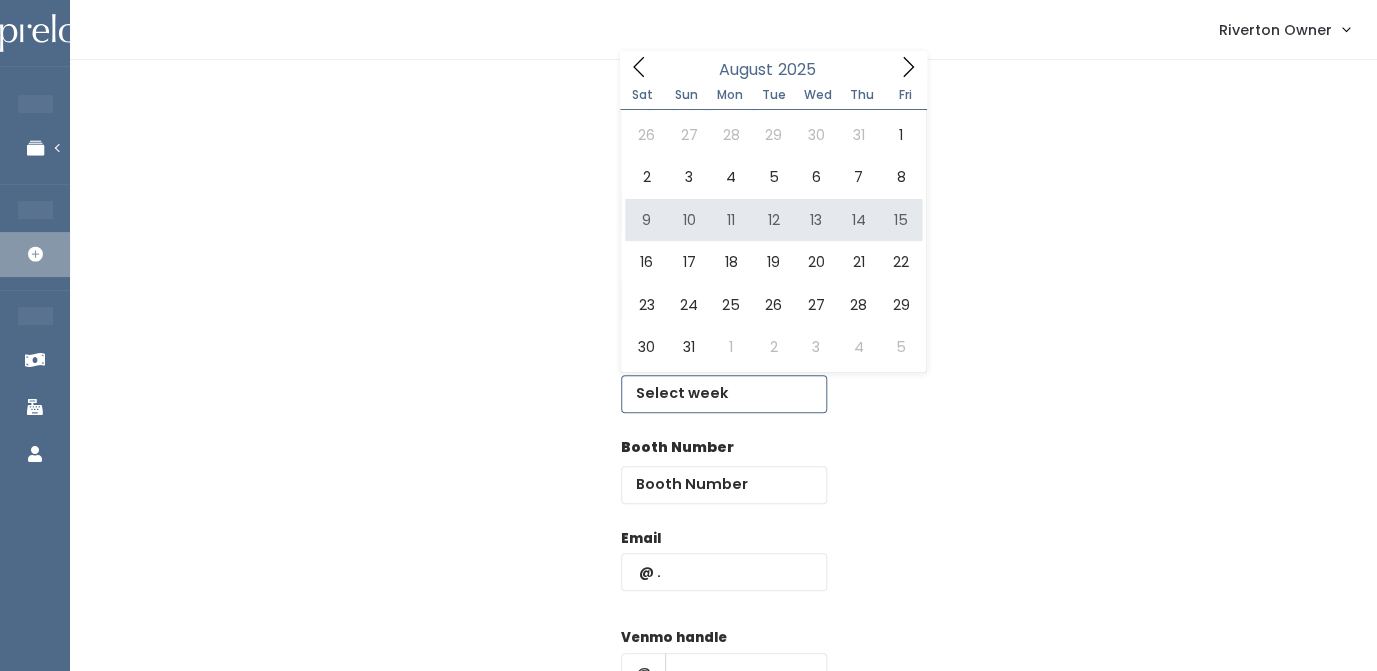 type on "August 9 to August 15" 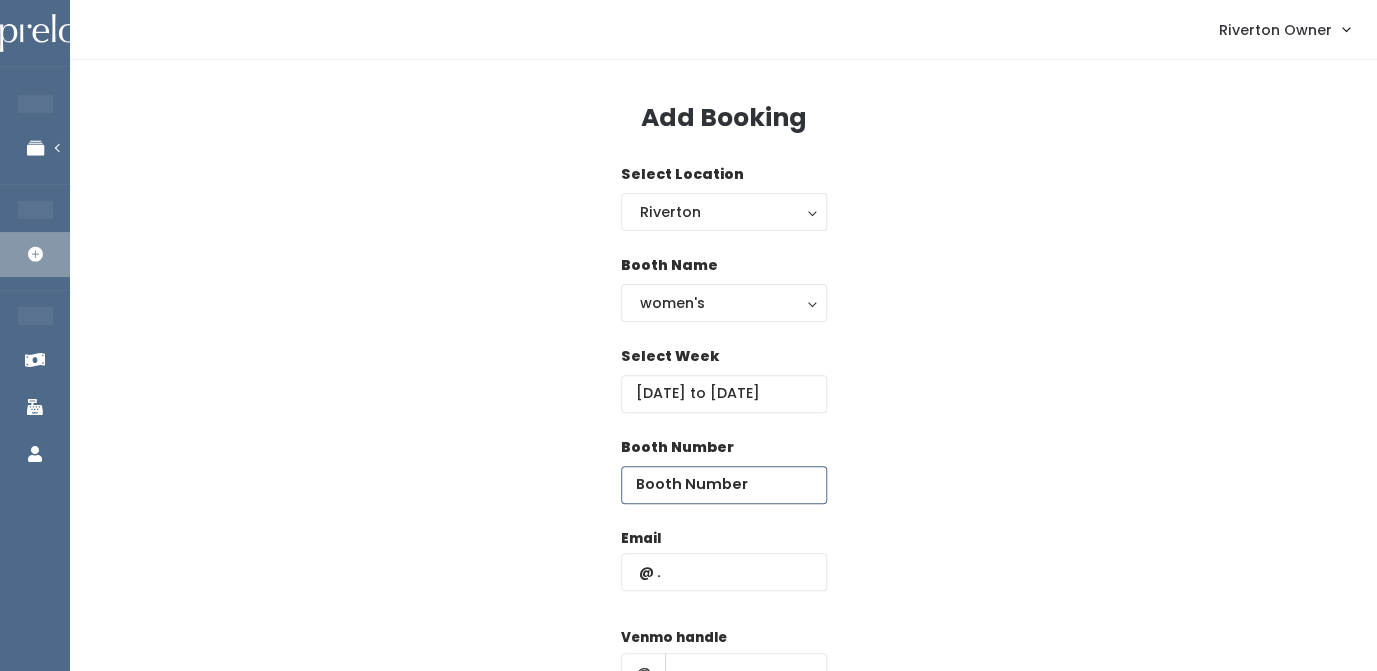 click at bounding box center [724, 485] 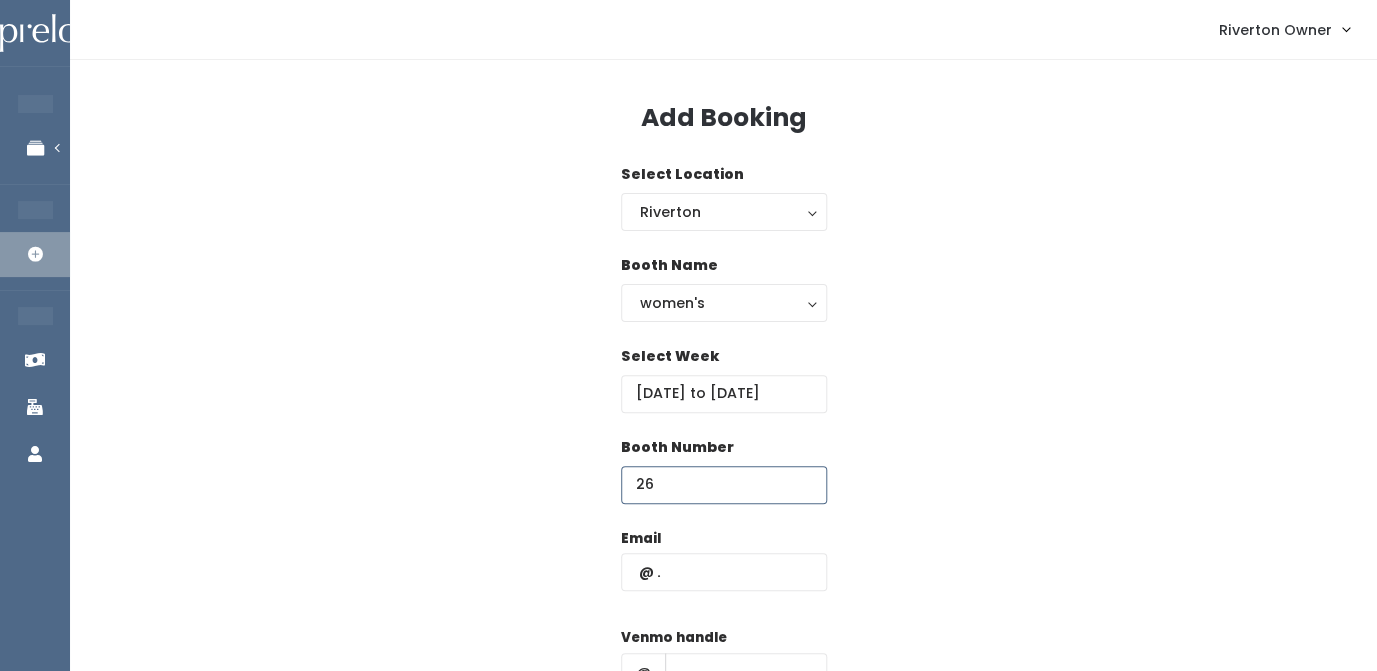 type on "26" 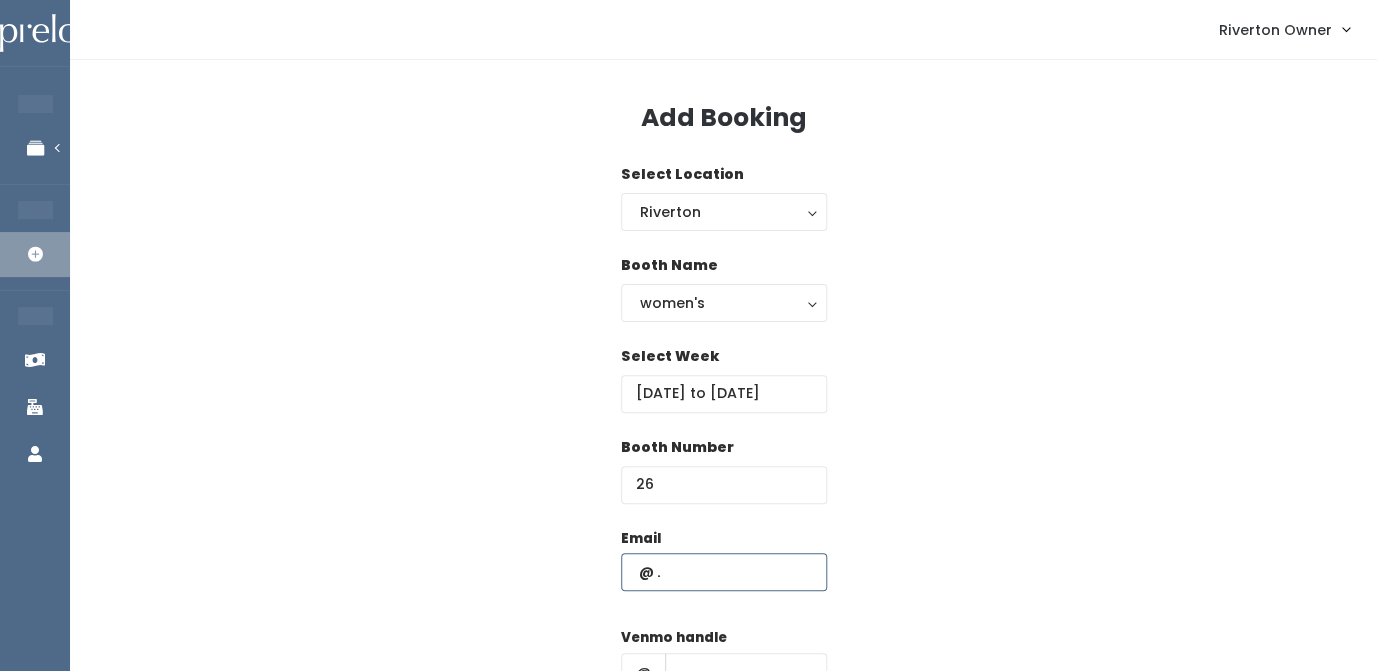 click at bounding box center [724, 572] 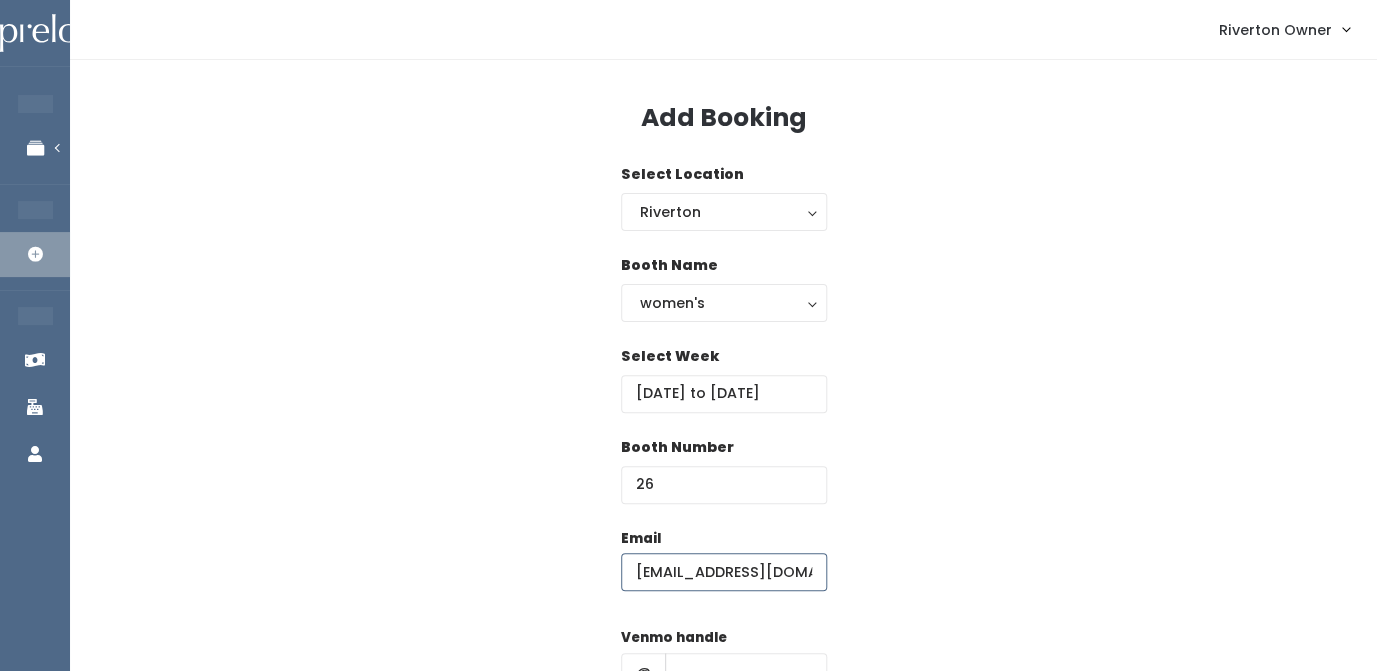 scroll, scrollTop: 0, scrollLeft: 26, axis: horizontal 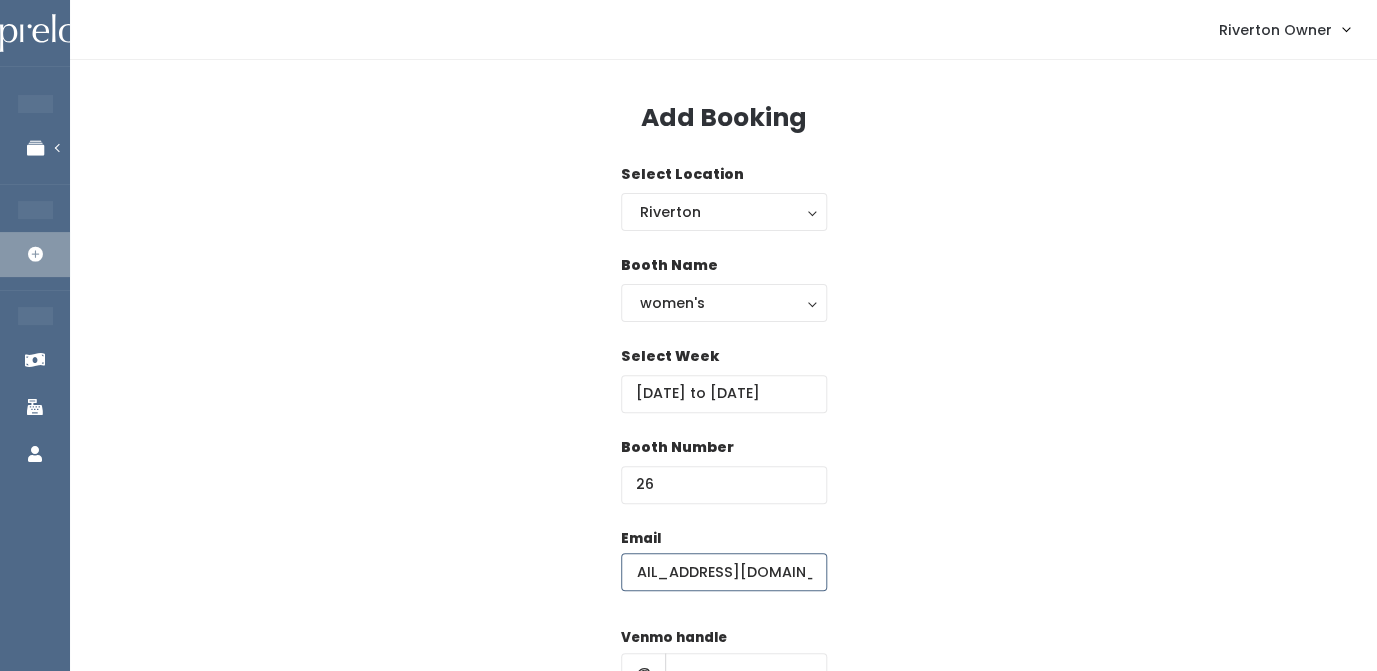 type on "madiwebber23@gmail.com" 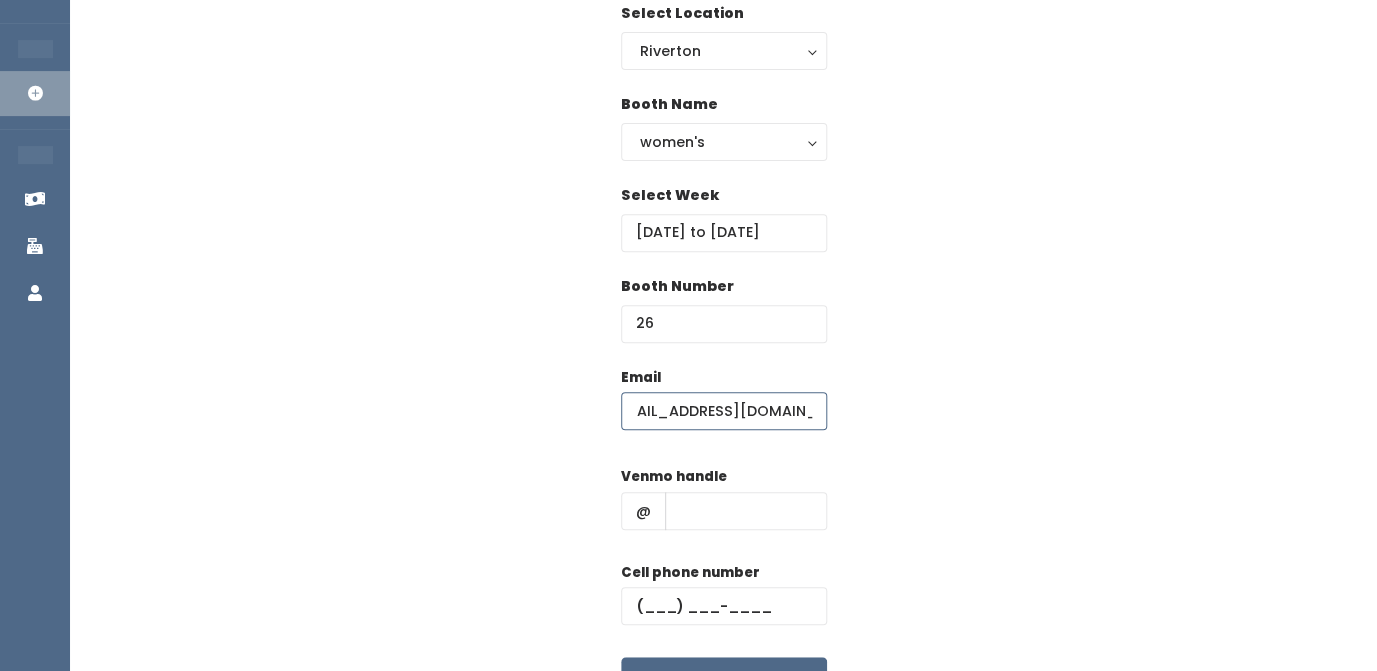 scroll, scrollTop: 231, scrollLeft: 0, axis: vertical 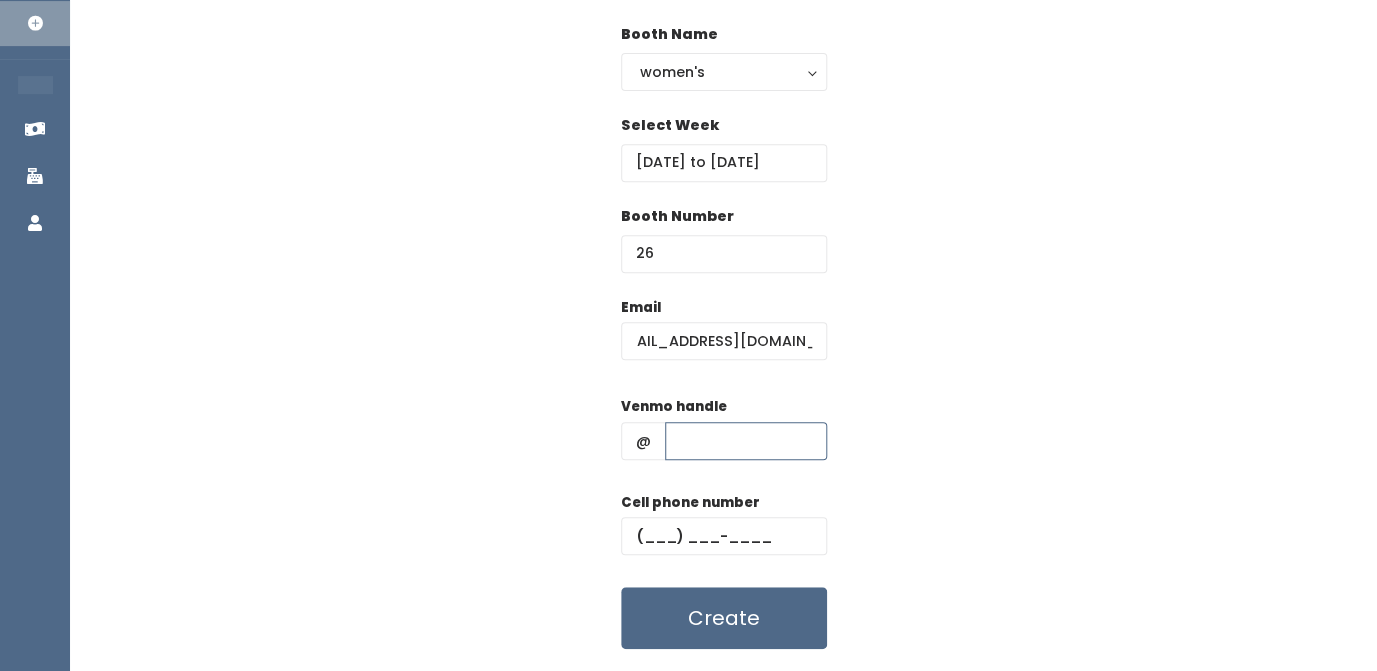 click at bounding box center [746, 441] 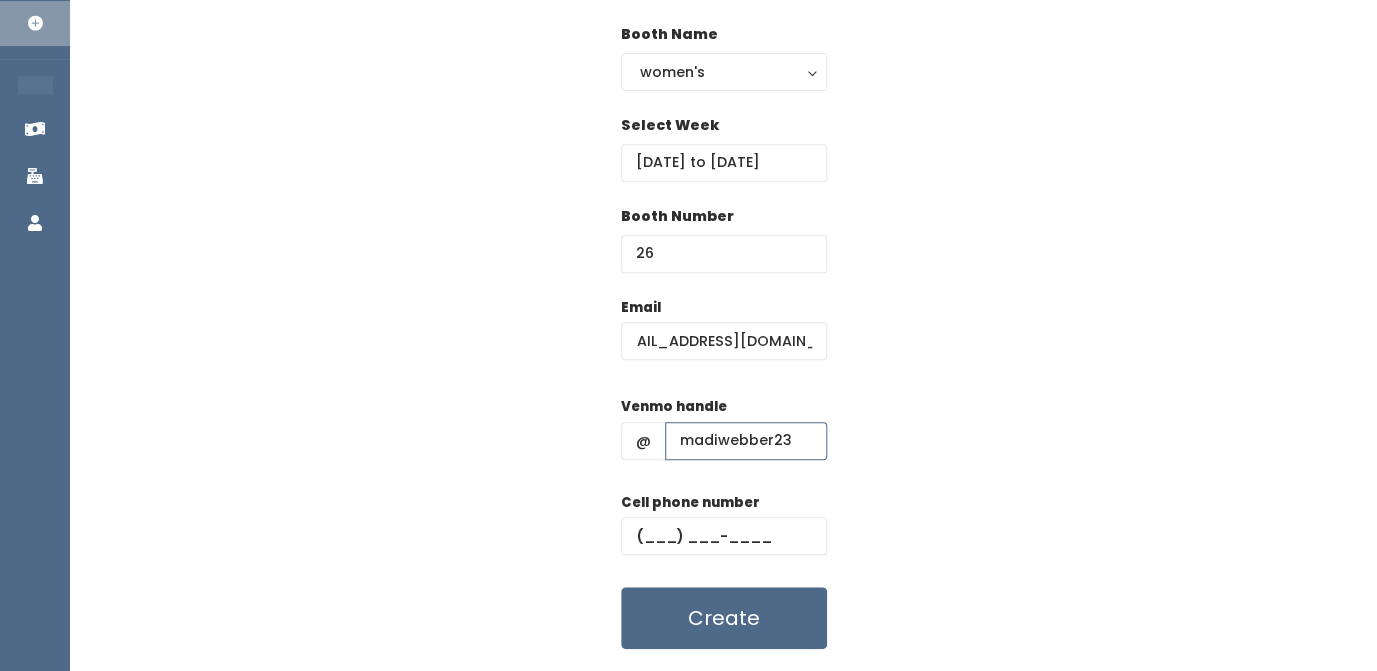 type on "madiwebber23" 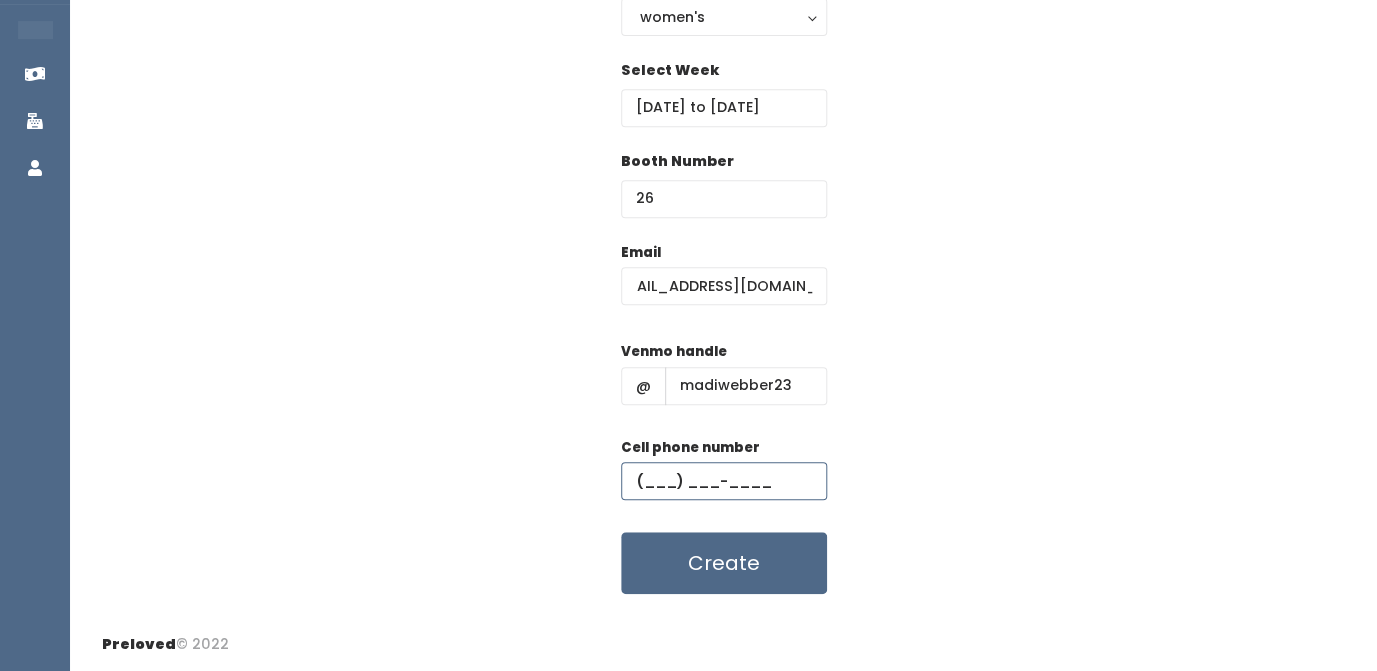 click at bounding box center (724, 481) 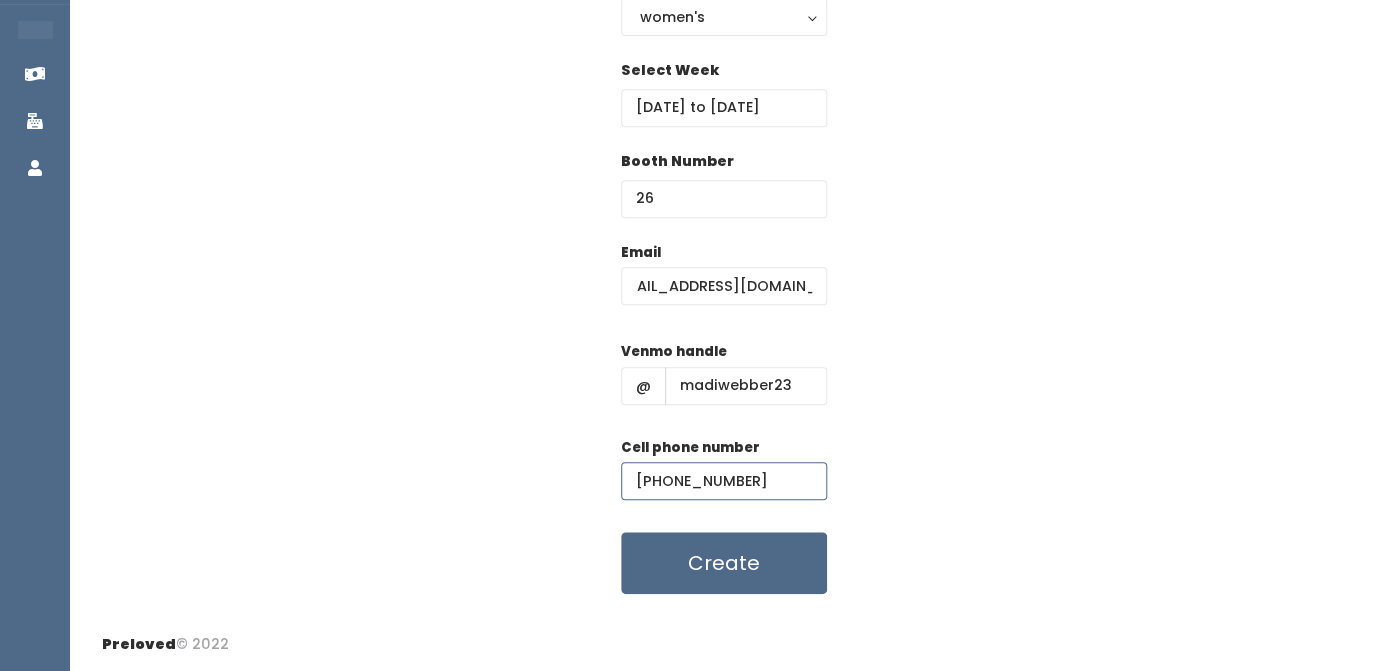 type on "[PHONE_NUMBER]" 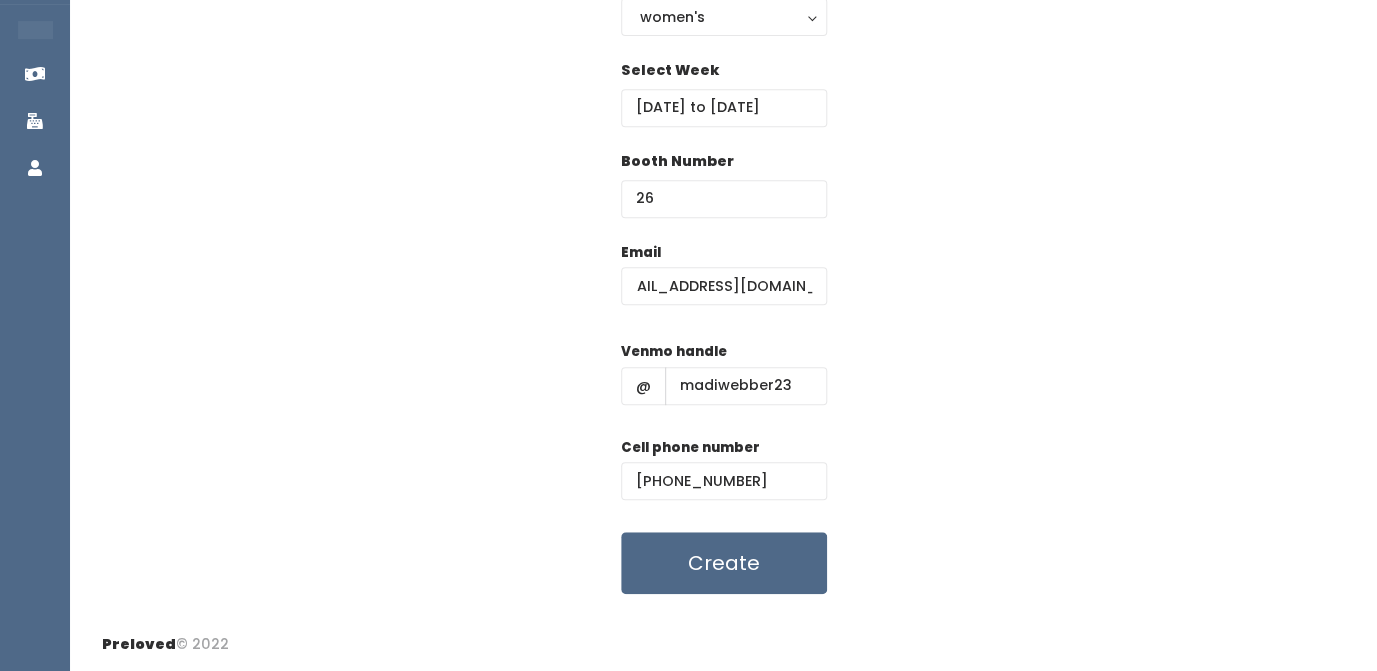 click on "Email
madiwebber23@gmail.com
Venmo handle
@
madiwebber23
Cell phone number
(801) 995-0586
Create" at bounding box center [723, 418] 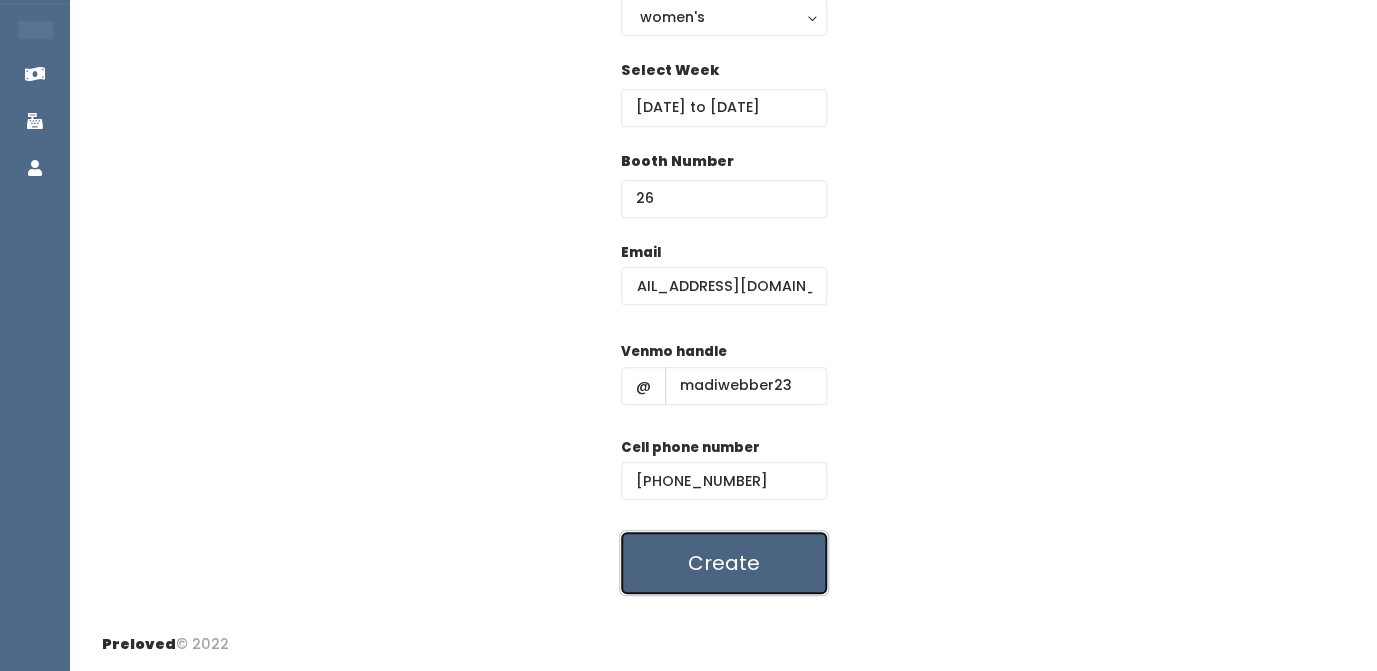 click on "Create" at bounding box center [724, 563] 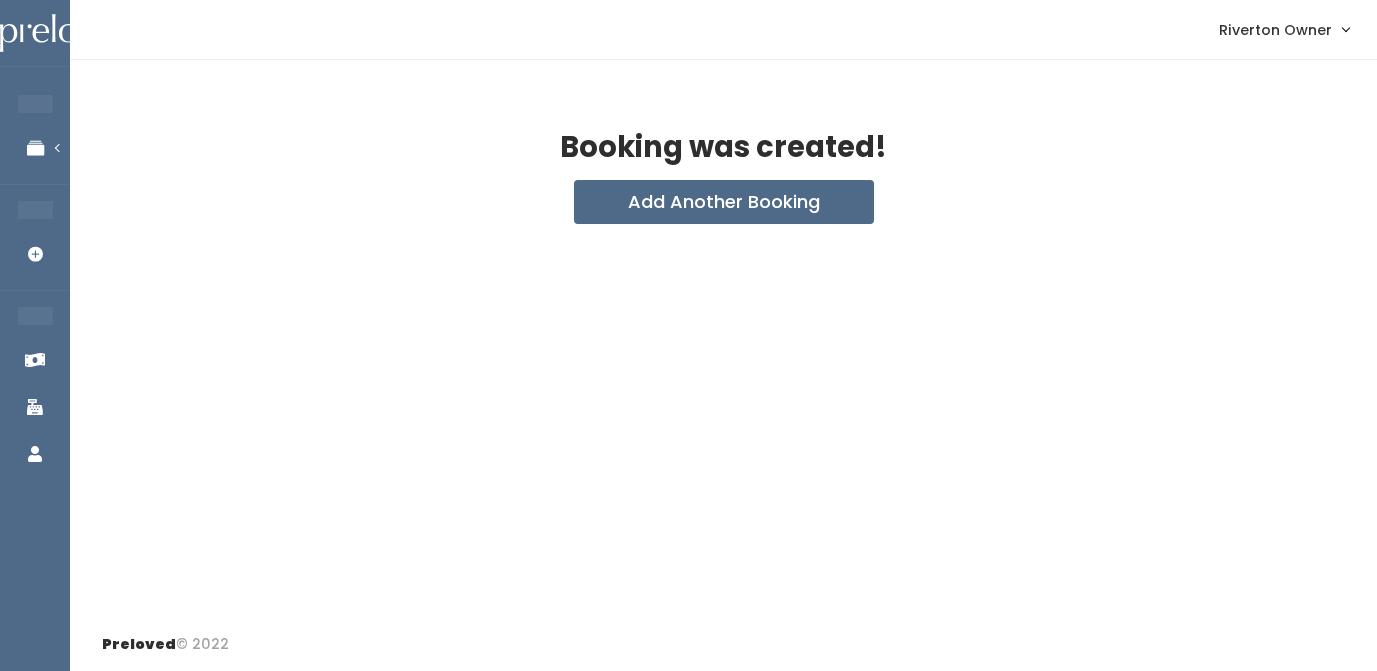scroll, scrollTop: 0, scrollLeft: 0, axis: both 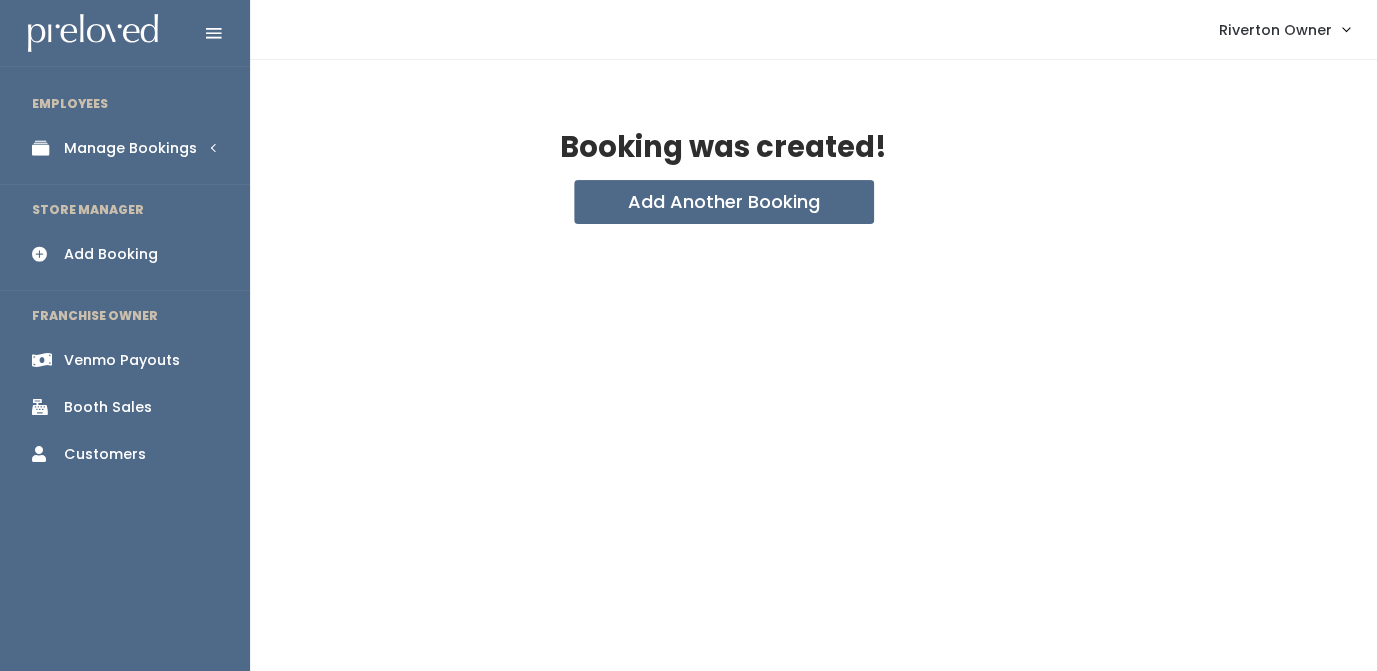 click on "Manage Bookings" at bounding box center (125, 148) 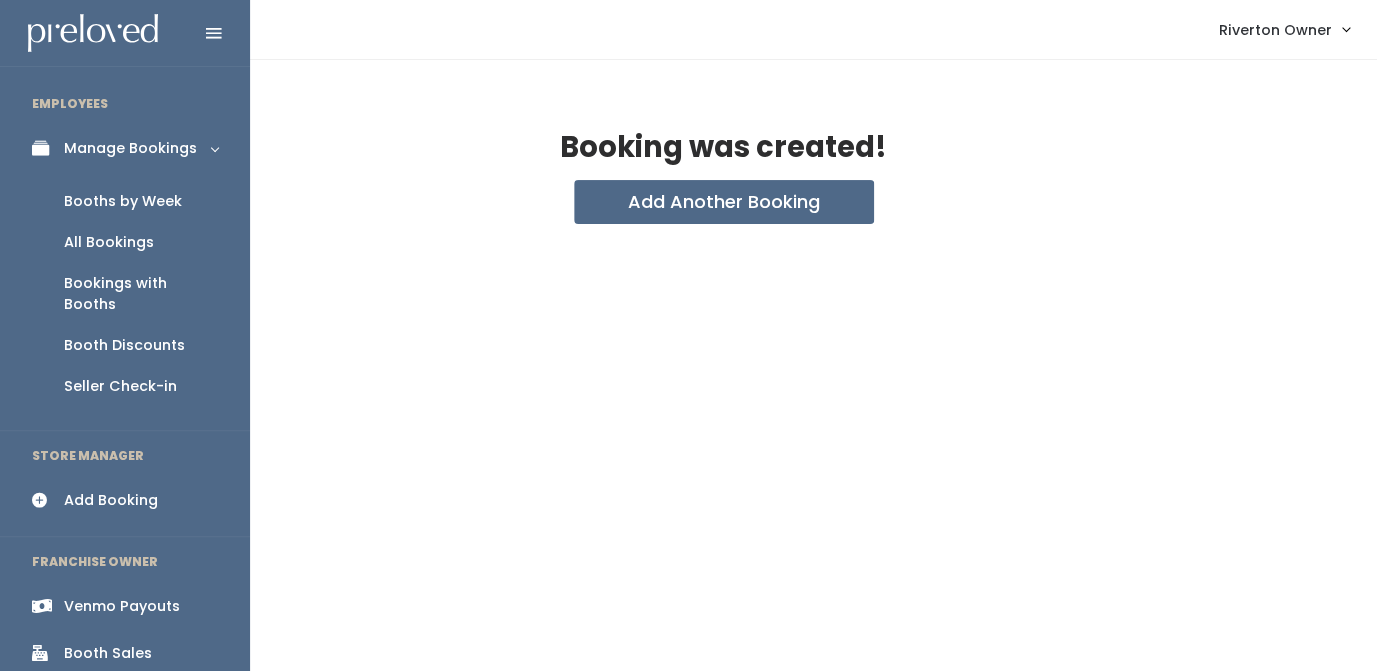 click on "Booths by Week" at bounding box center [123, 201] 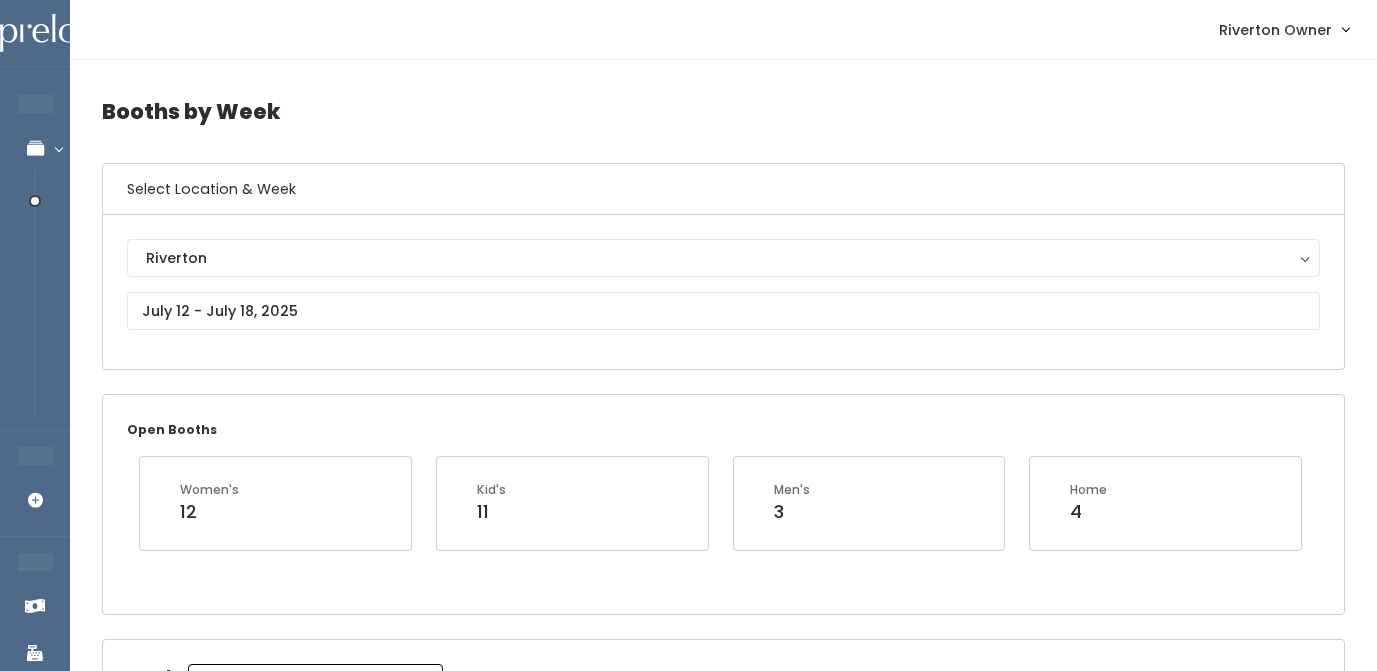 scroll, scrollTop: 0, scrollLeft: 0, axis: both 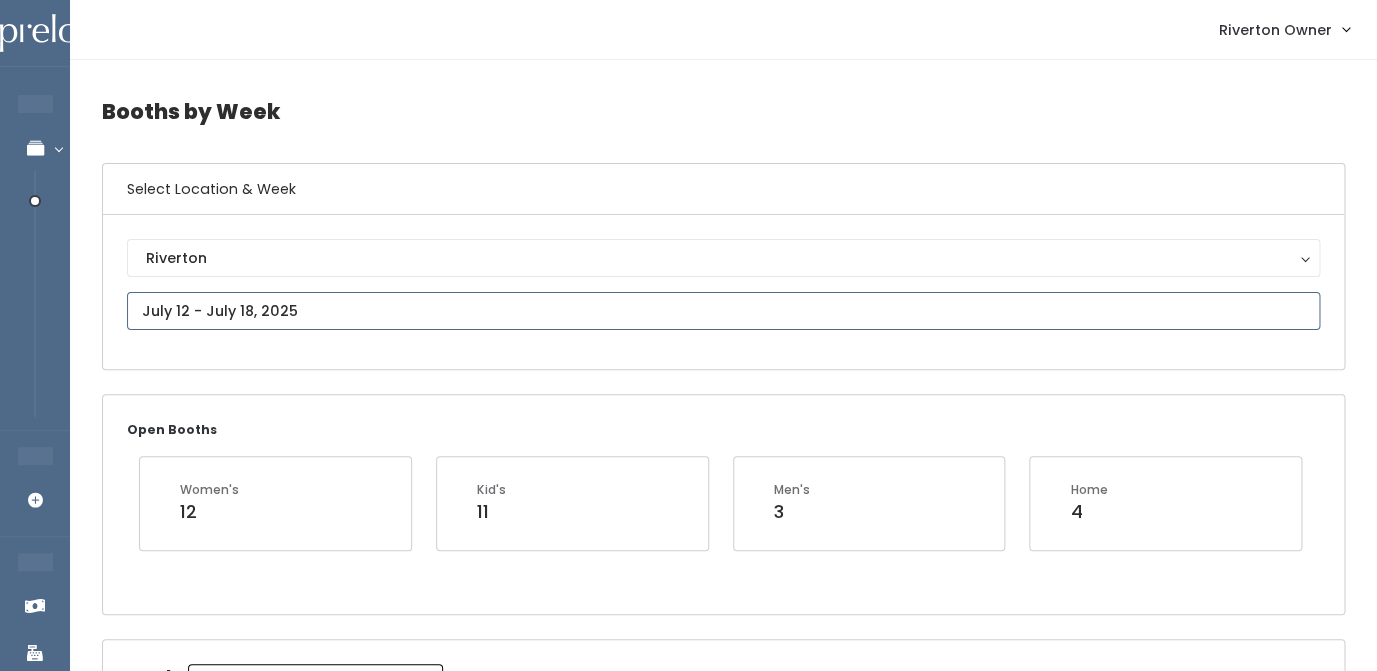 click at bounding box center [723, 311] 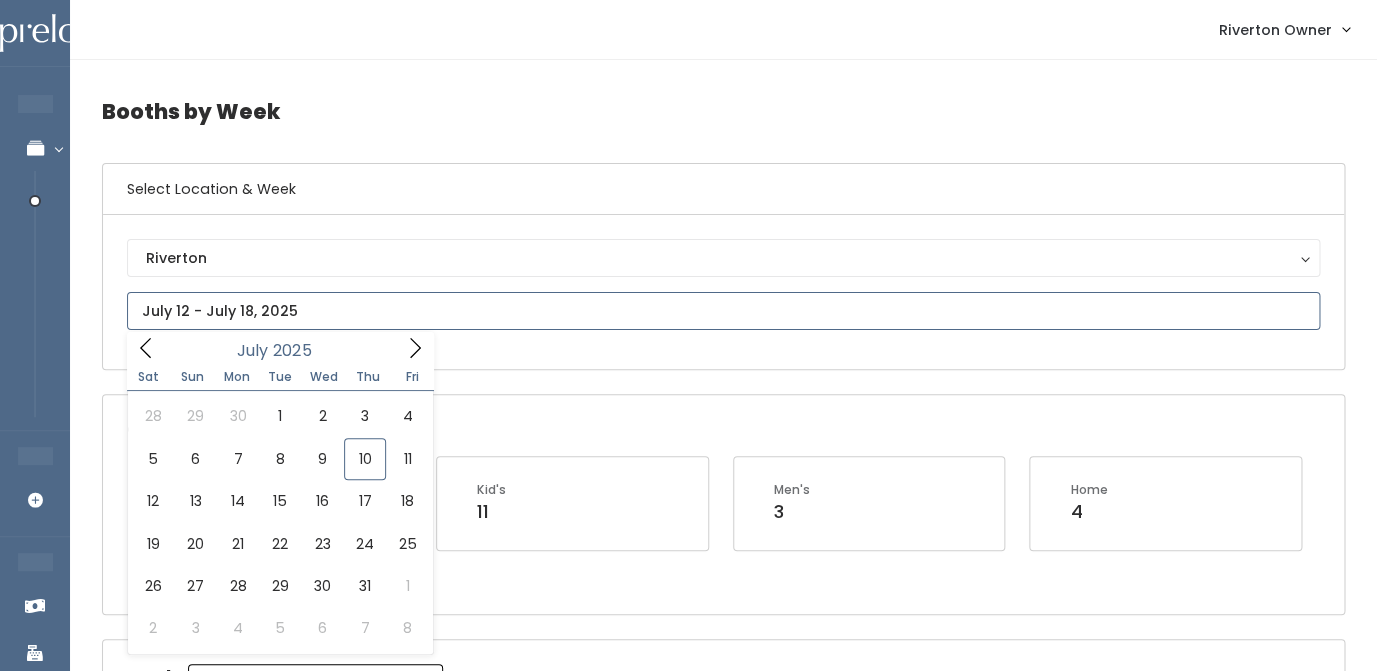 click 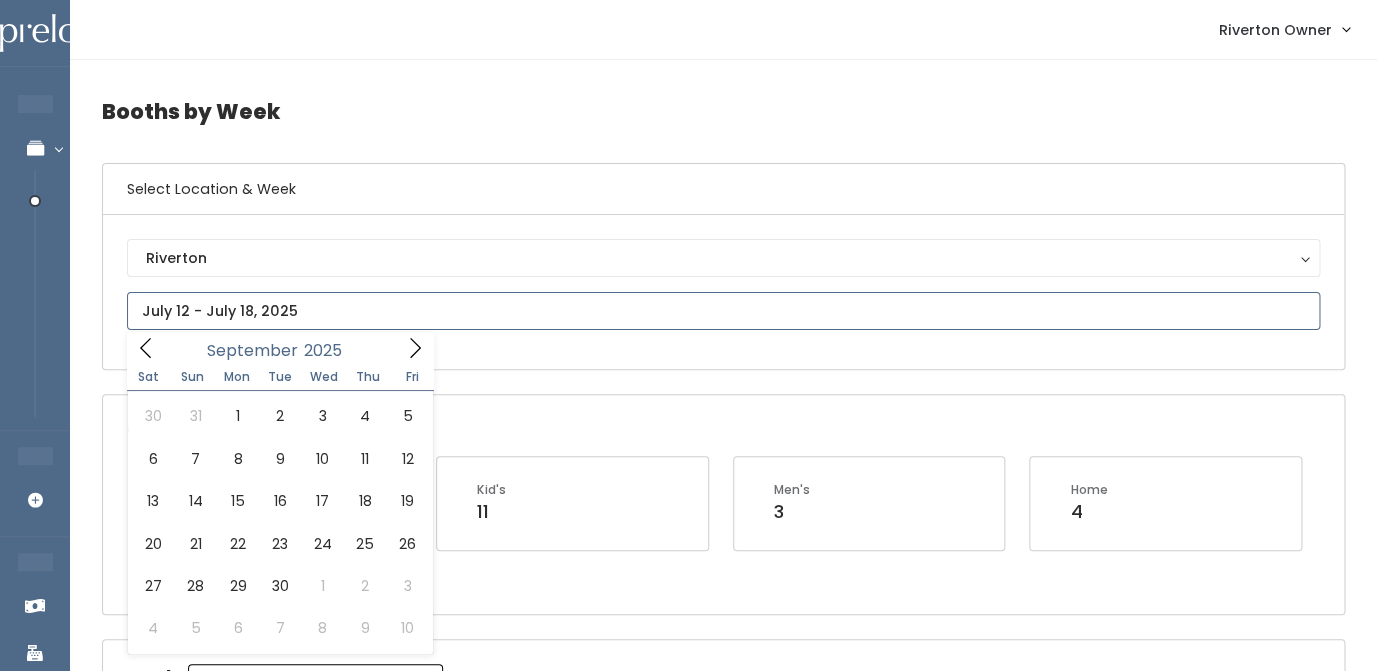 click 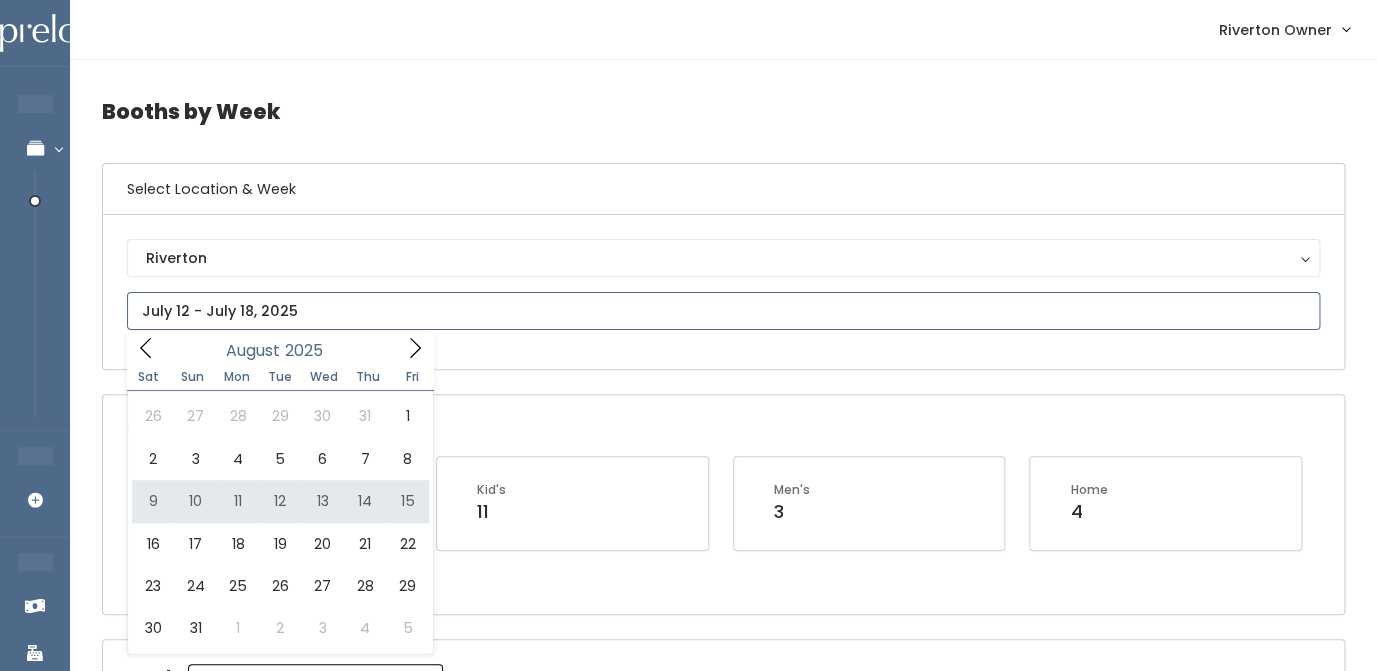 type on "August 9 to August 15" 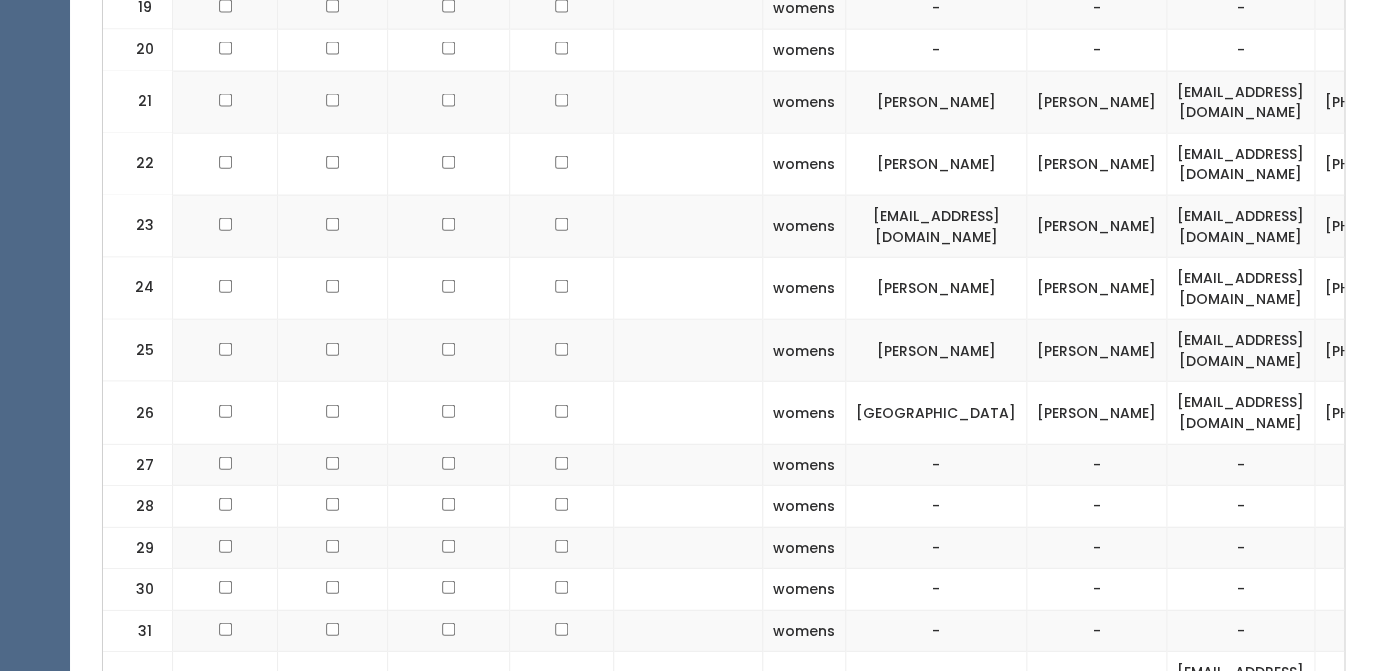 scroll, scrollTop: 1624, scrollLeft: 0, axis: vertical 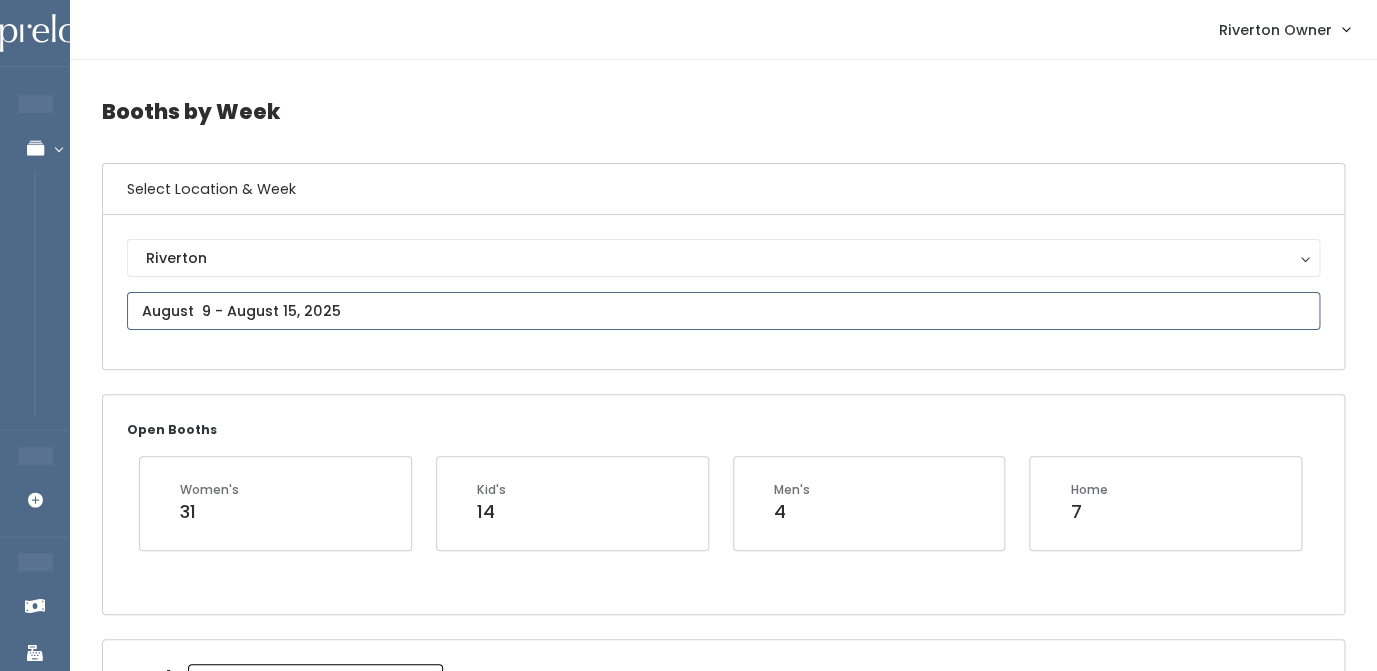 click at bounding box center [723, 311] 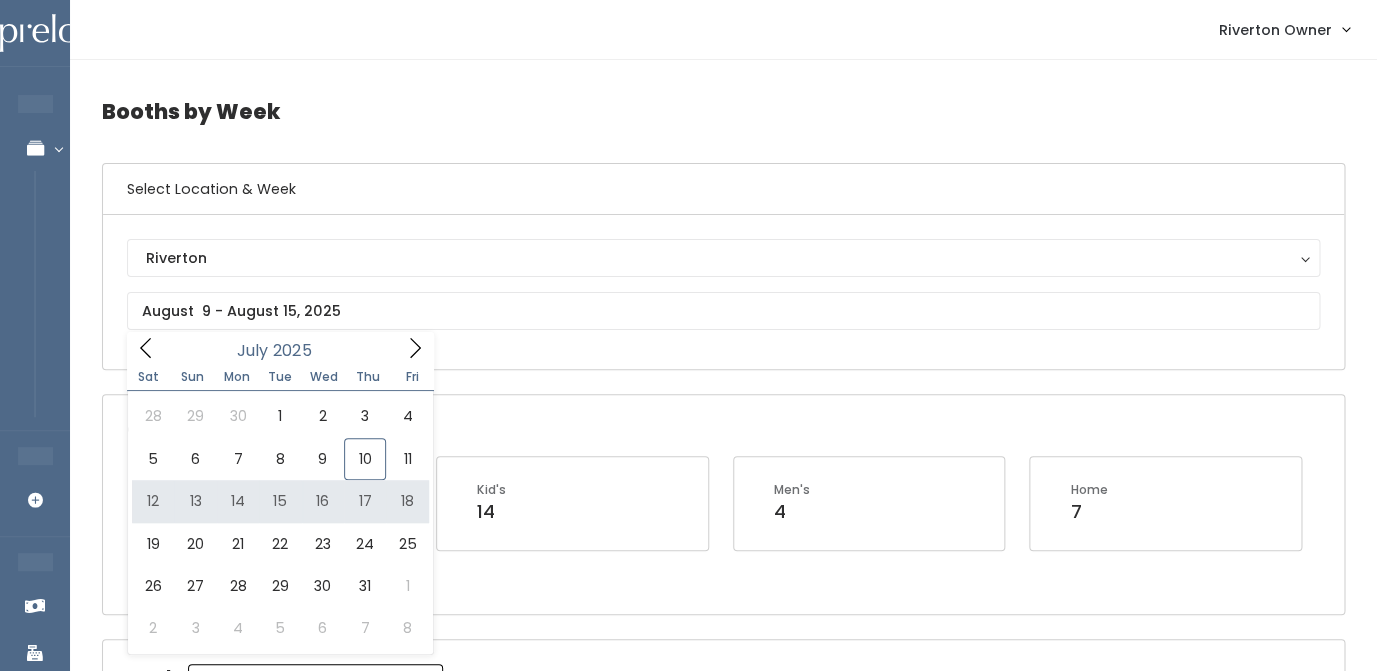 click on "Open Booths
Women's
31
Kid's
14
Men's
4
Home
7" at bounding box center [723, 504] 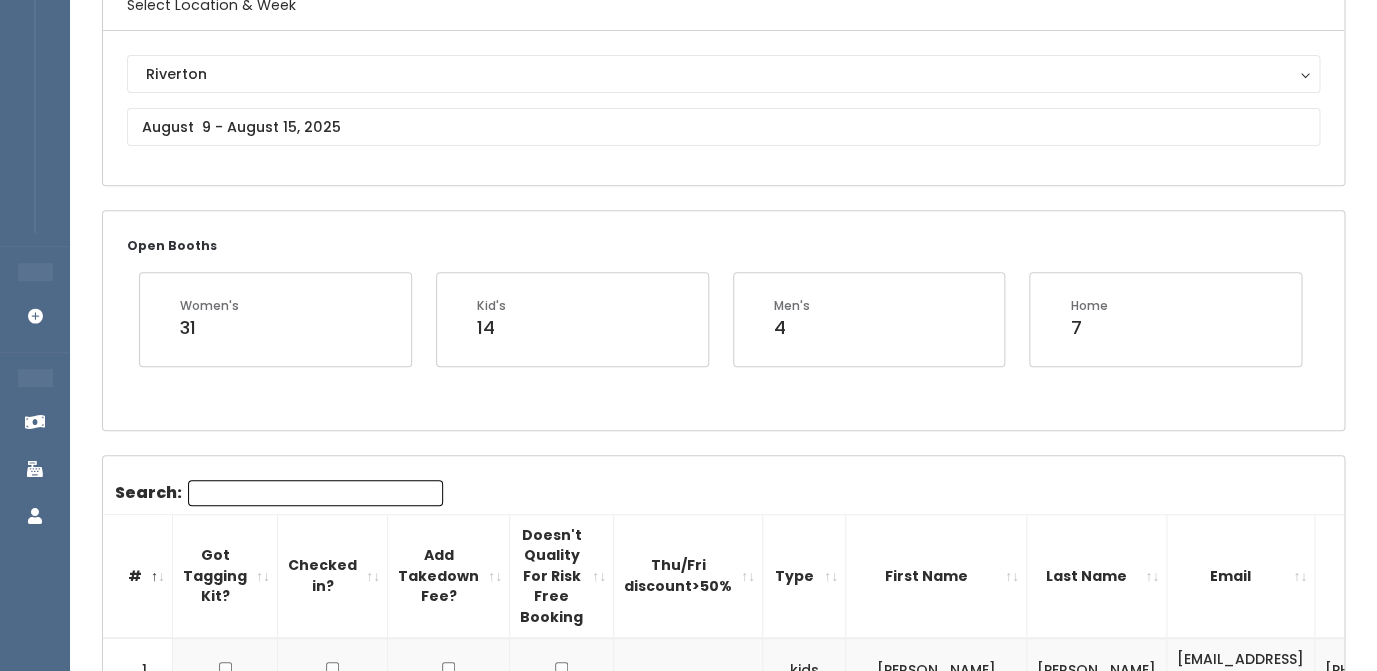 scroll, scrollTop: 197, scrollLeft: 0, axis: vertical 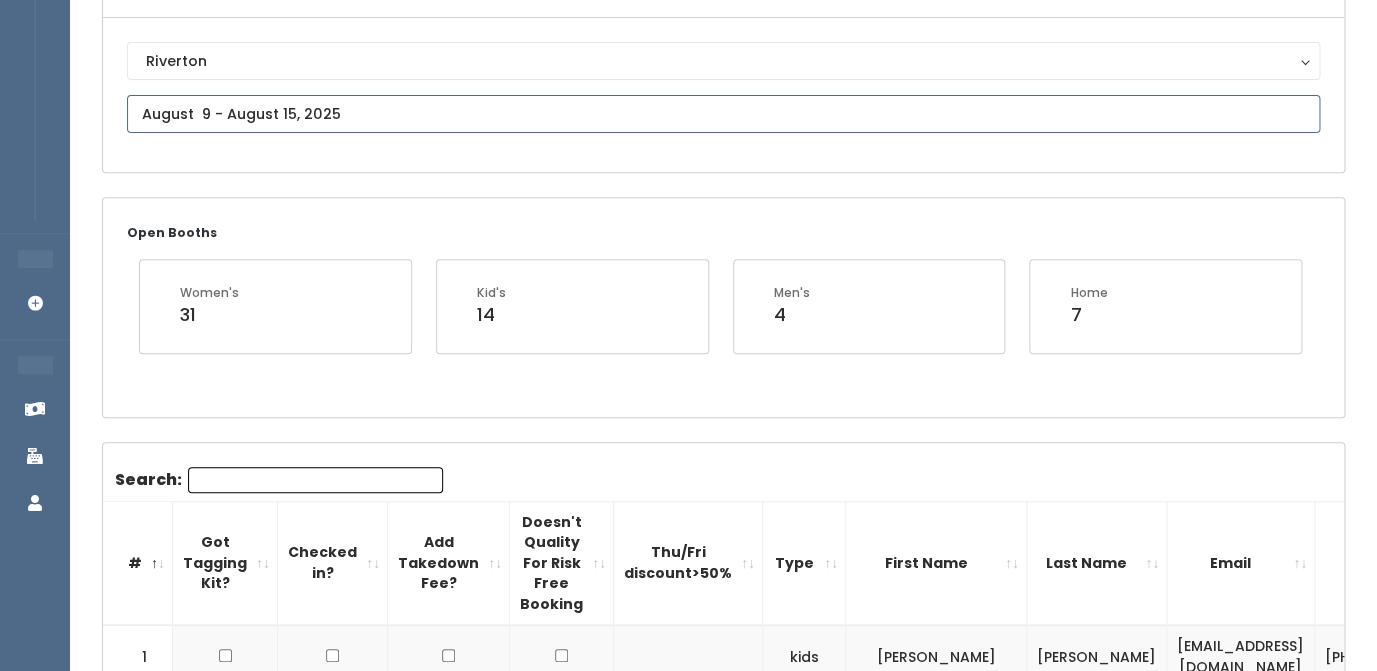 click at bounding box center (723, 114) 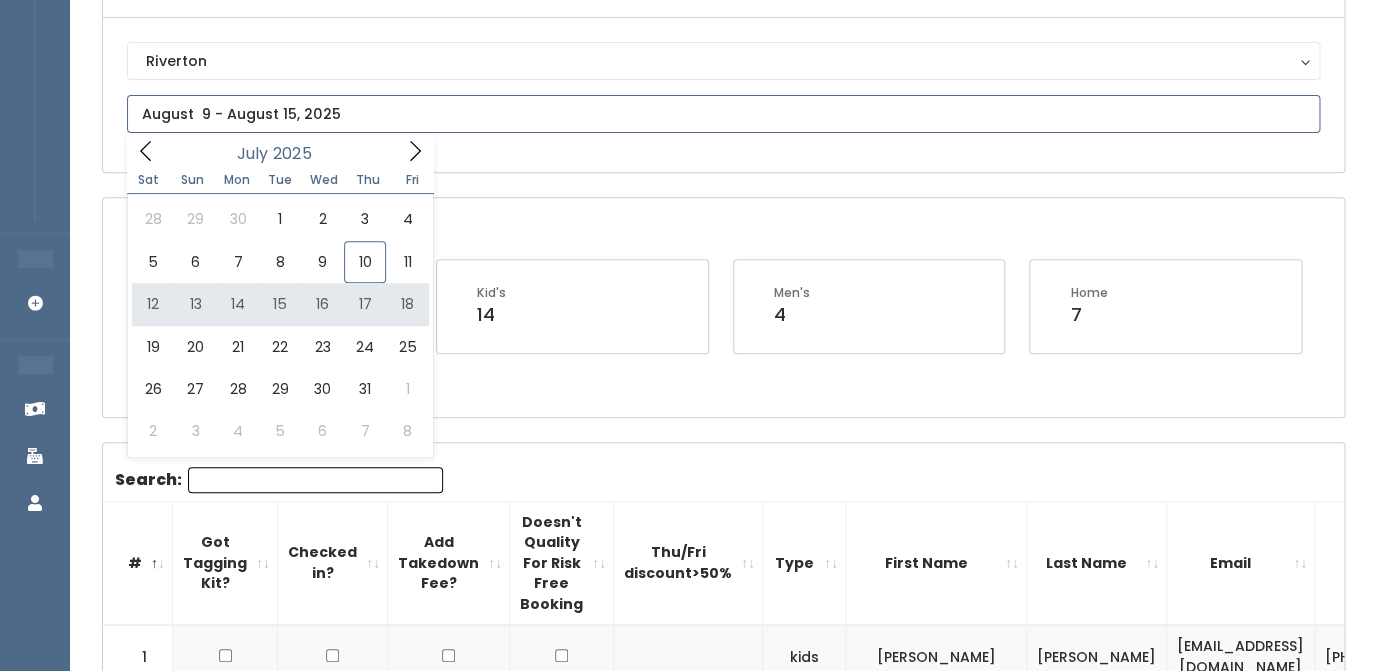 type on "July 12 to July 18" 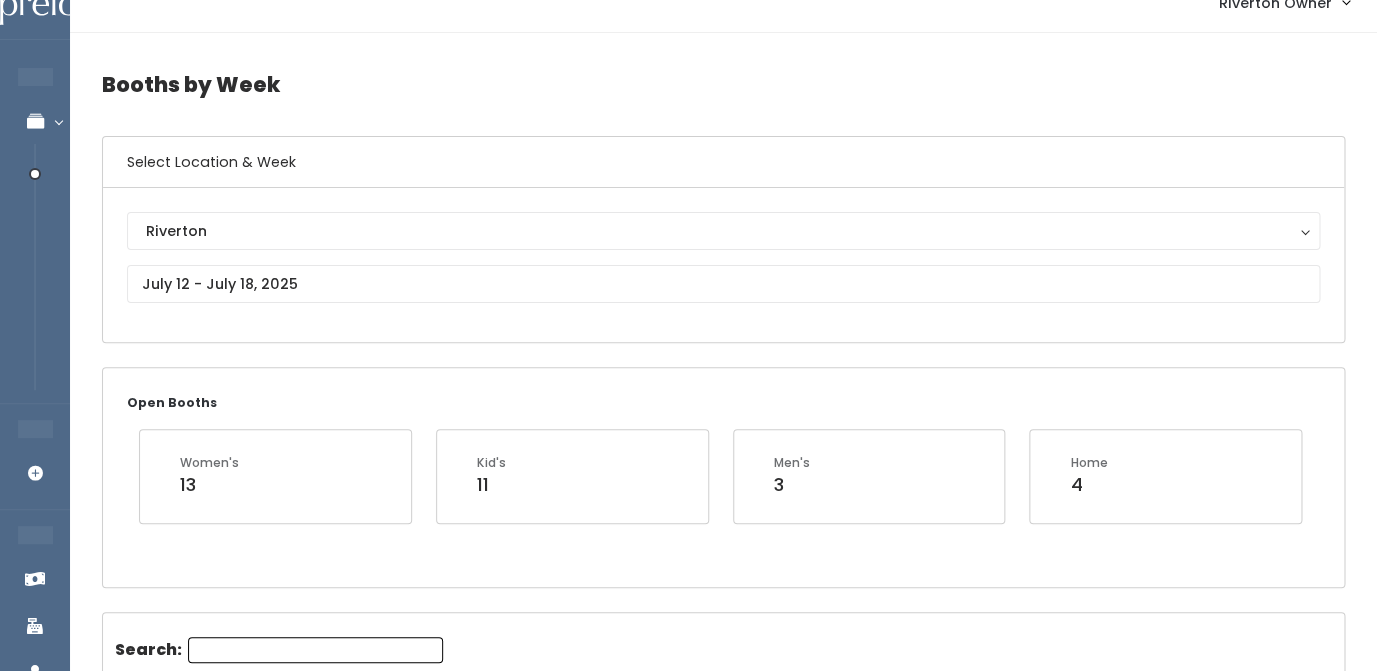 scroll, scrollTop: 0, scrollLeft: 0, axis: both 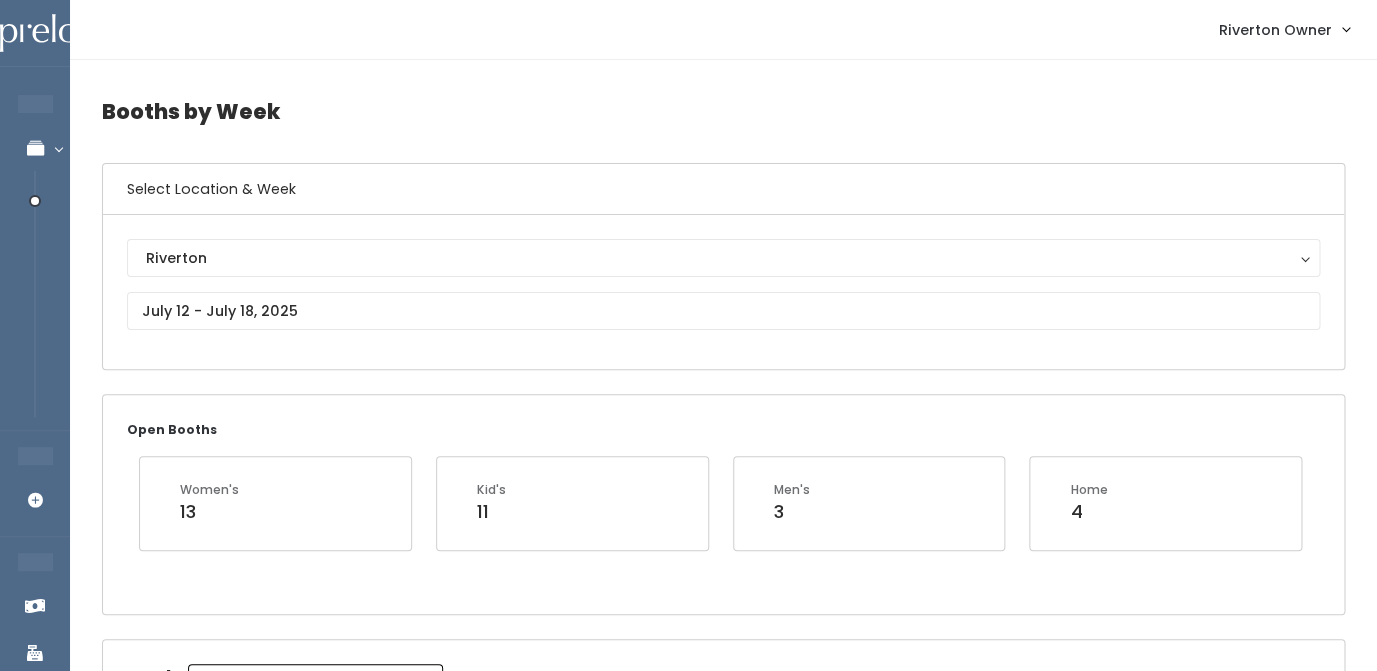 click on "Booths by Week
Select Location & Week
[GEOGRAPHIC_DATA]
[GEOGRAPHIC_DATA]
Open Booths
Women's
13
Kid's
11
Men's
3
Home  4" at bounding box center [723, 2273] 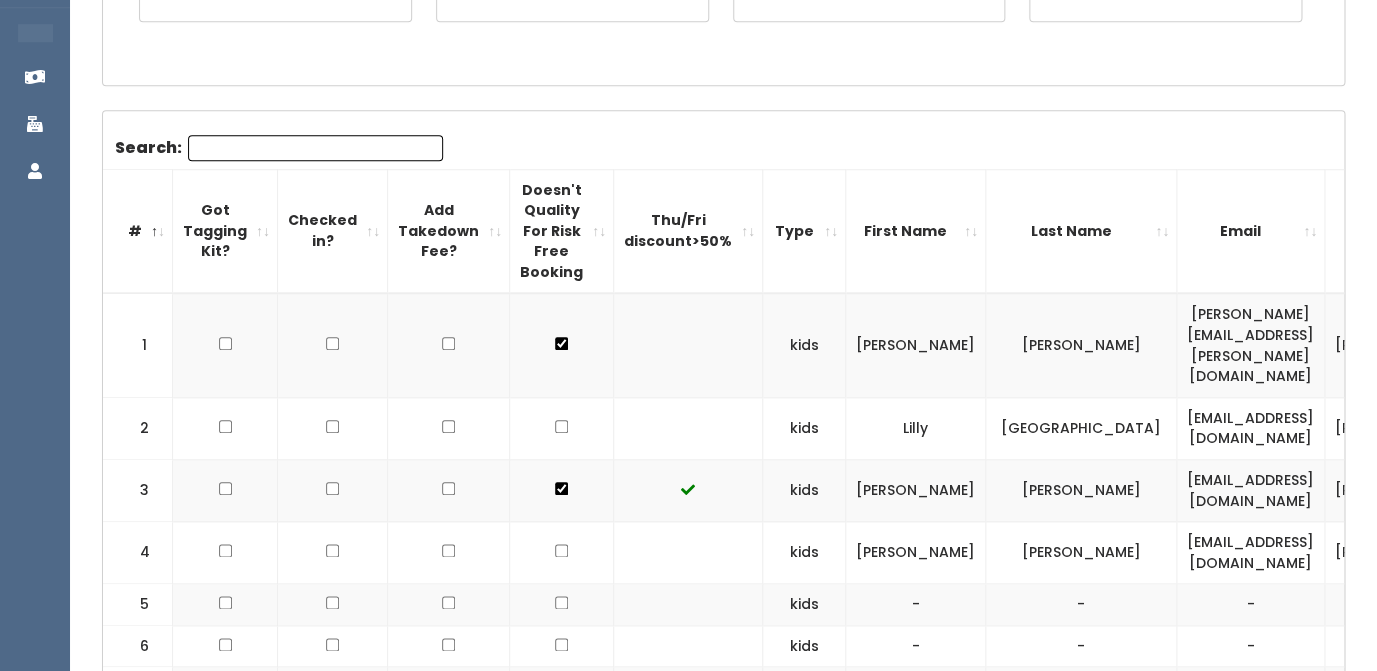 scroll, scrollTop: 551, scrollLeft: 0, axis: vertical 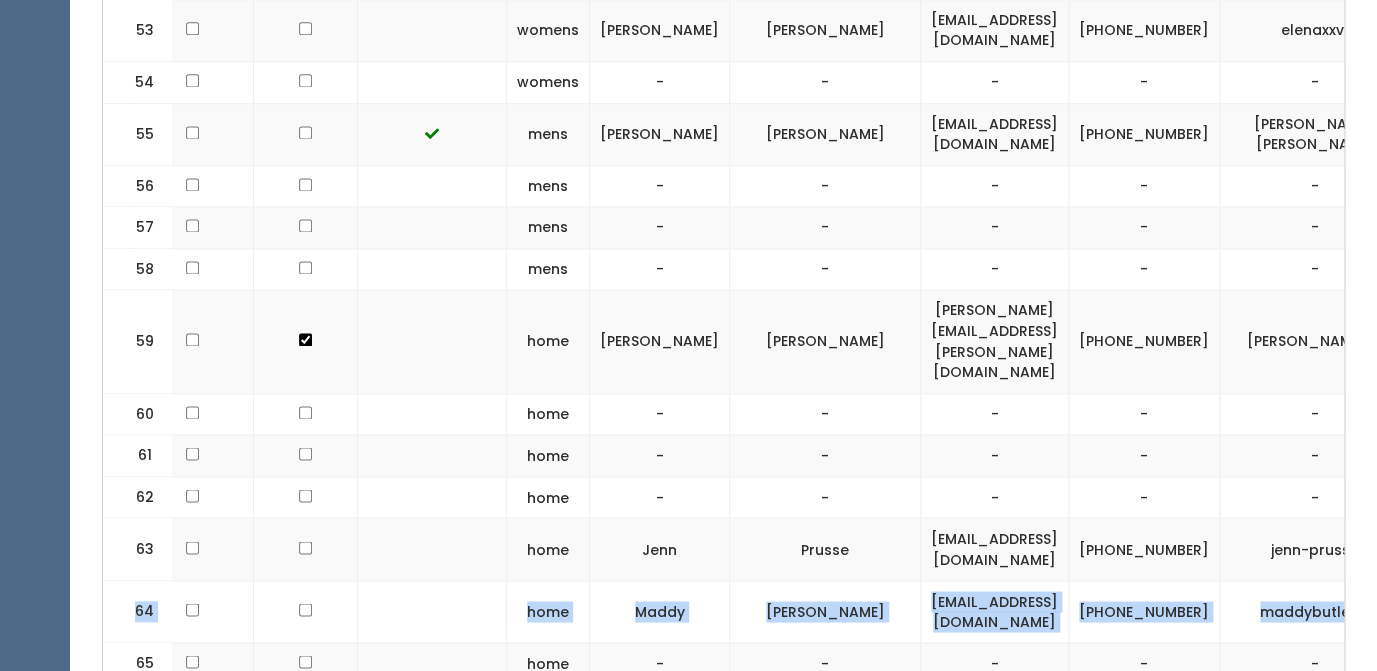 drag, startPoint x: 119, startPoint y: 281, endPoint x: 1251, endPoint y: 457, distance: 1145.6002 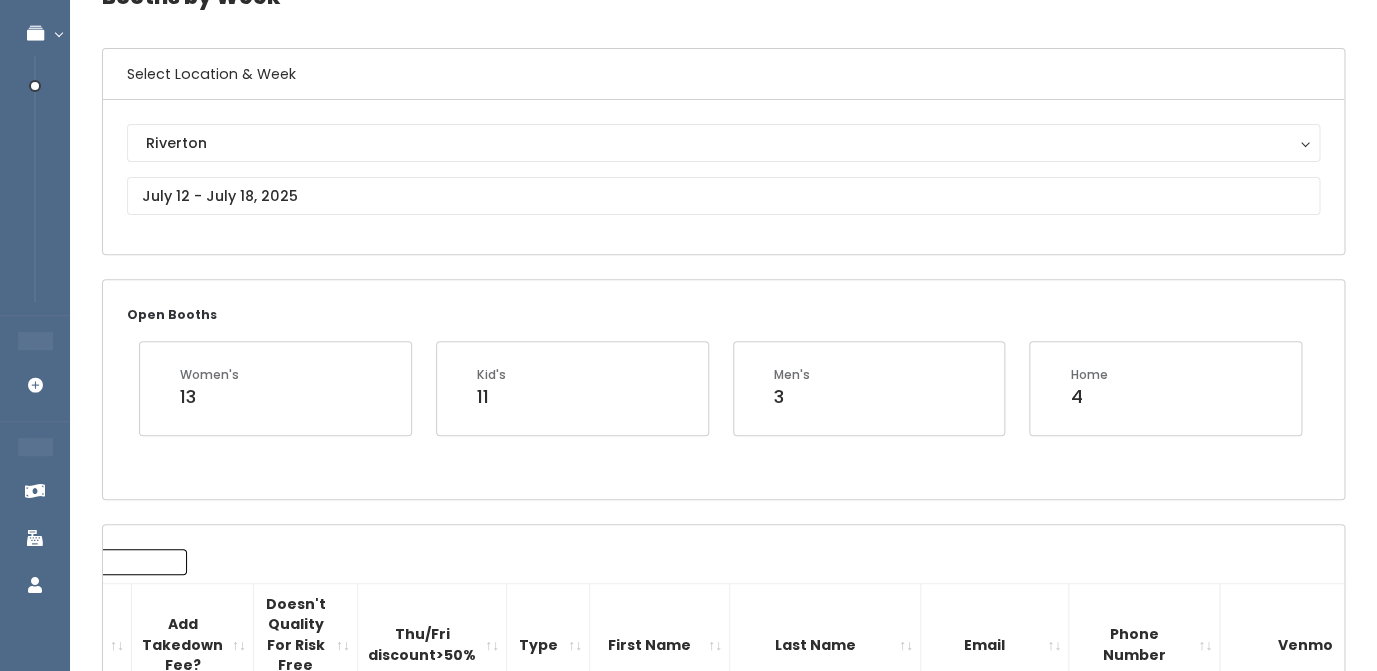 scroll, scrollTop: 0, scrollLeft: 0, axis: both 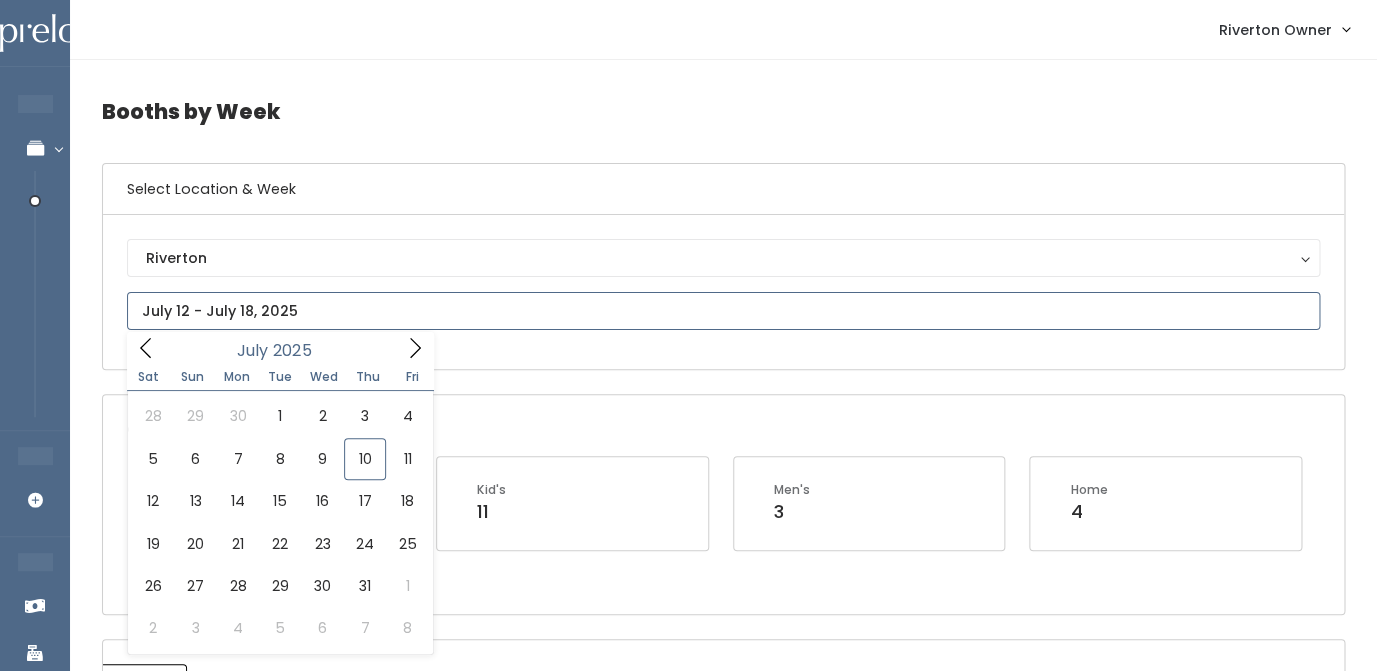 click at bounding box center (723, 311) 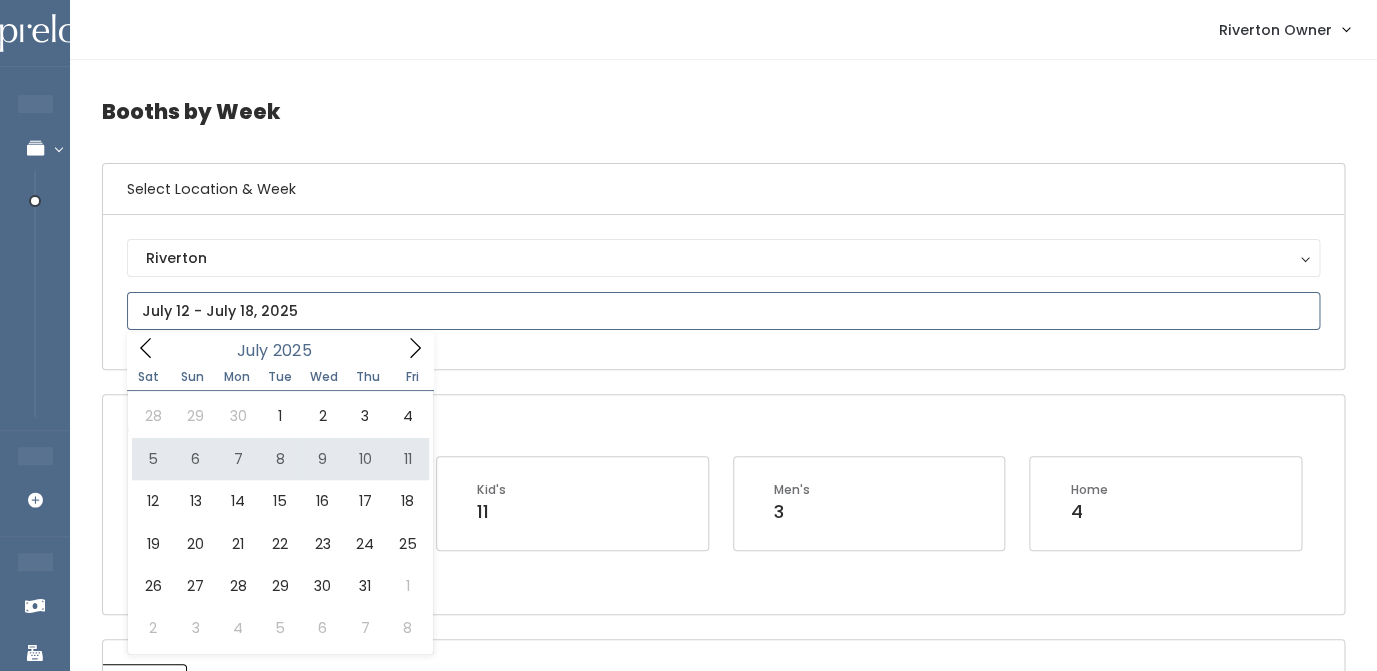 type on "July 5 to July 11" 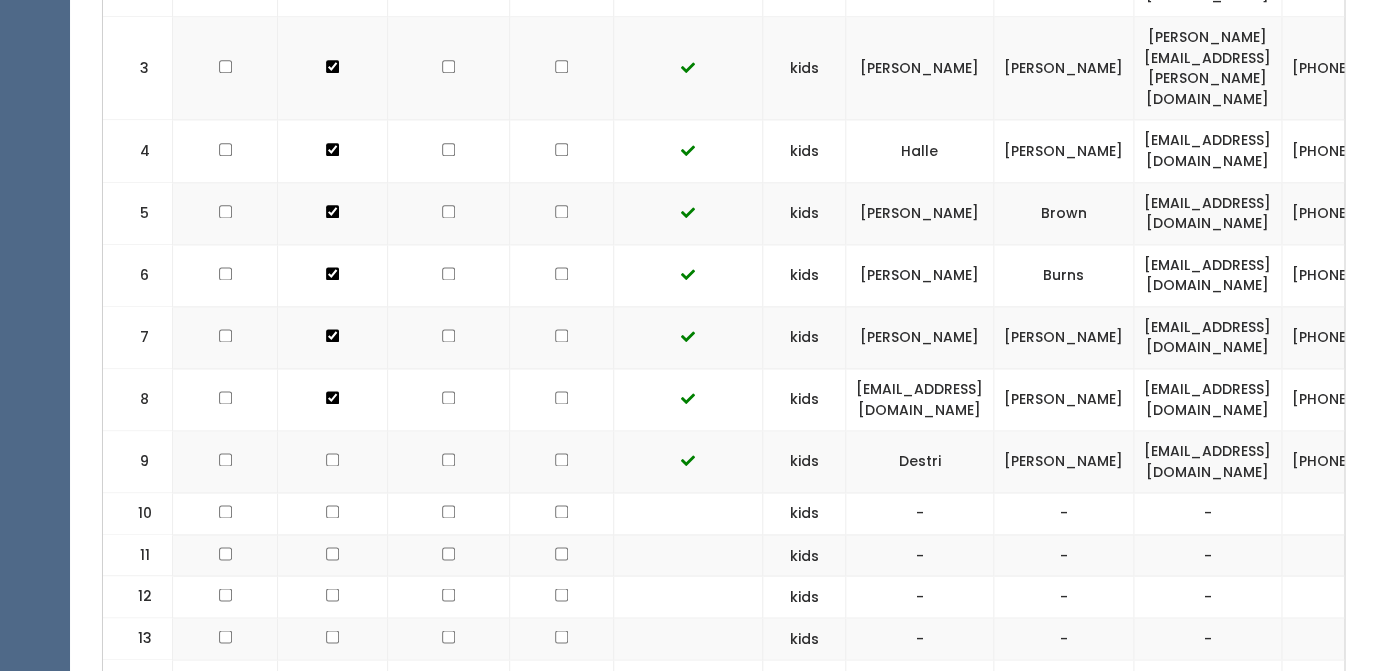 scroll, scrollTop: 818, scrollLeft: 0, axis: vertical 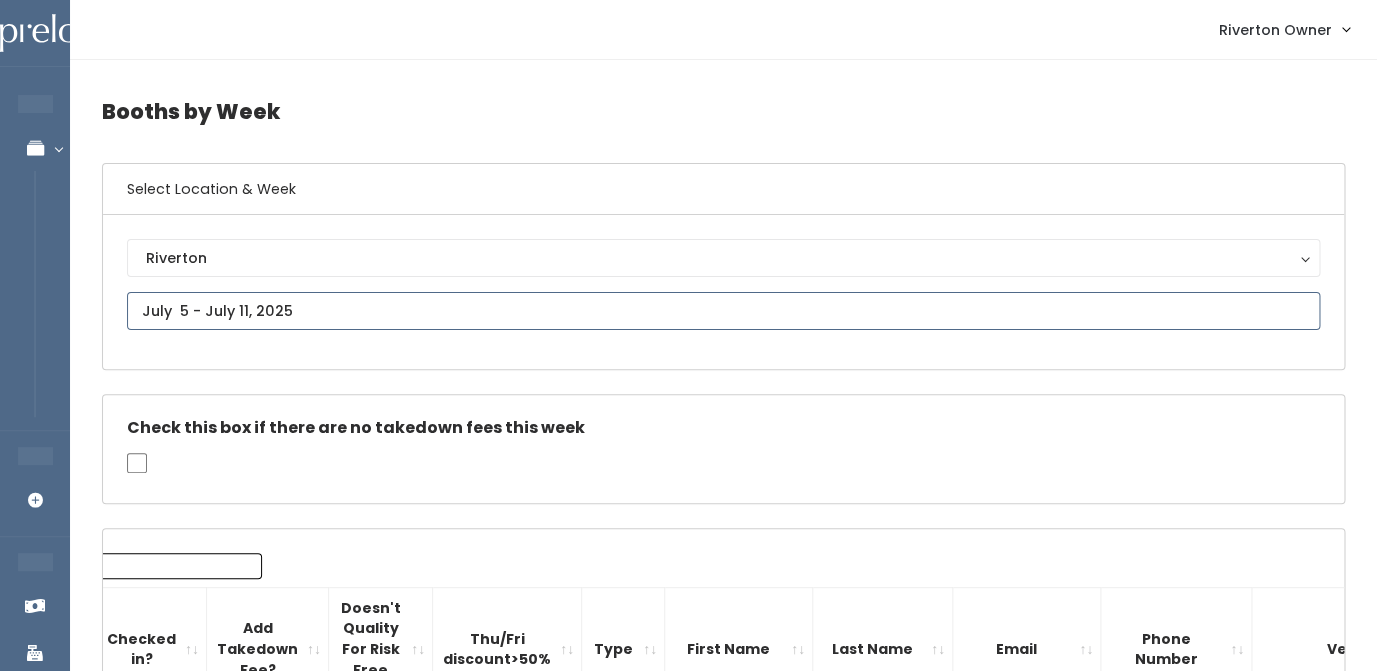 click at bounding box center [723, 311] 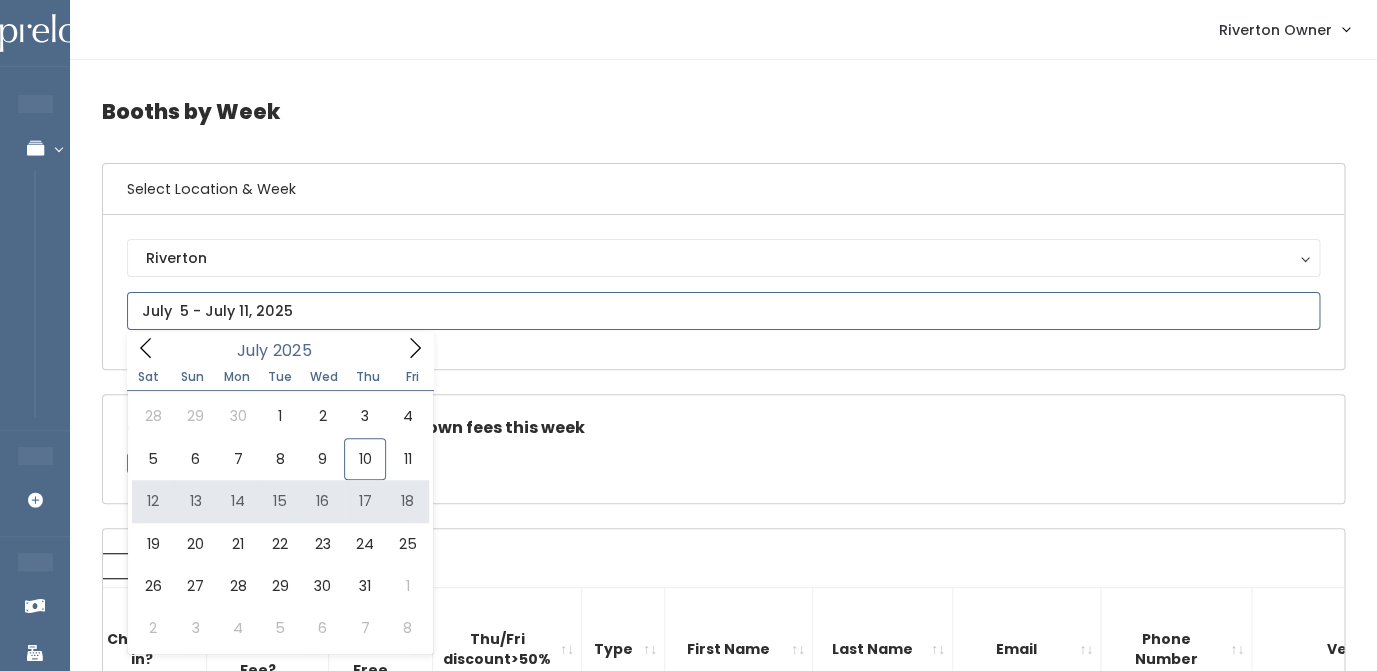 type on "July 12 to July 18" 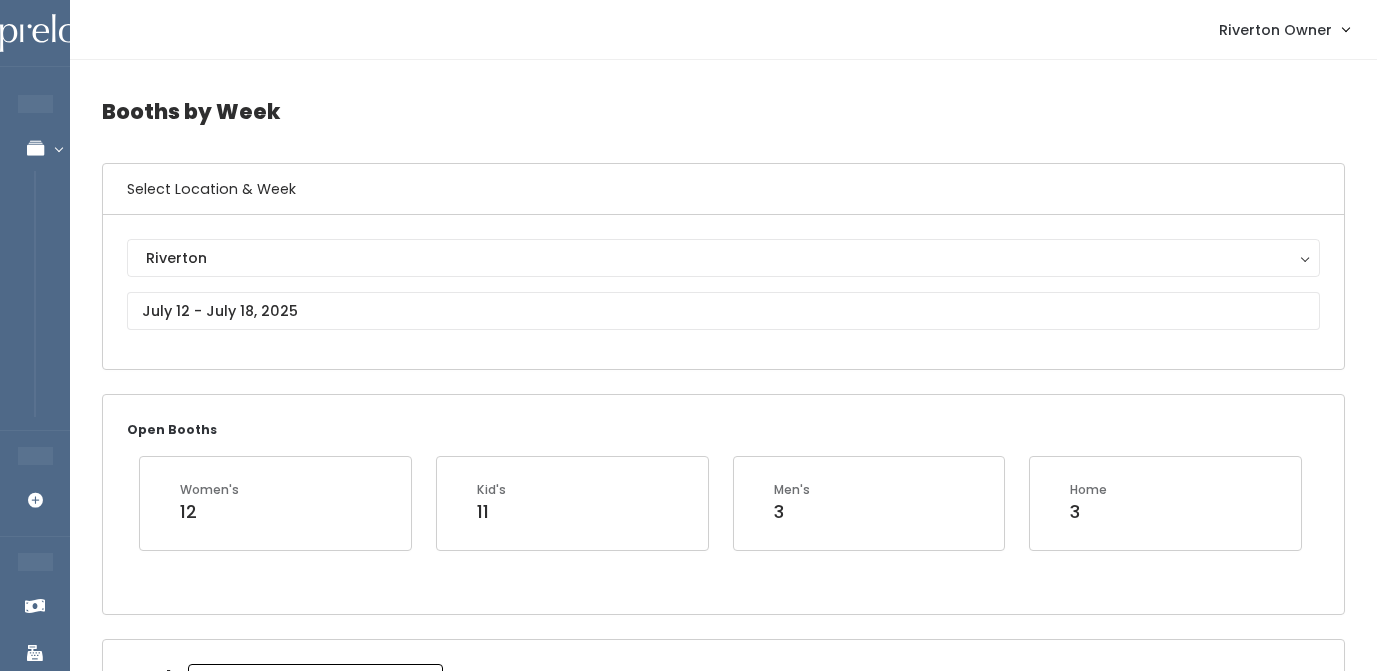 scroll, scrollTop: 0, scrollLeft: 0, axis: both 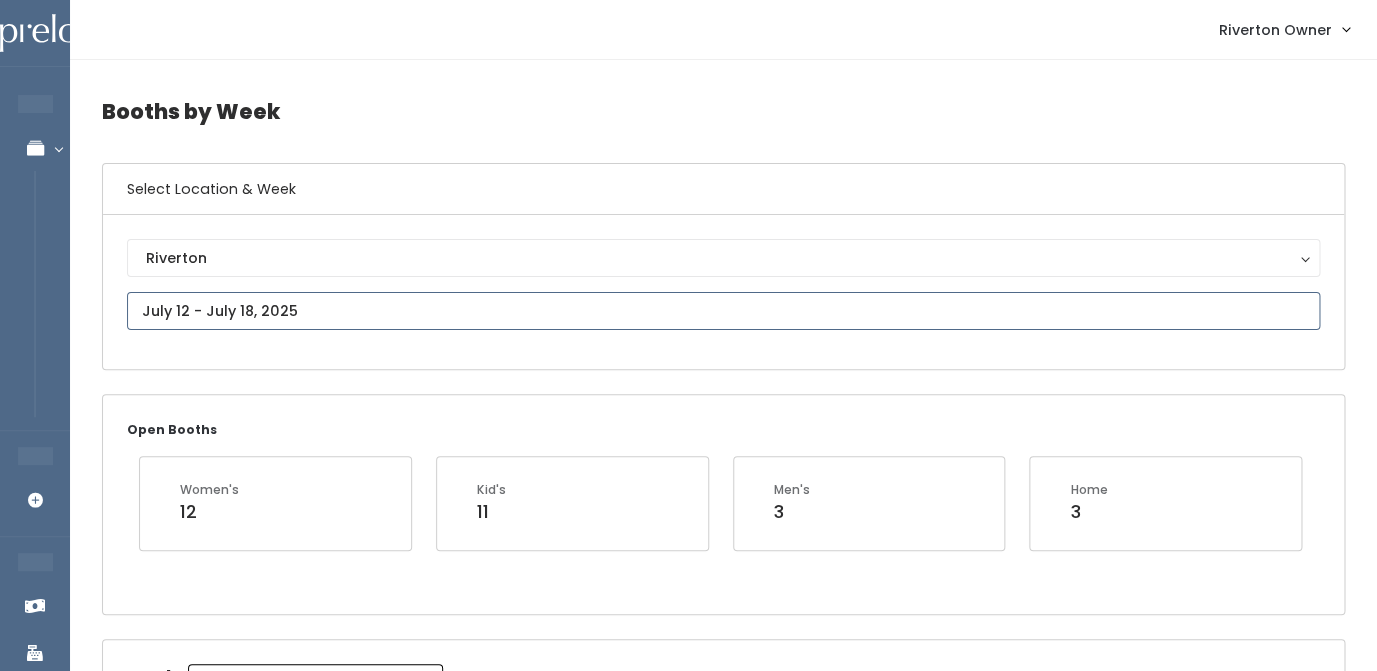 click at bounding box center [723, 311] 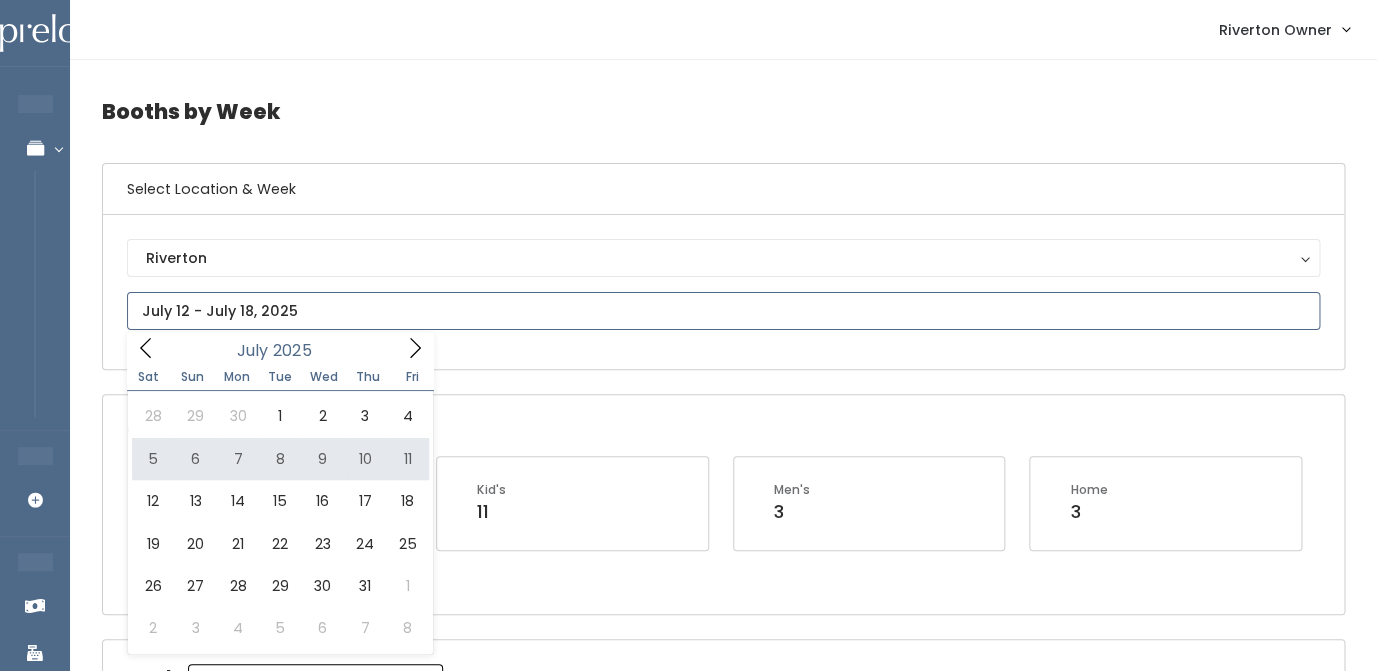 type on "[DATE] to [DATE]" 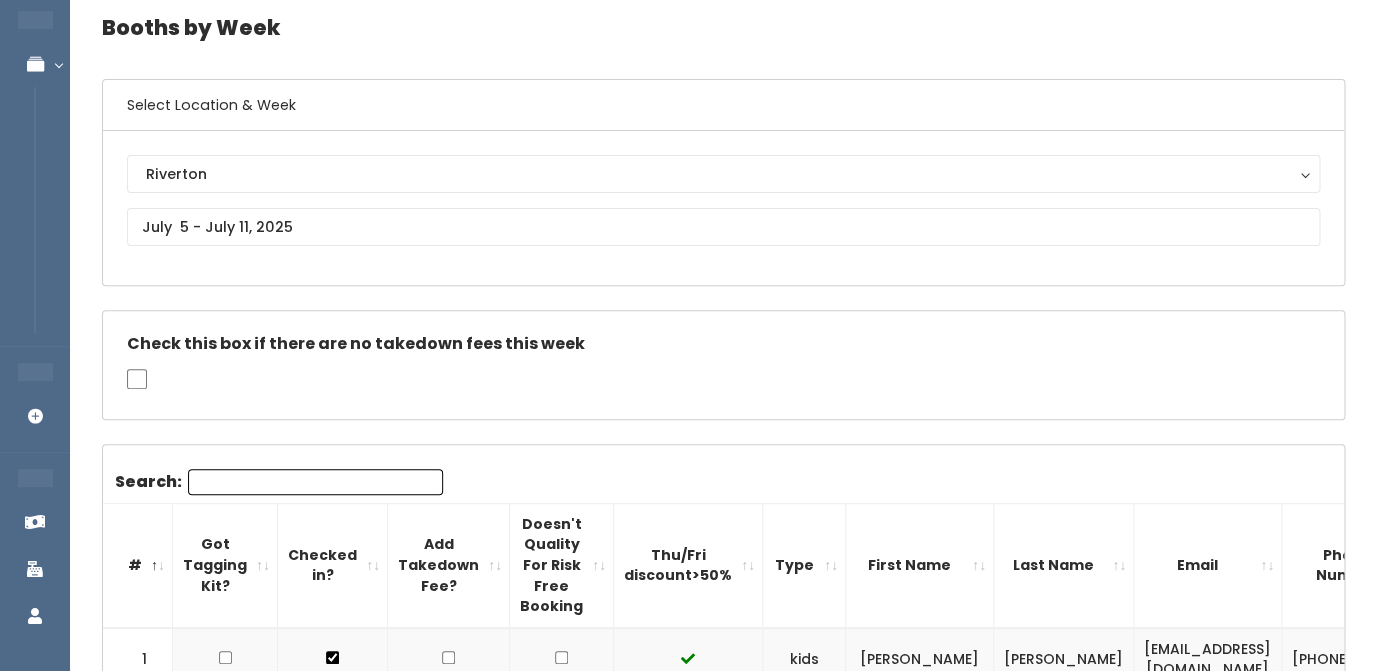 scroll, scrollTop: 0, scrollLeft: 0, axis: both 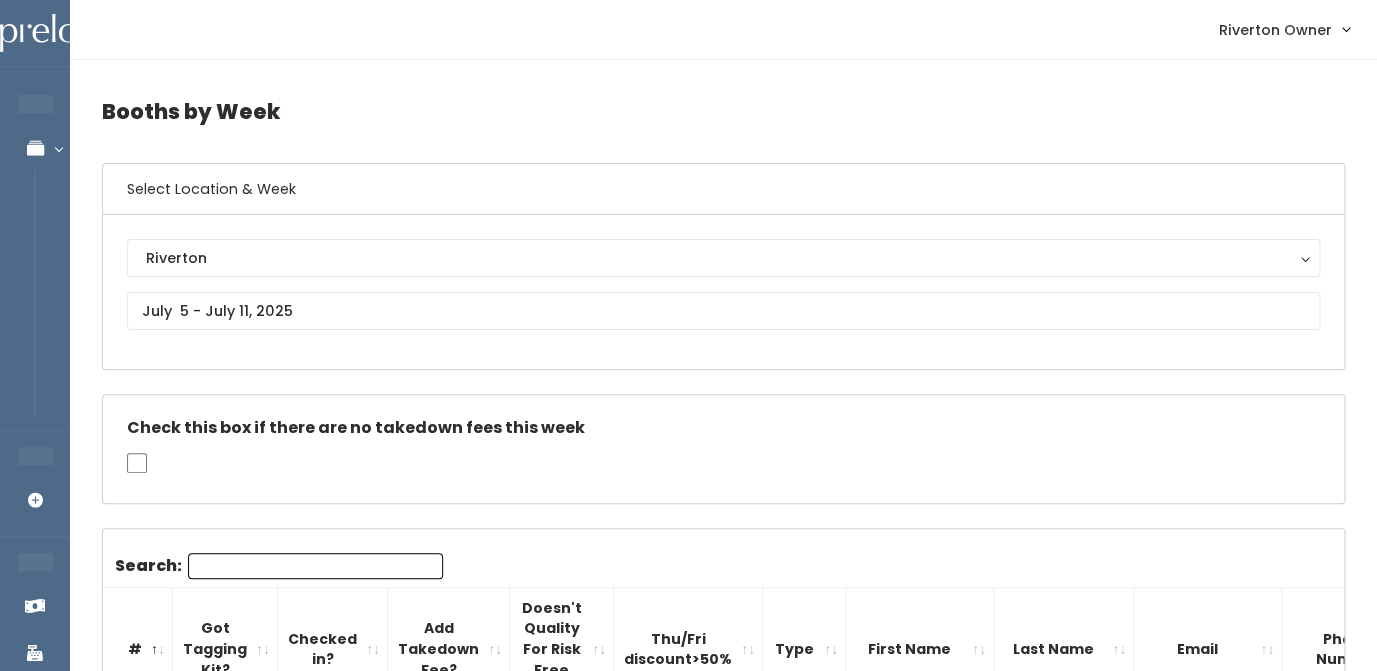 click on "Search:" at bounding box center (315, 566) 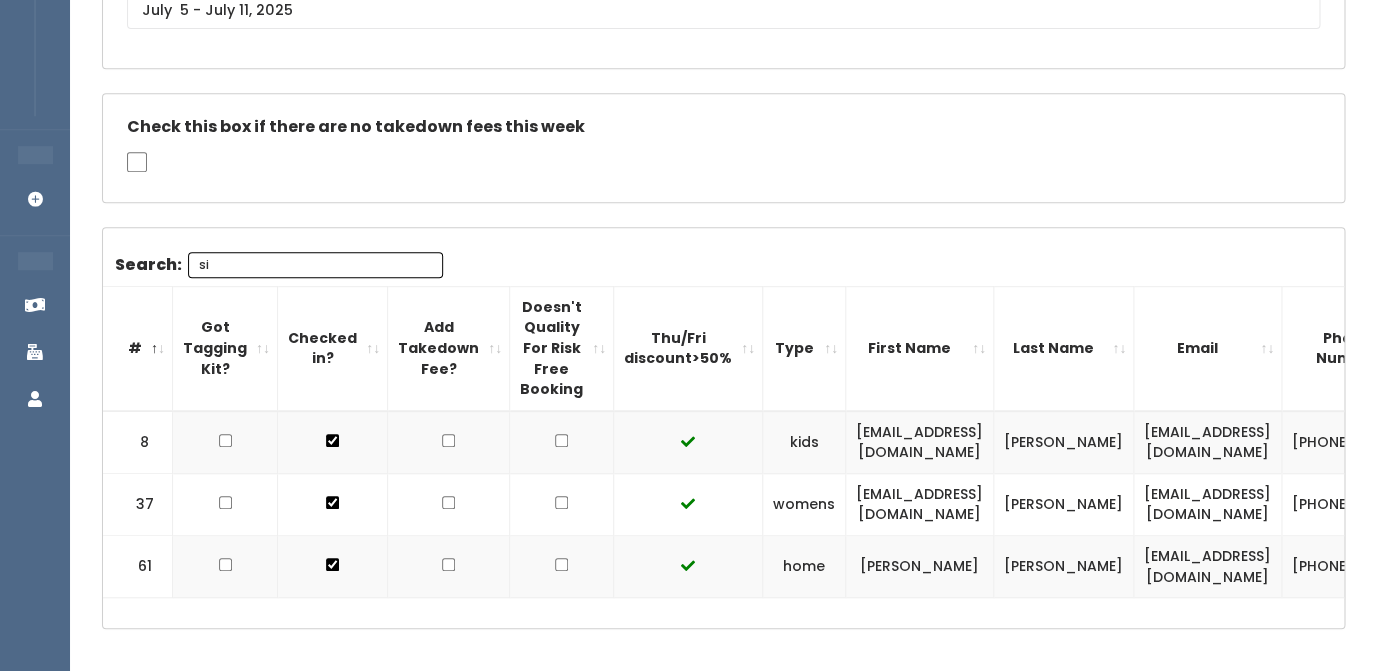 scroll, scrollTop: 321, scrollLeft: 0, axis: vertical 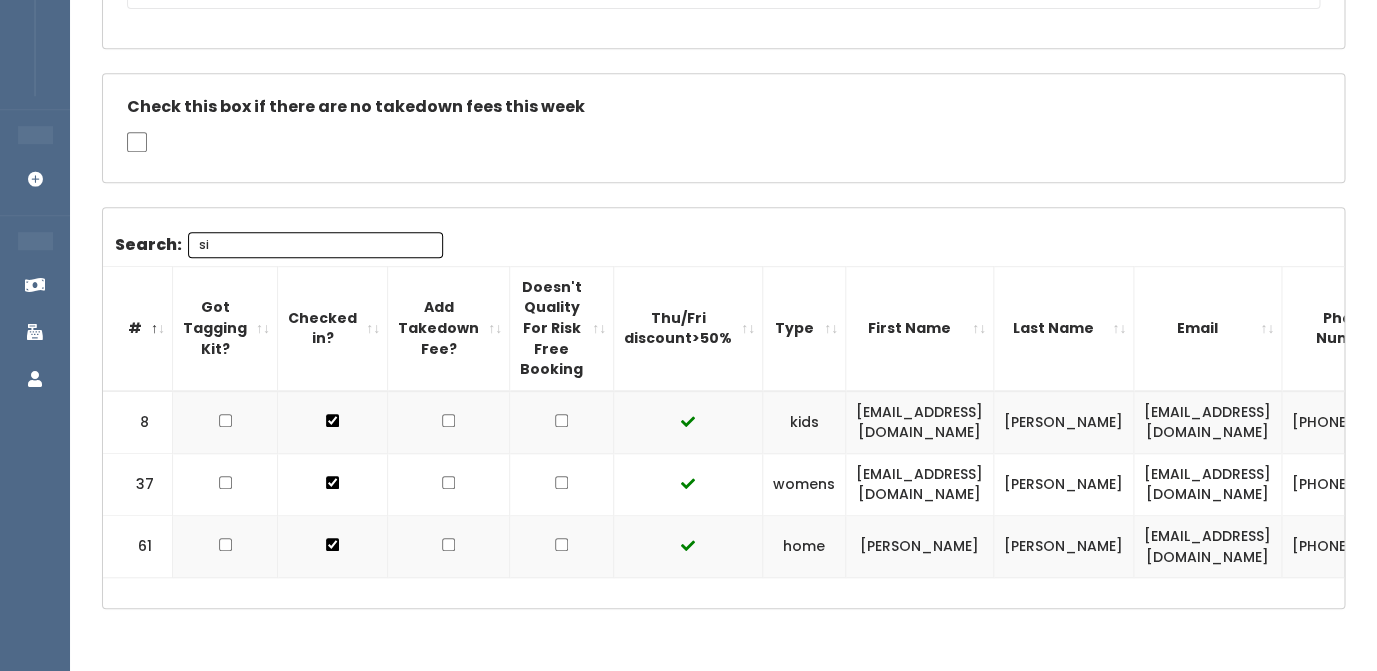 type on "si" 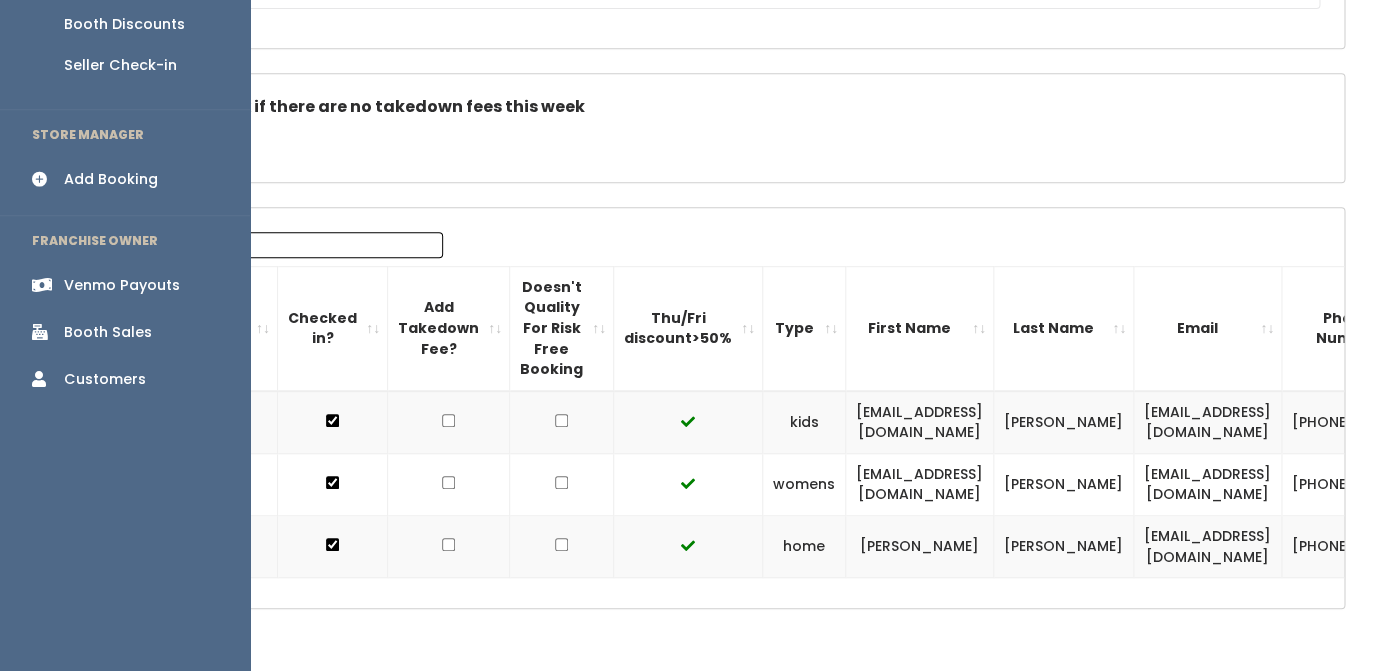 click on "Booth Sales" at bounding box center [108, 332] 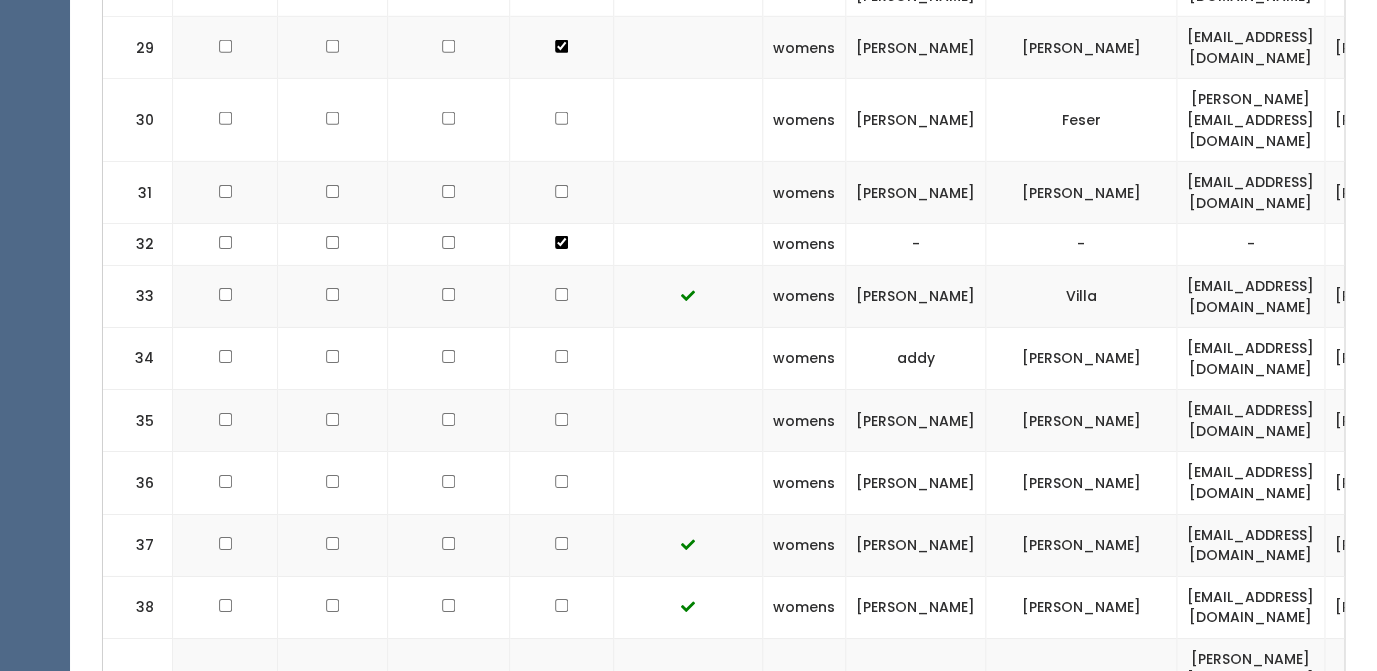 scroll, scrollTop: 2305, scrollLeft: 0, axis: vertical 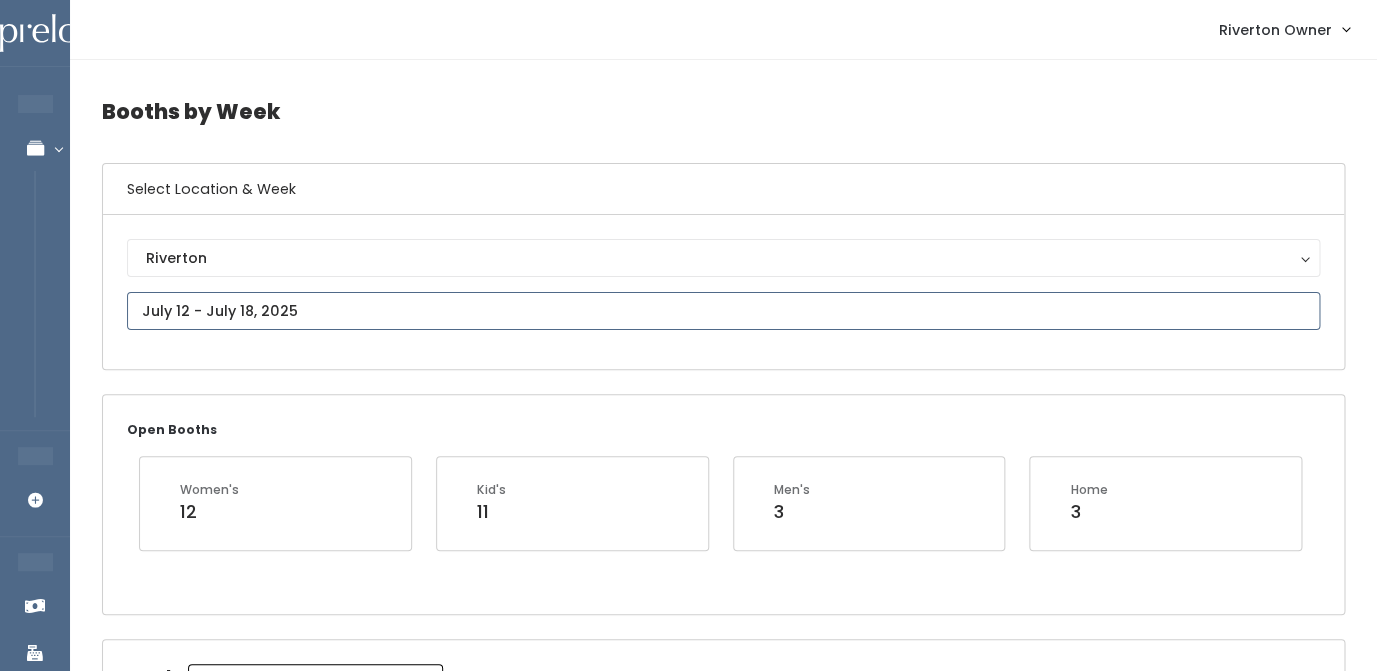 click at bounding box center (723, 311) 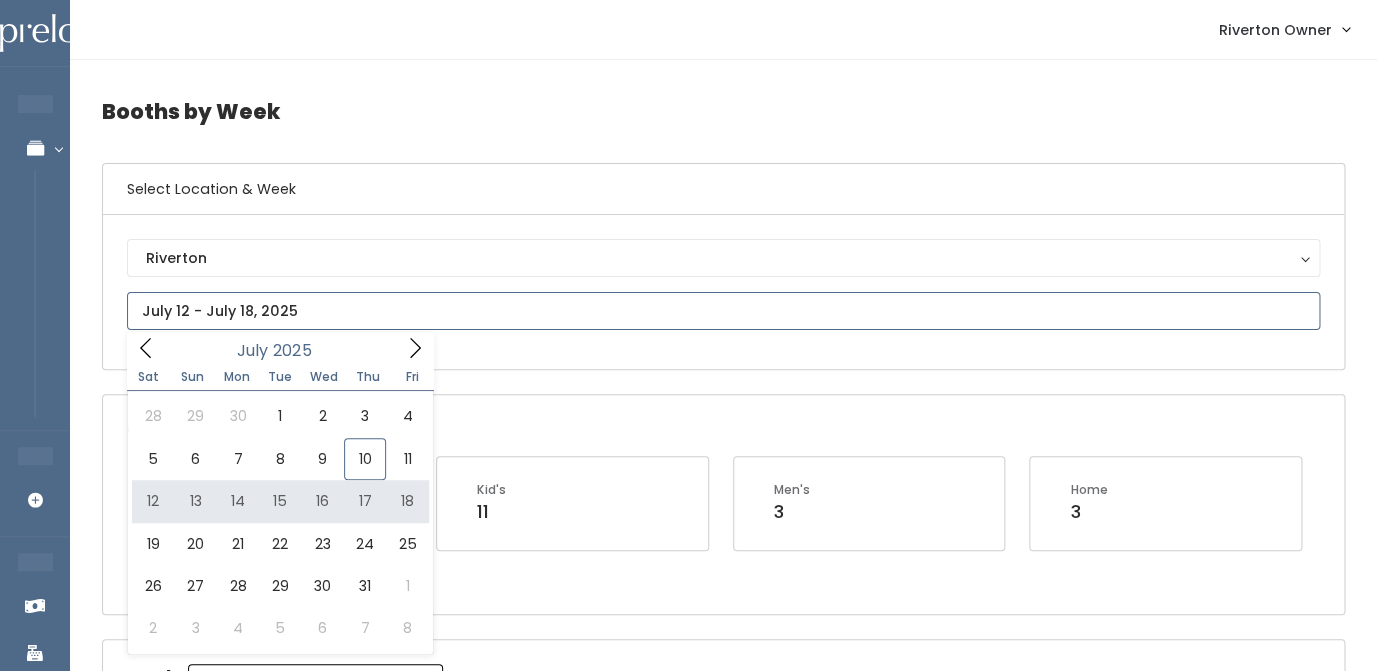 type on "July 12 to July 18" 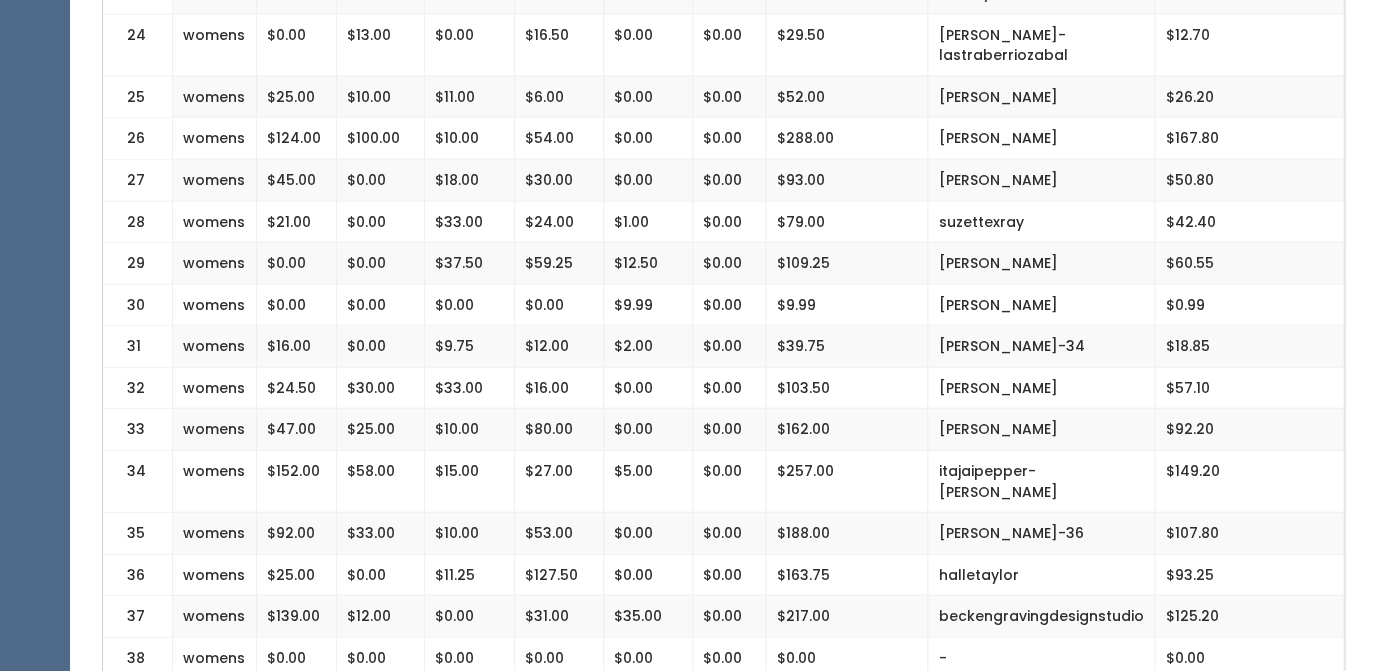 scroll, scrollTop: 1496, scrollLeft: 0, axis: vertical 